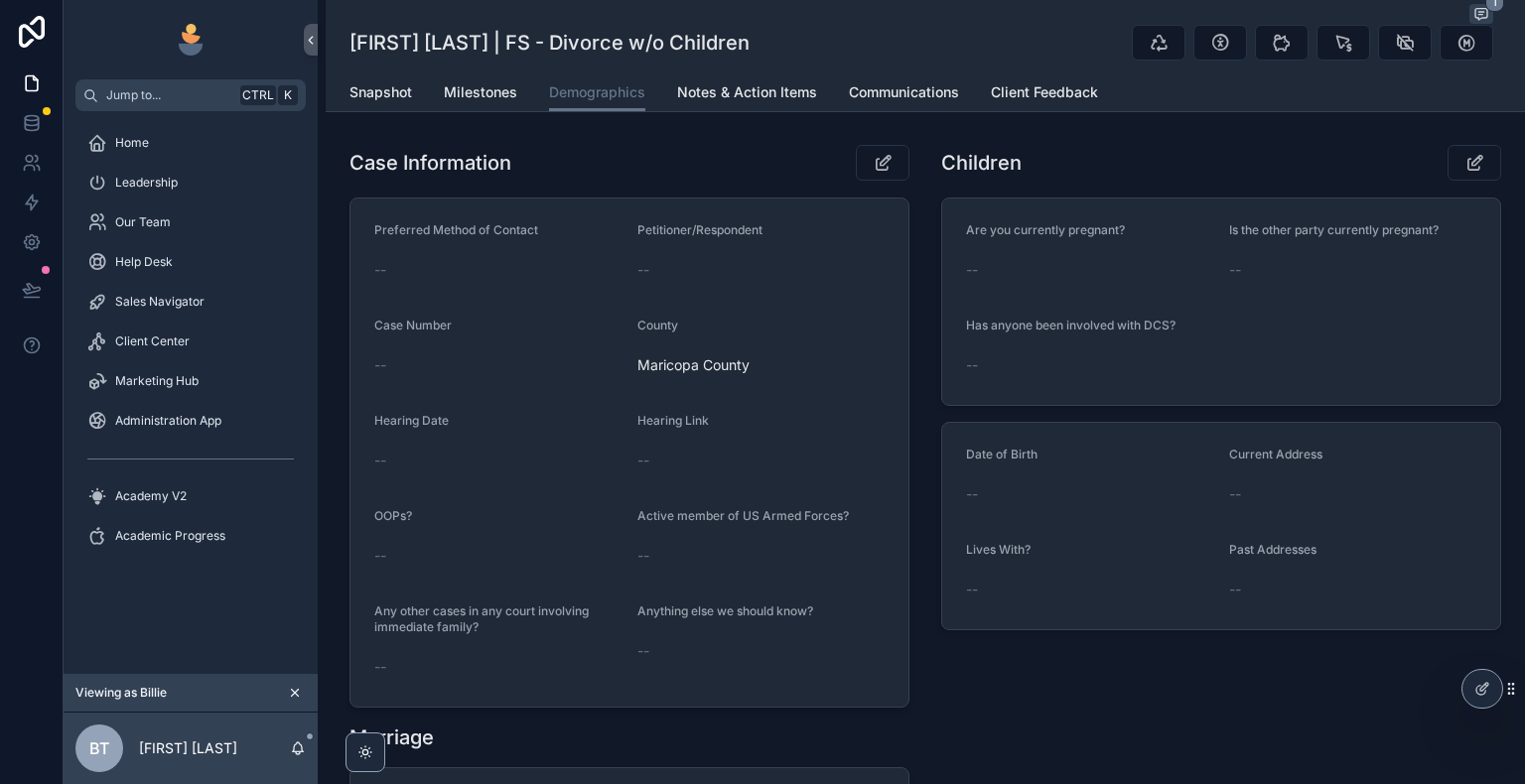 scroll, scrollTop: 0, scrollLeft: 0, axis: both 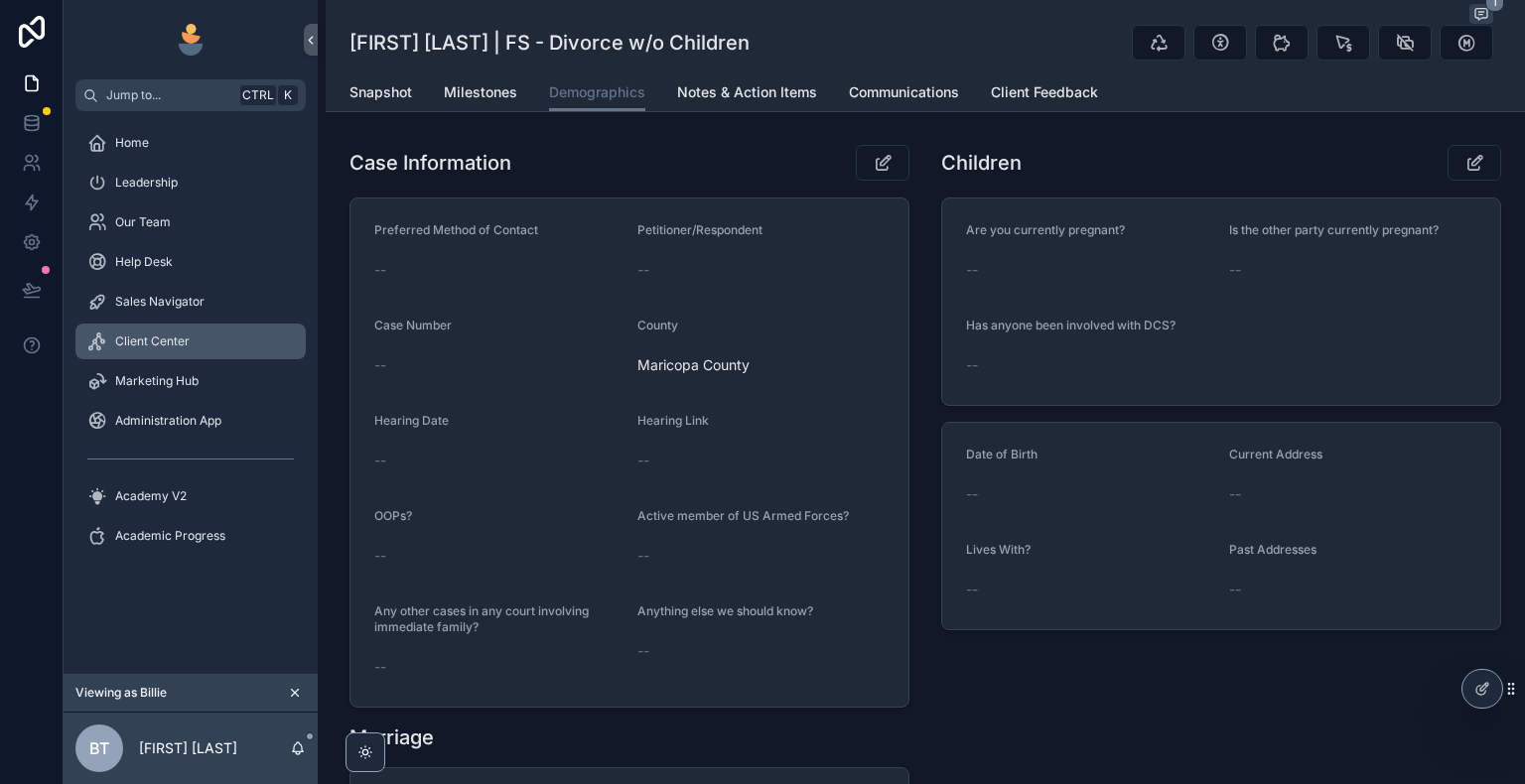 click on "Client Center" at bounding box center (191, 341) 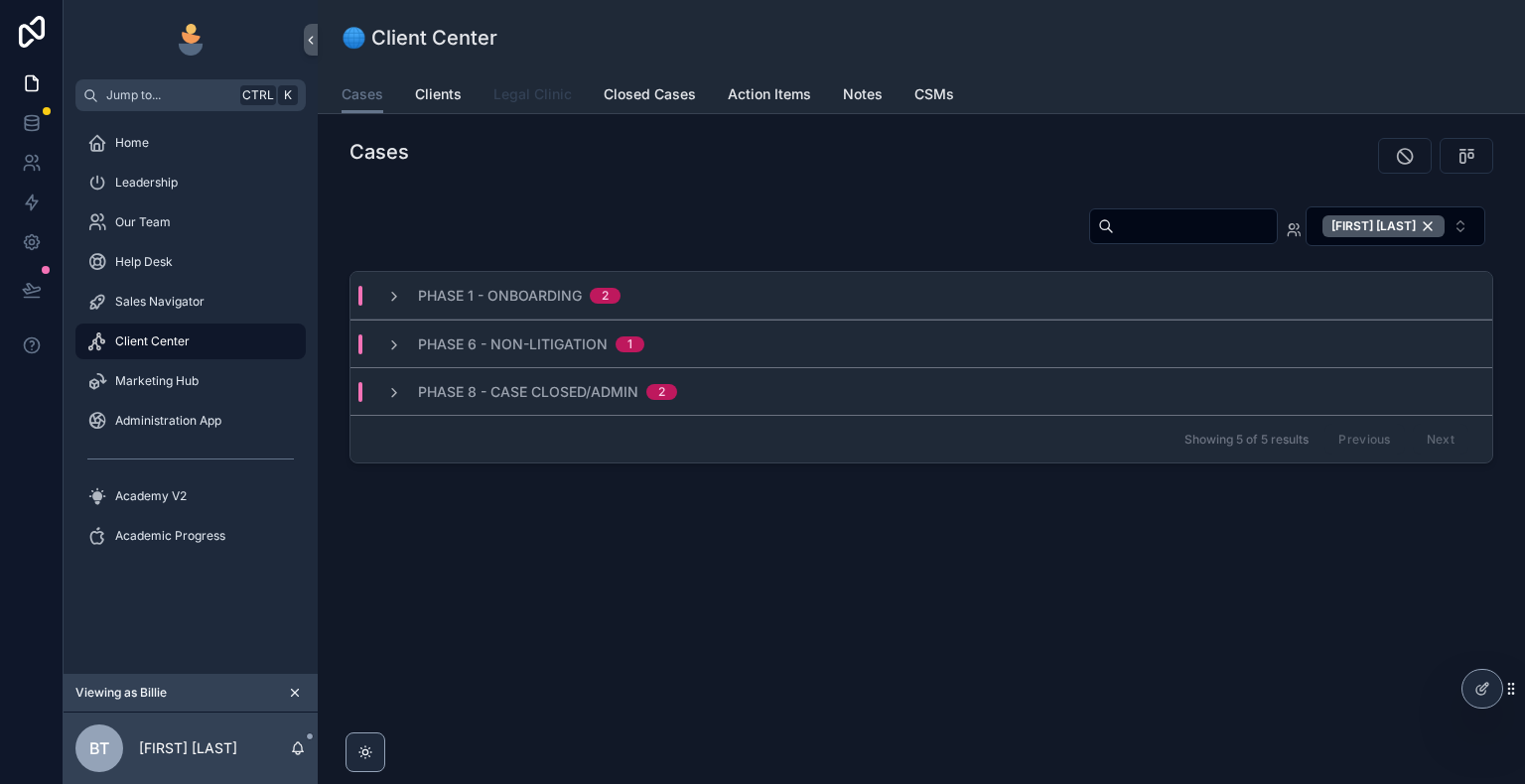 click on "Legal Clinic" at bounding box center [532, 94] 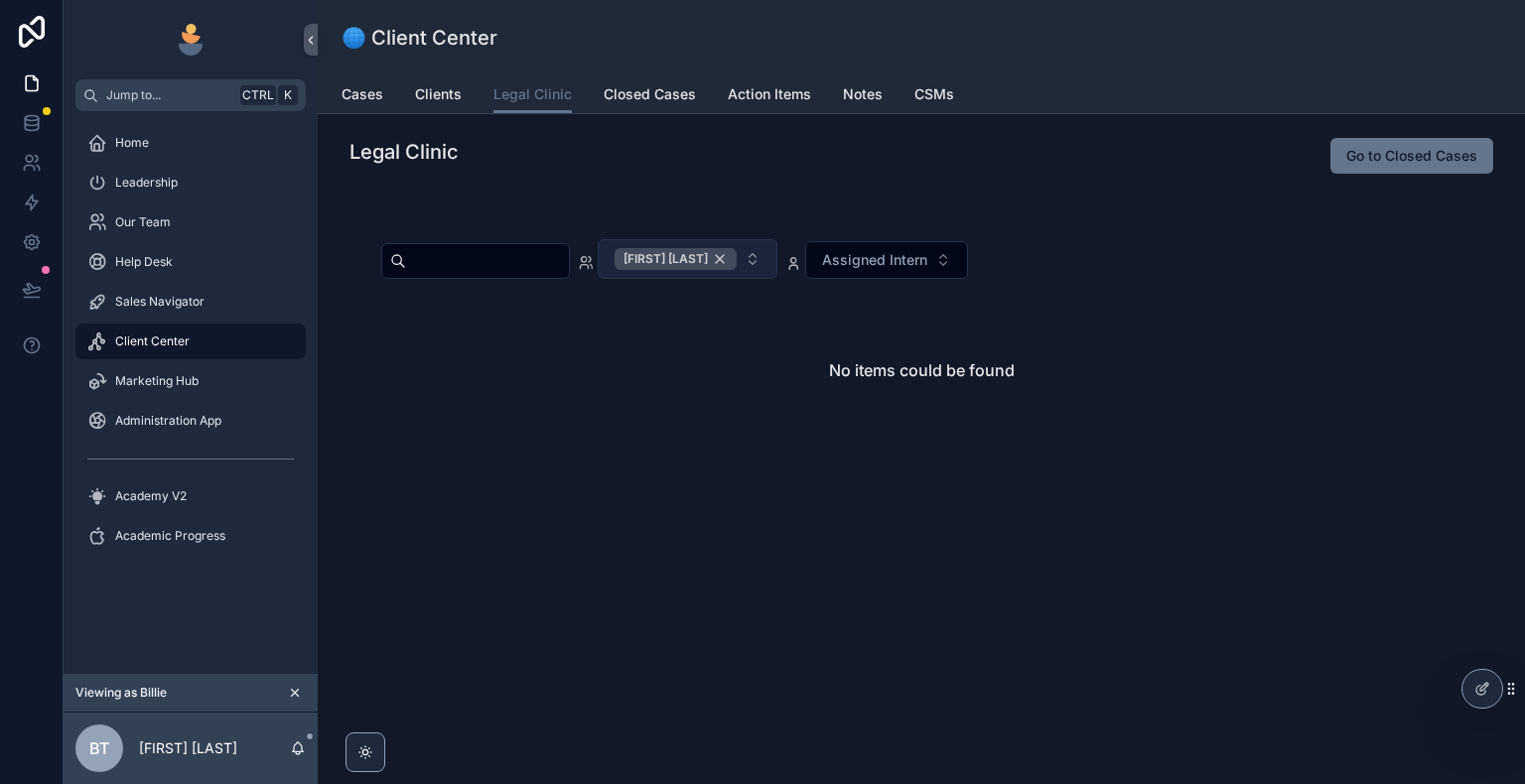 click on "[FIRST] [LAST]" at bounding box center (675, 259) 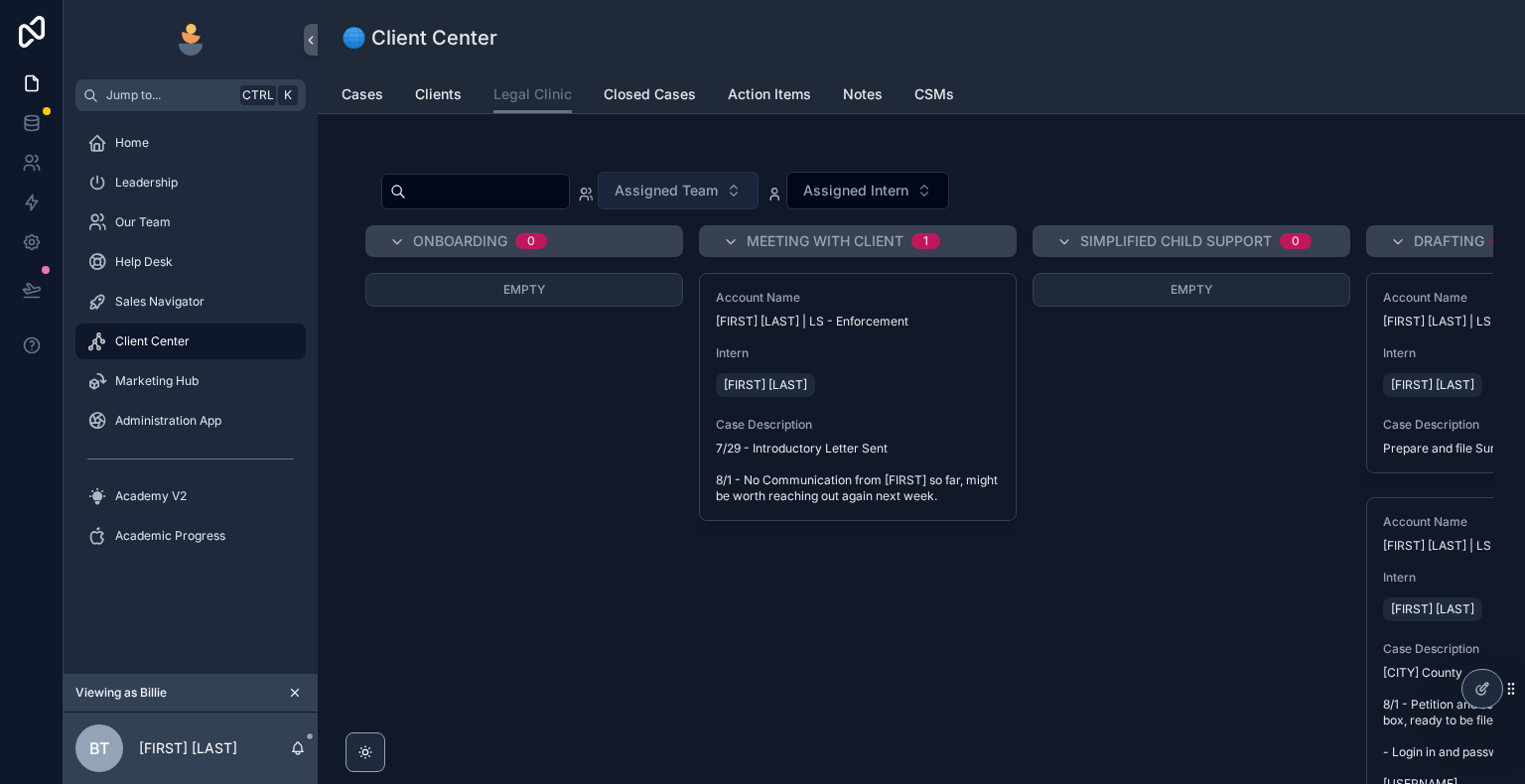 scroll, scrollTop: 0, scrollLeft: 0, axis: both 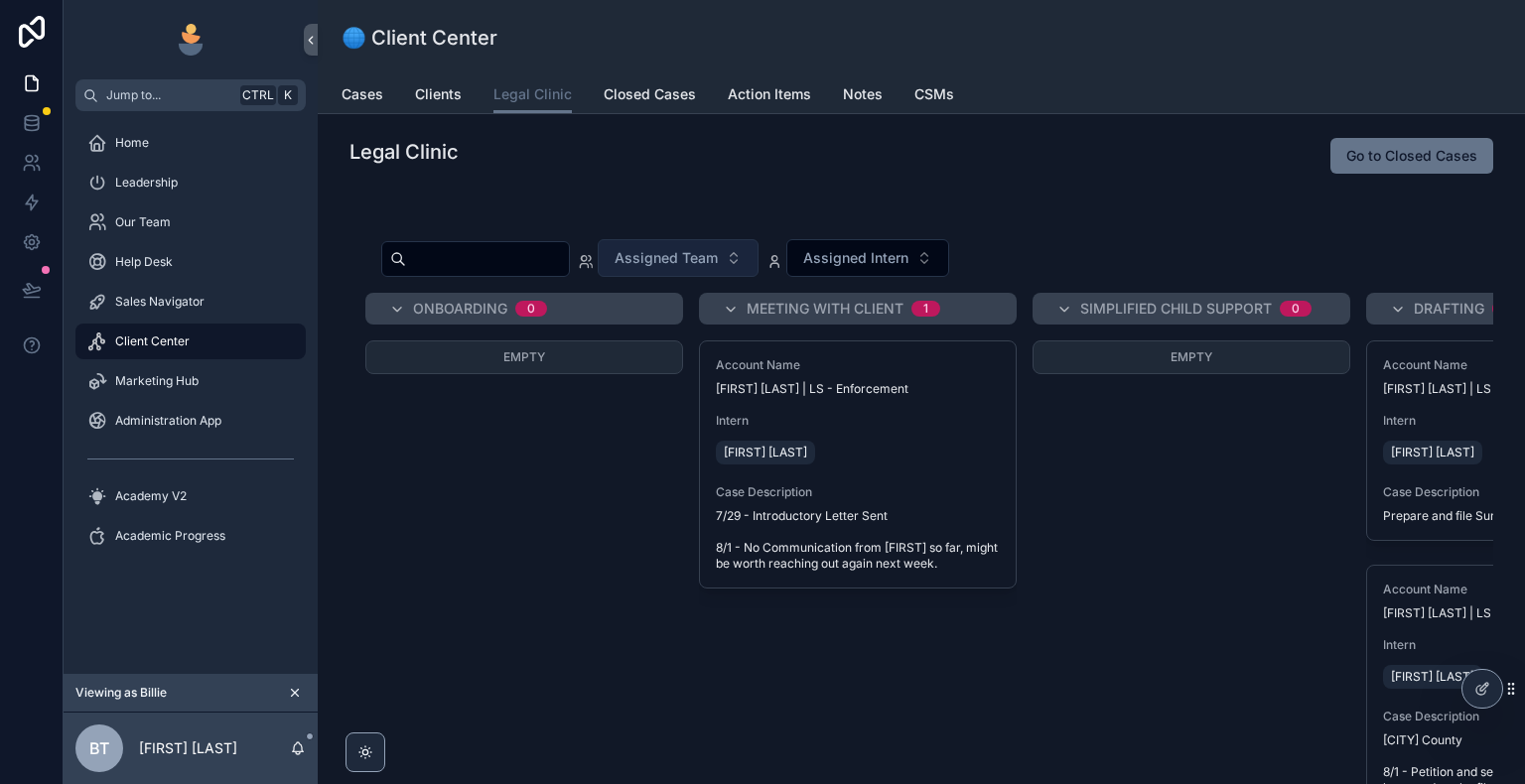 click on "Meeting with Client" at bounding box center [825, 309] 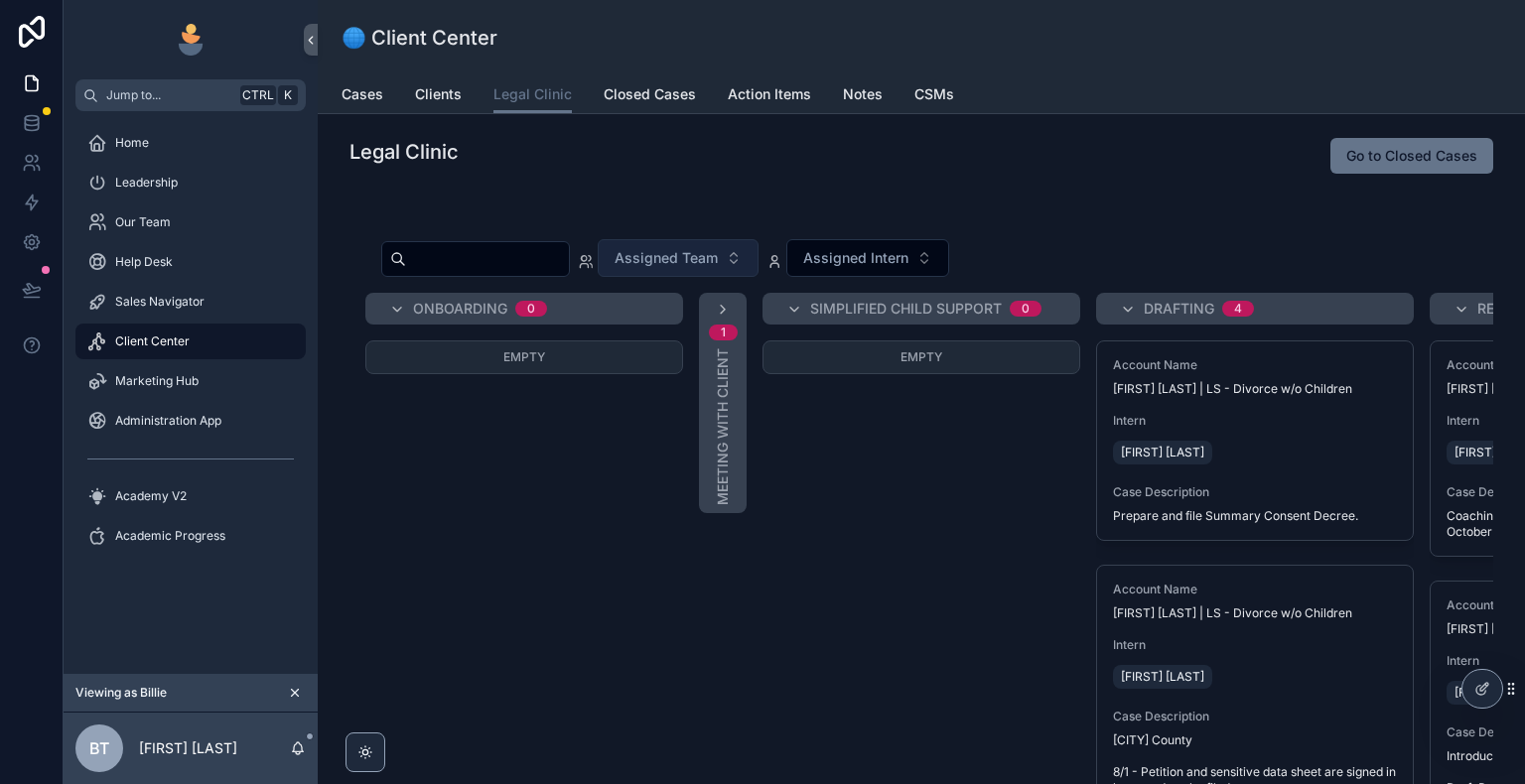click on "1 Meeting with Client" at bounding box center [723, 403] 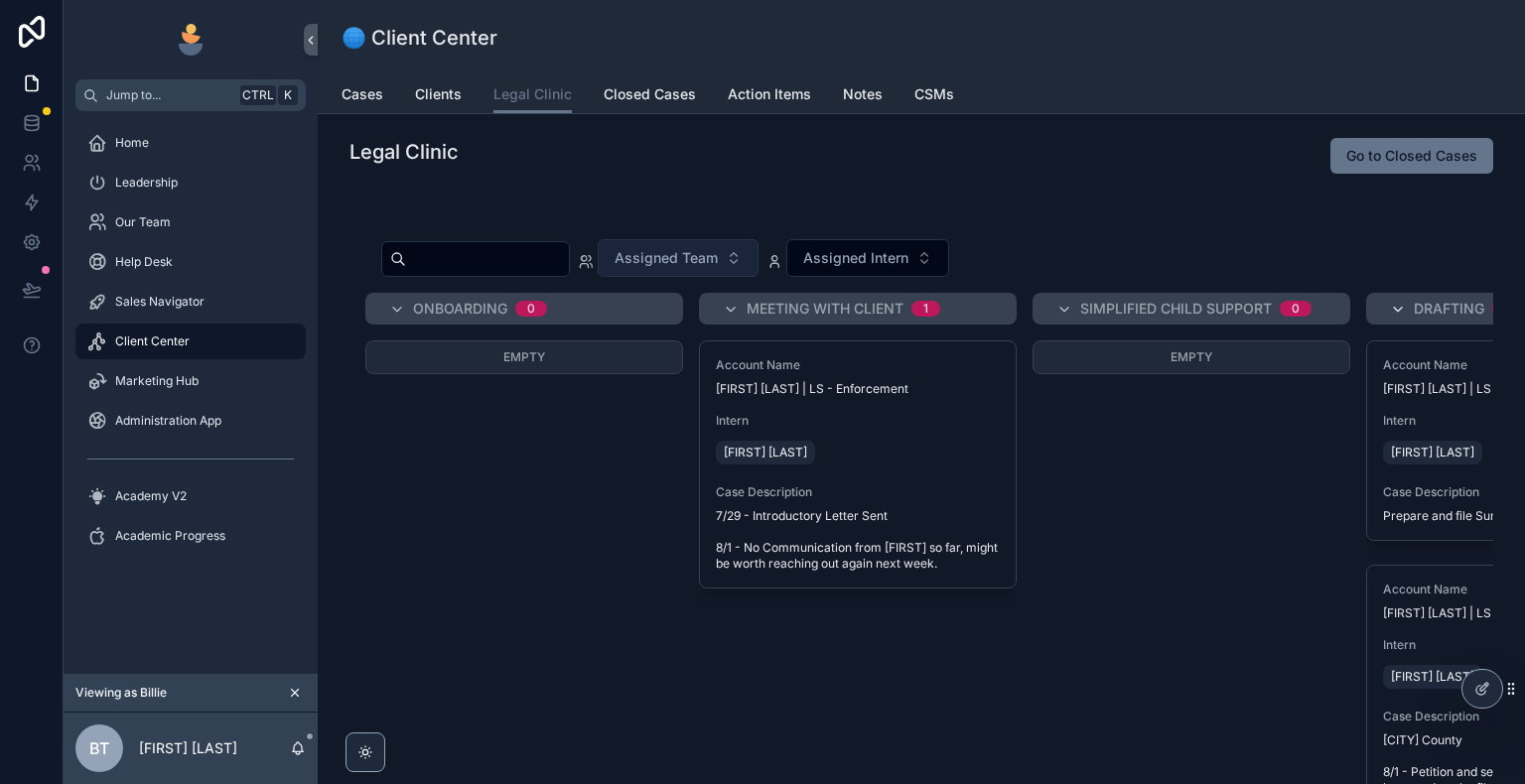 click at bounding box center (1398, 310) 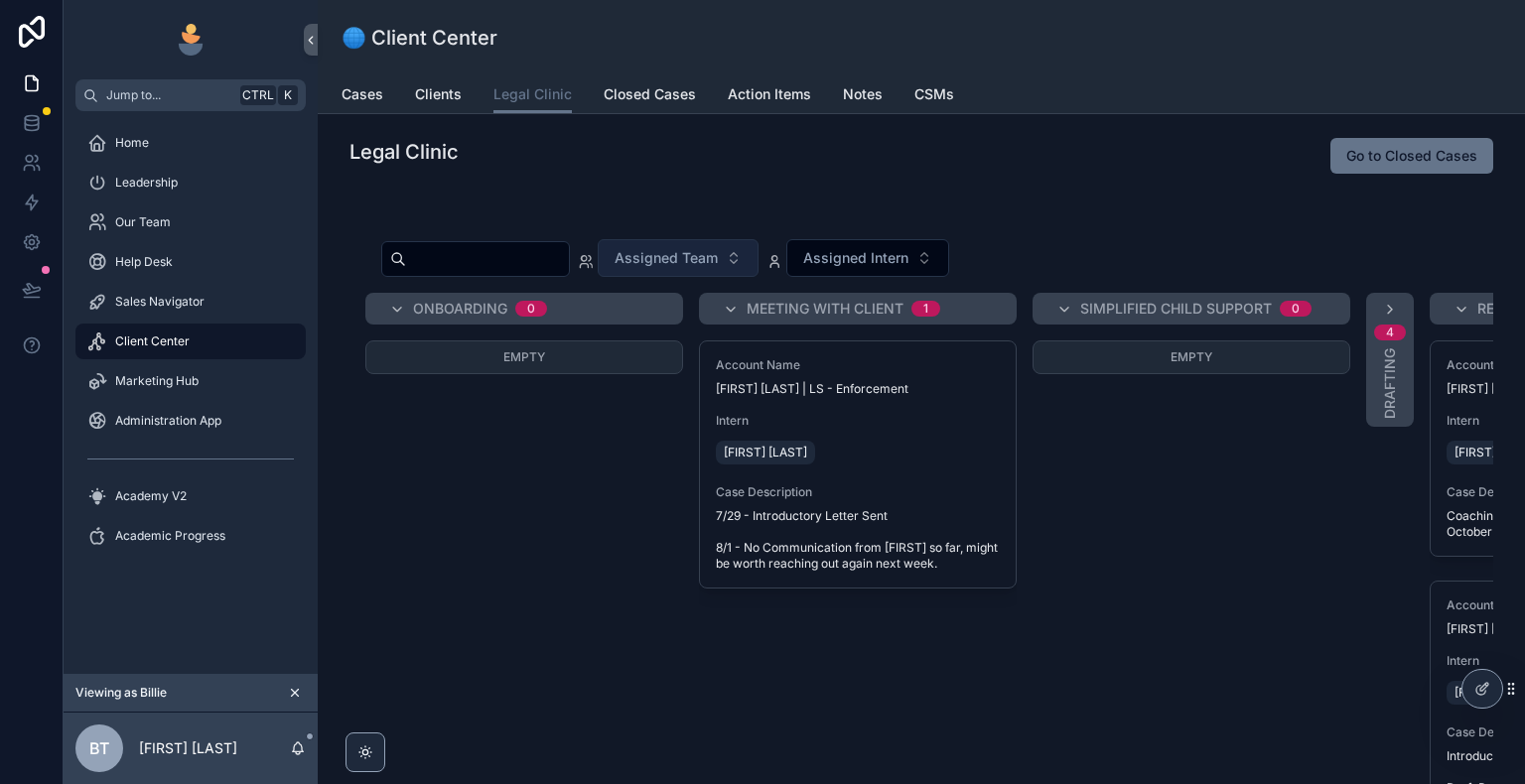click on "4 Drafting" at bounding box center (1390, 359) 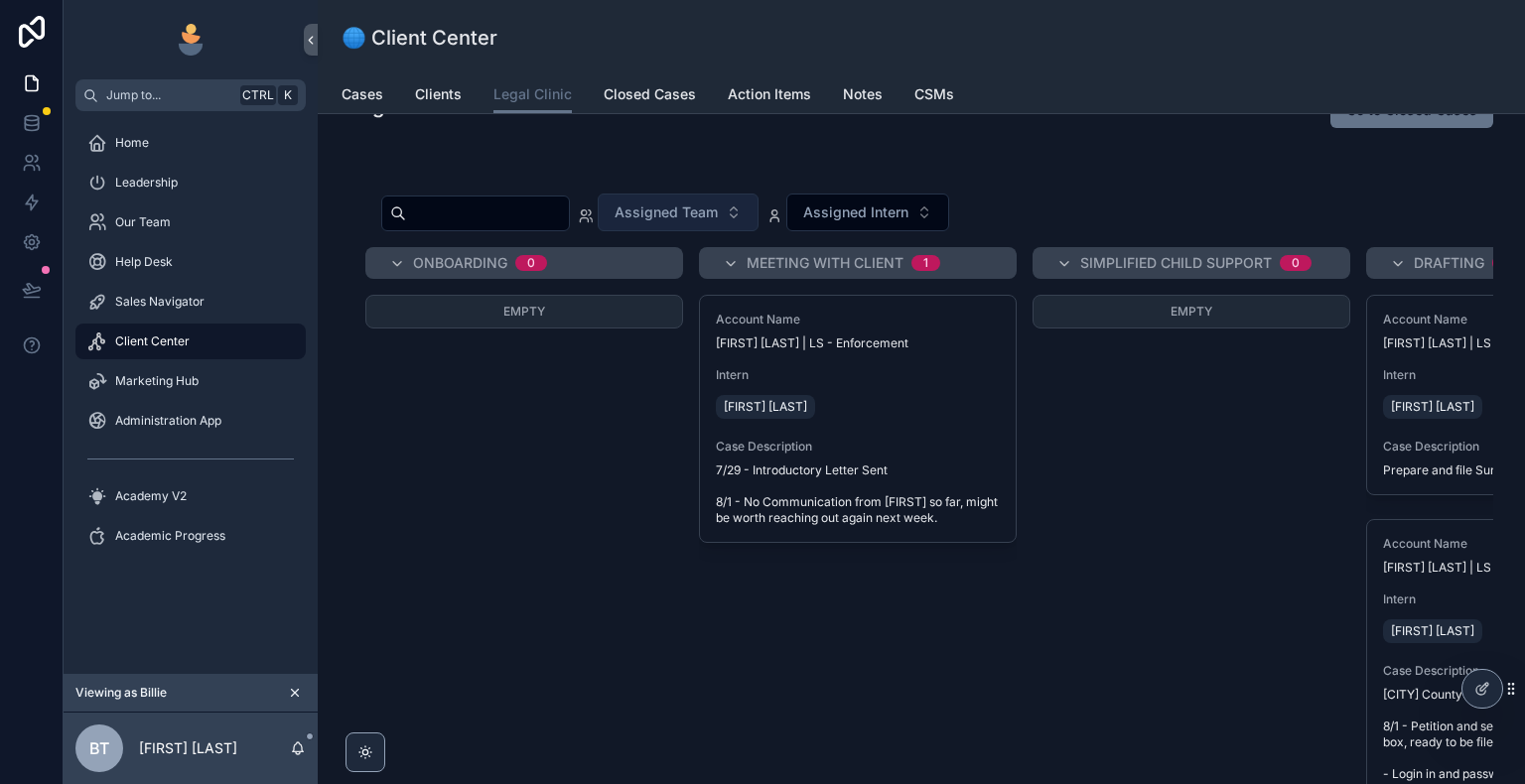 scroll, scrollTop: 0, scrollLeft: 0, axis: both 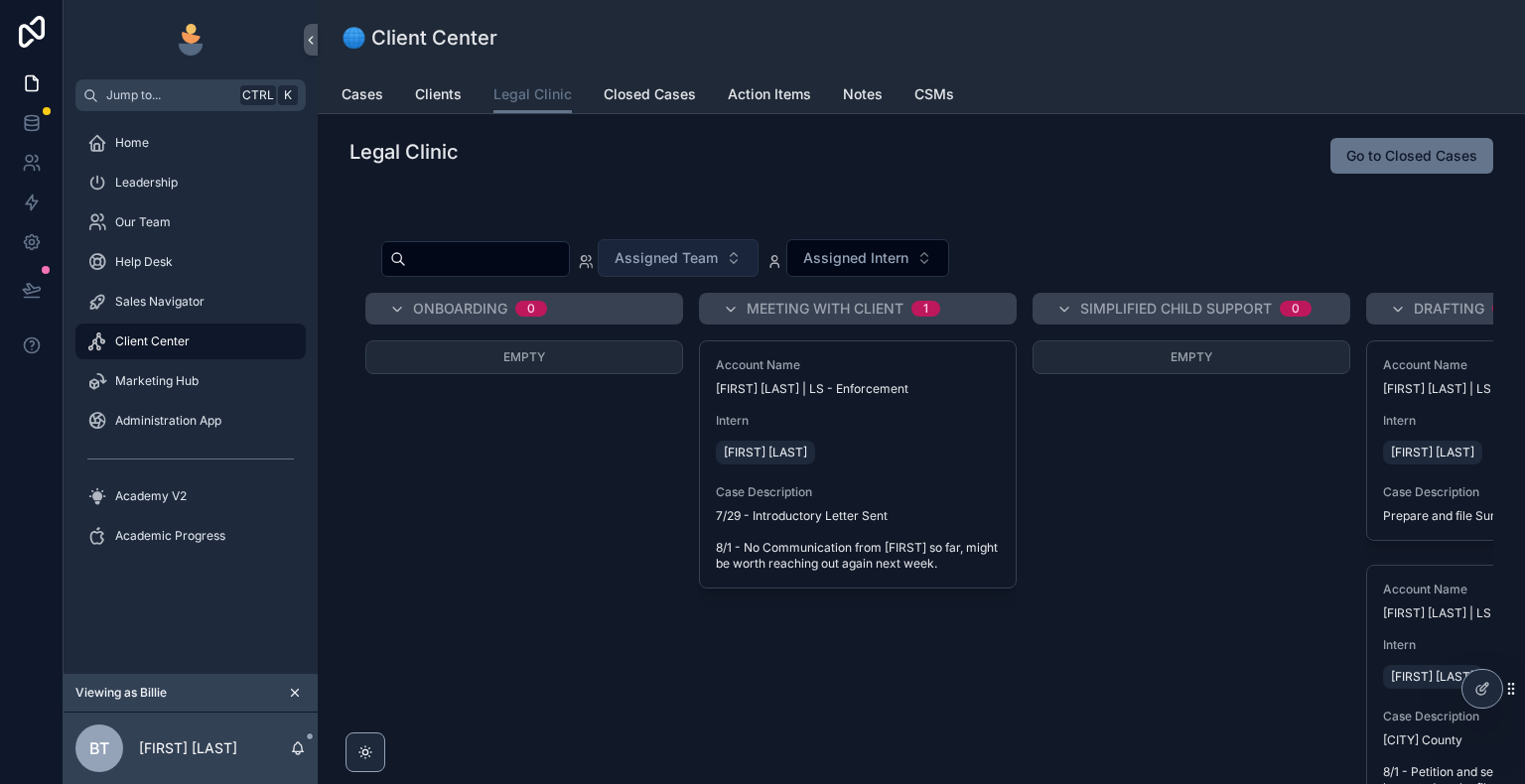 click on "Onboarding 0" at bounding box center [536, 309] 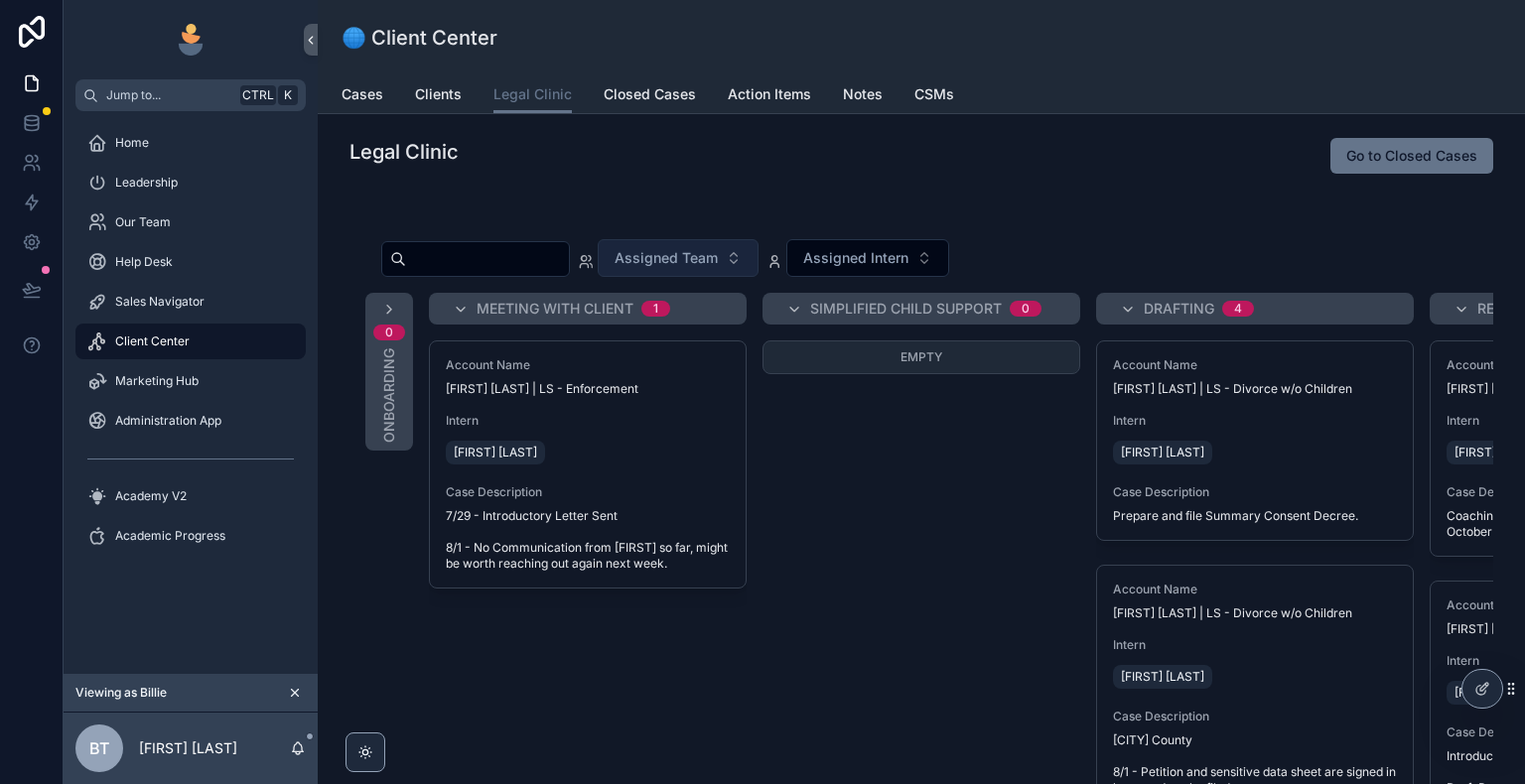 click on "Meeting with Client" at bounding box center (555, 309) 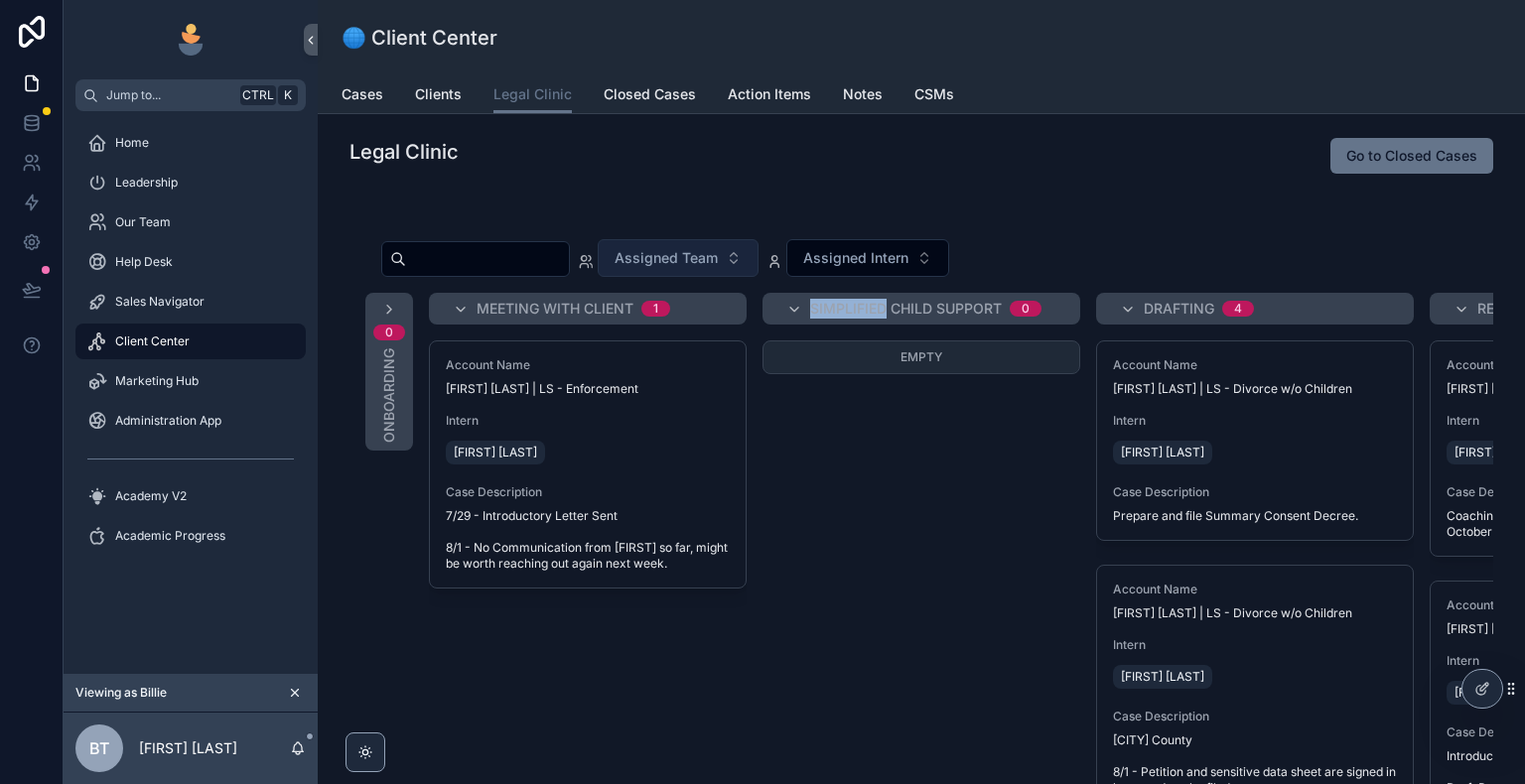 click on "Simplified Child Support" at bounding box center [905, 309] 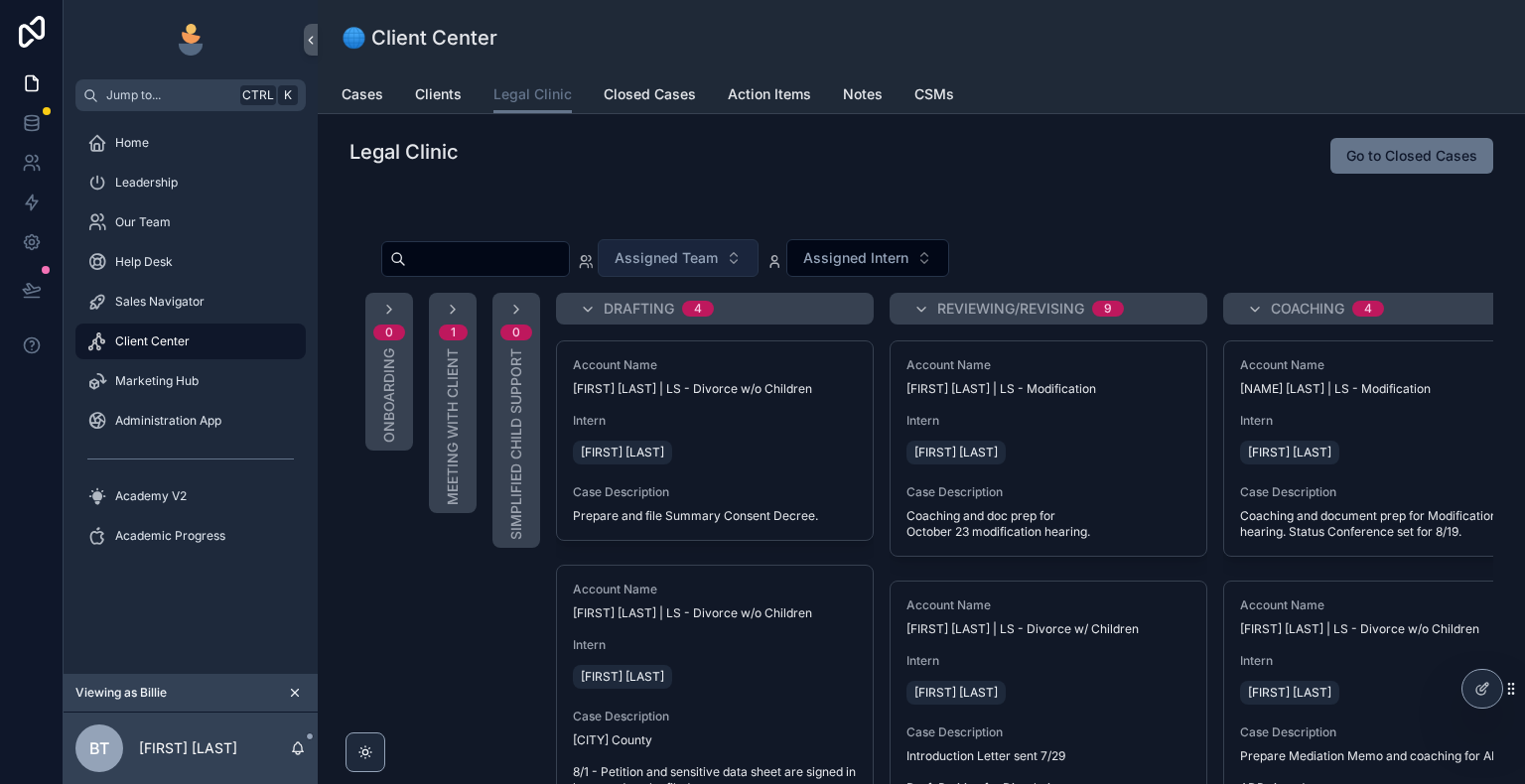 click on "Drafting 4" at bounding box center (715, 309) 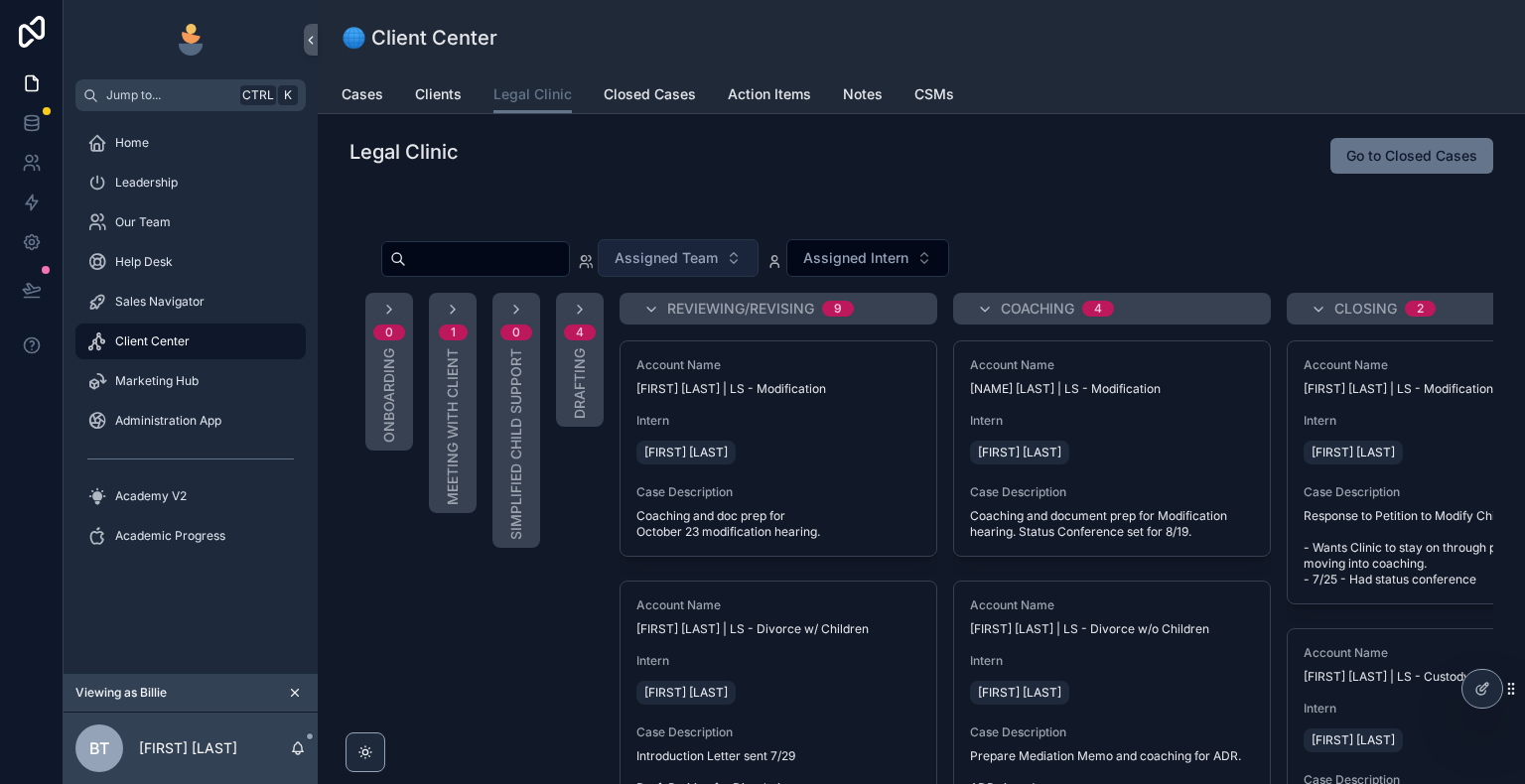 click on "Reviewing/Revising 9" at bounding box center [778, 309] 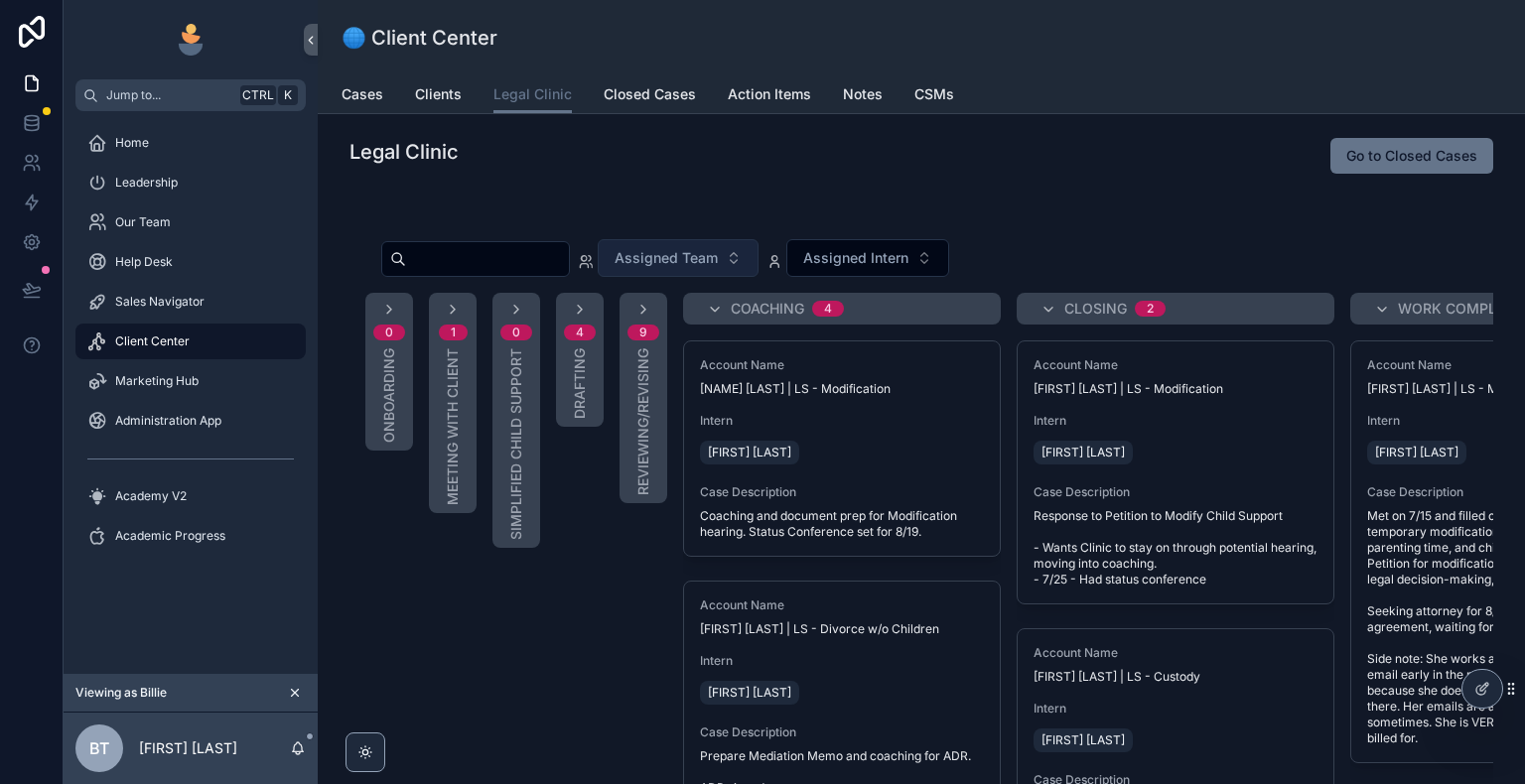 click on "Coaching" at bounding box center (767, 309) 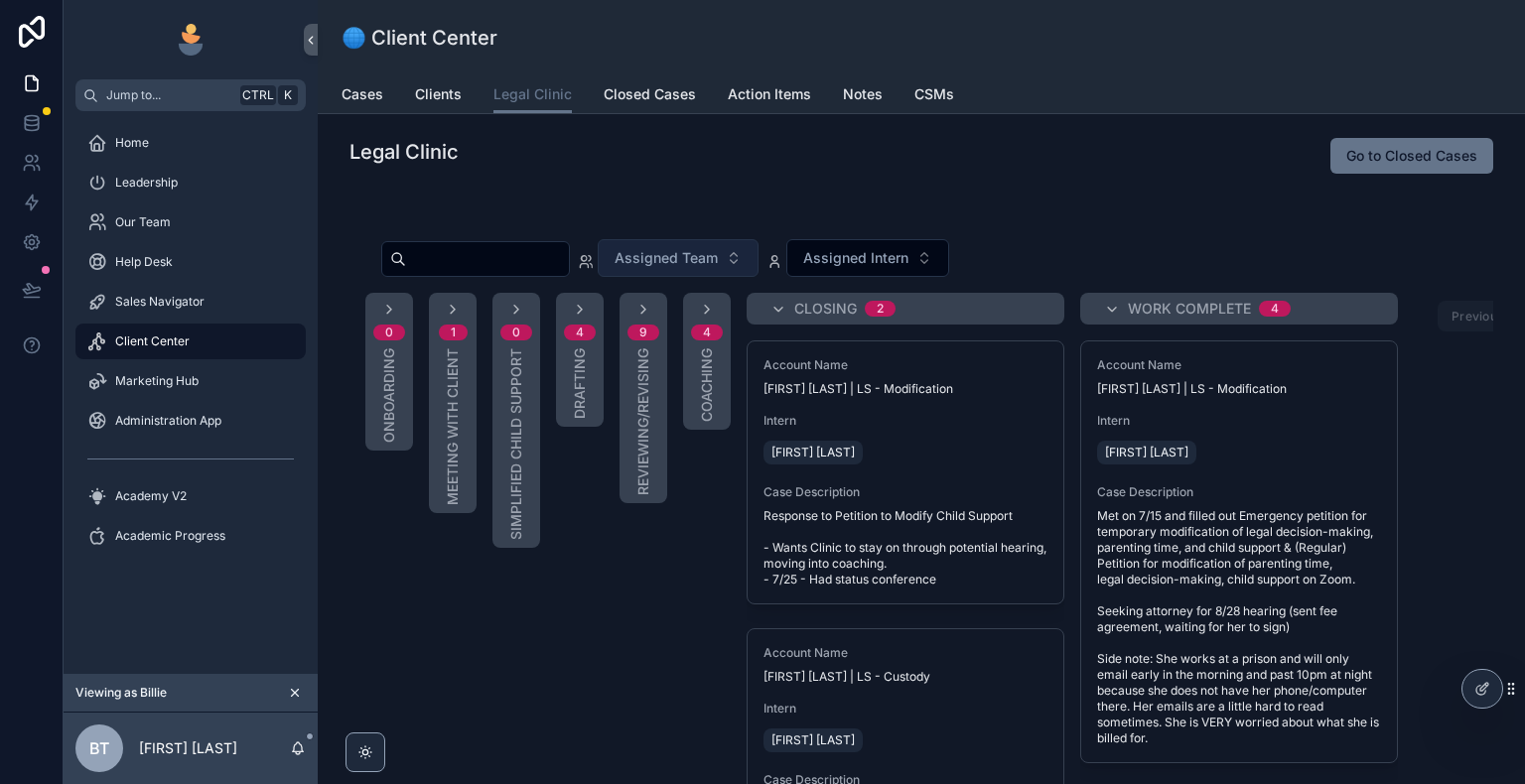 click on "Closing 2" at bounding box center [905, 309] 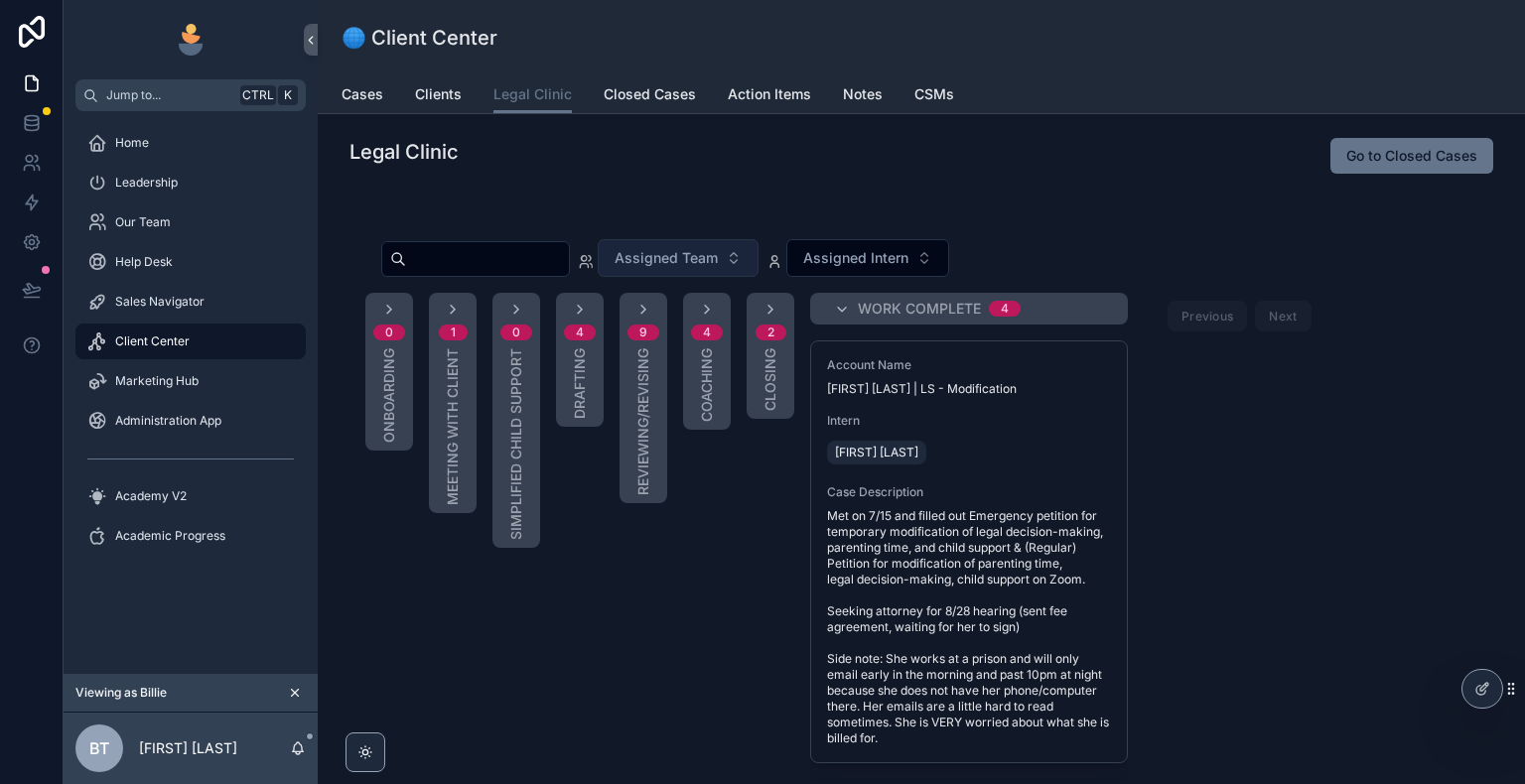 click on "Work Complete 4" at bounding box center [969, 309] 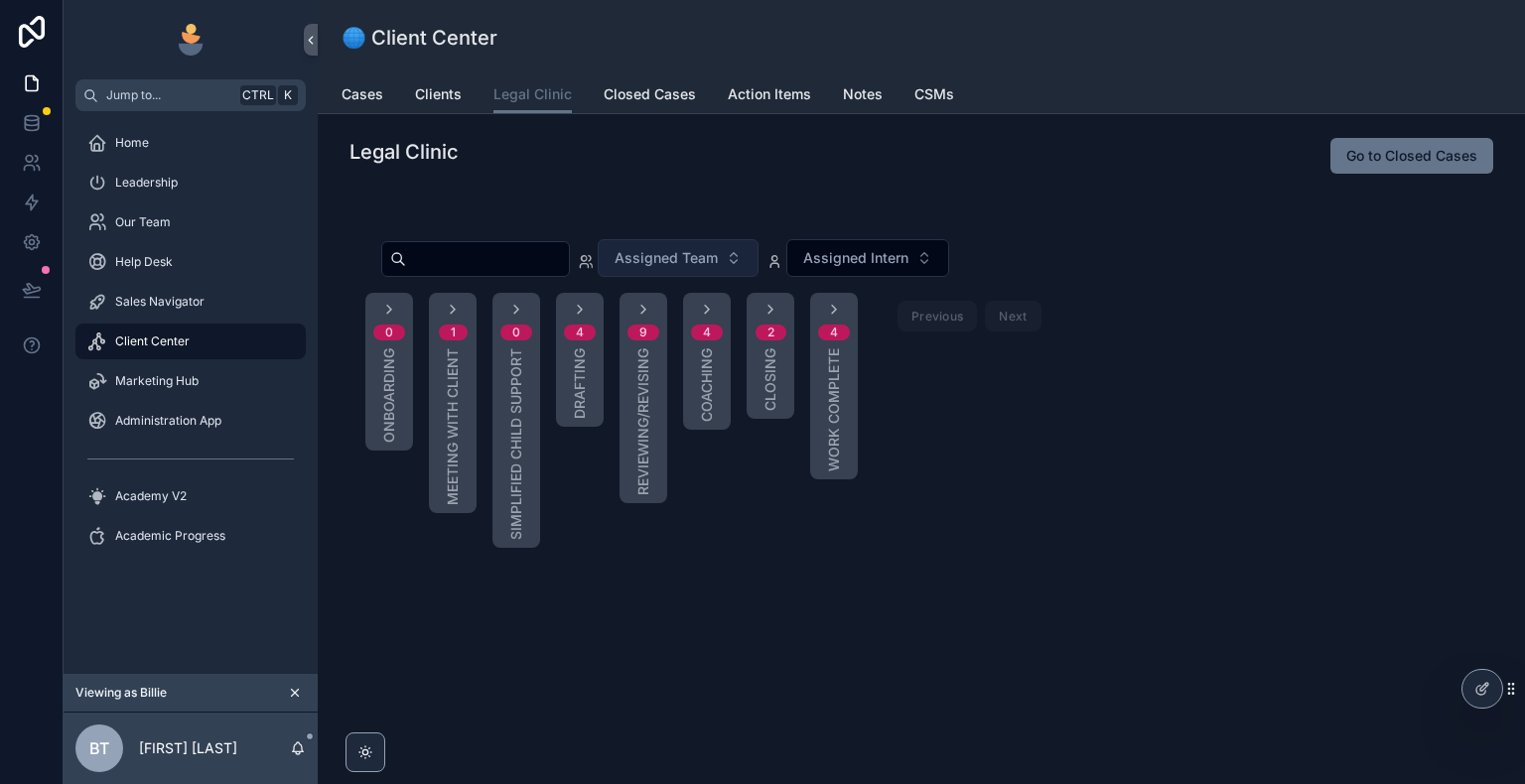 click on "1 Meeting with Client" at bounding box center [453, 403] 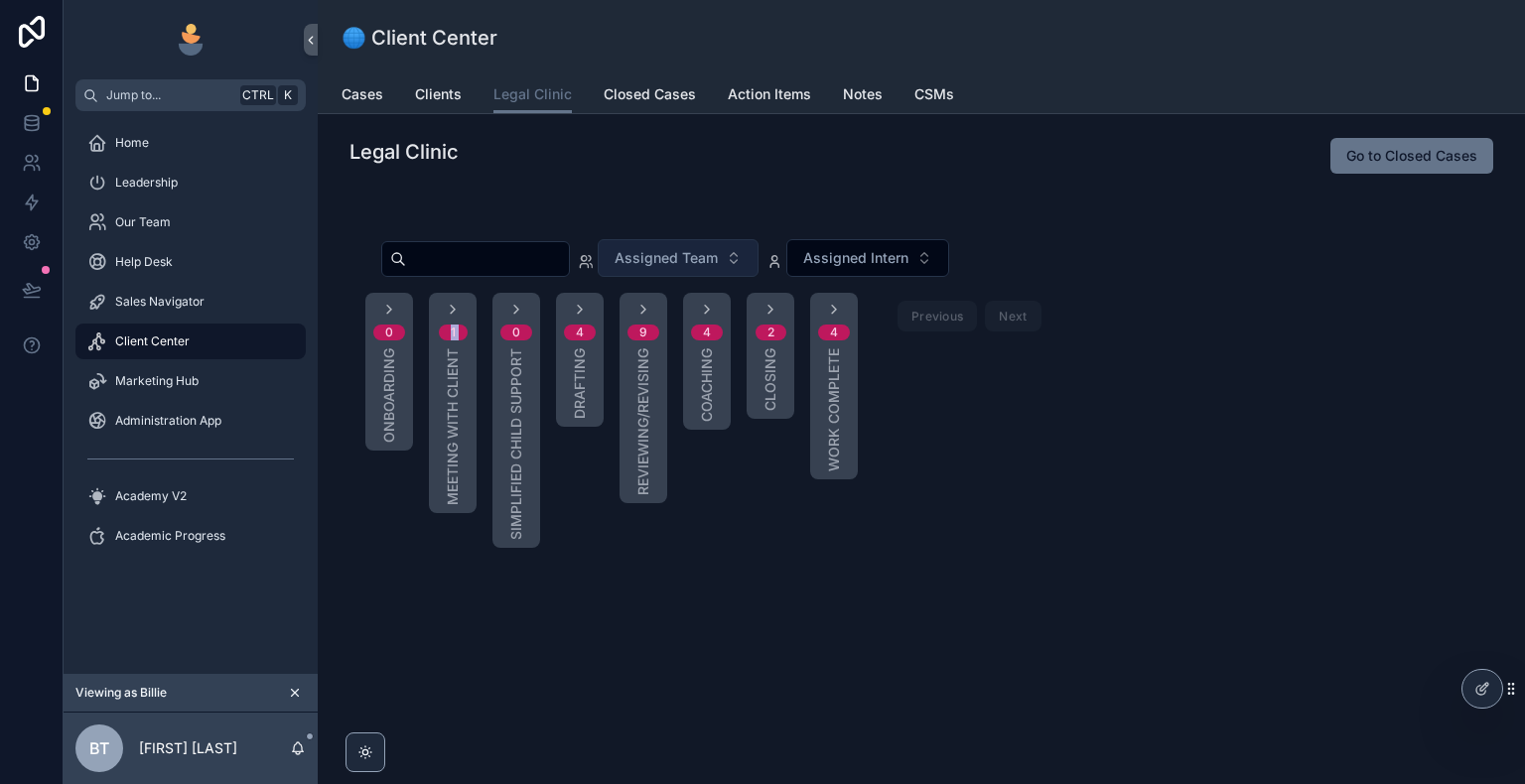 click on "1 Meeting with Client" at bounding box center (453, 403) 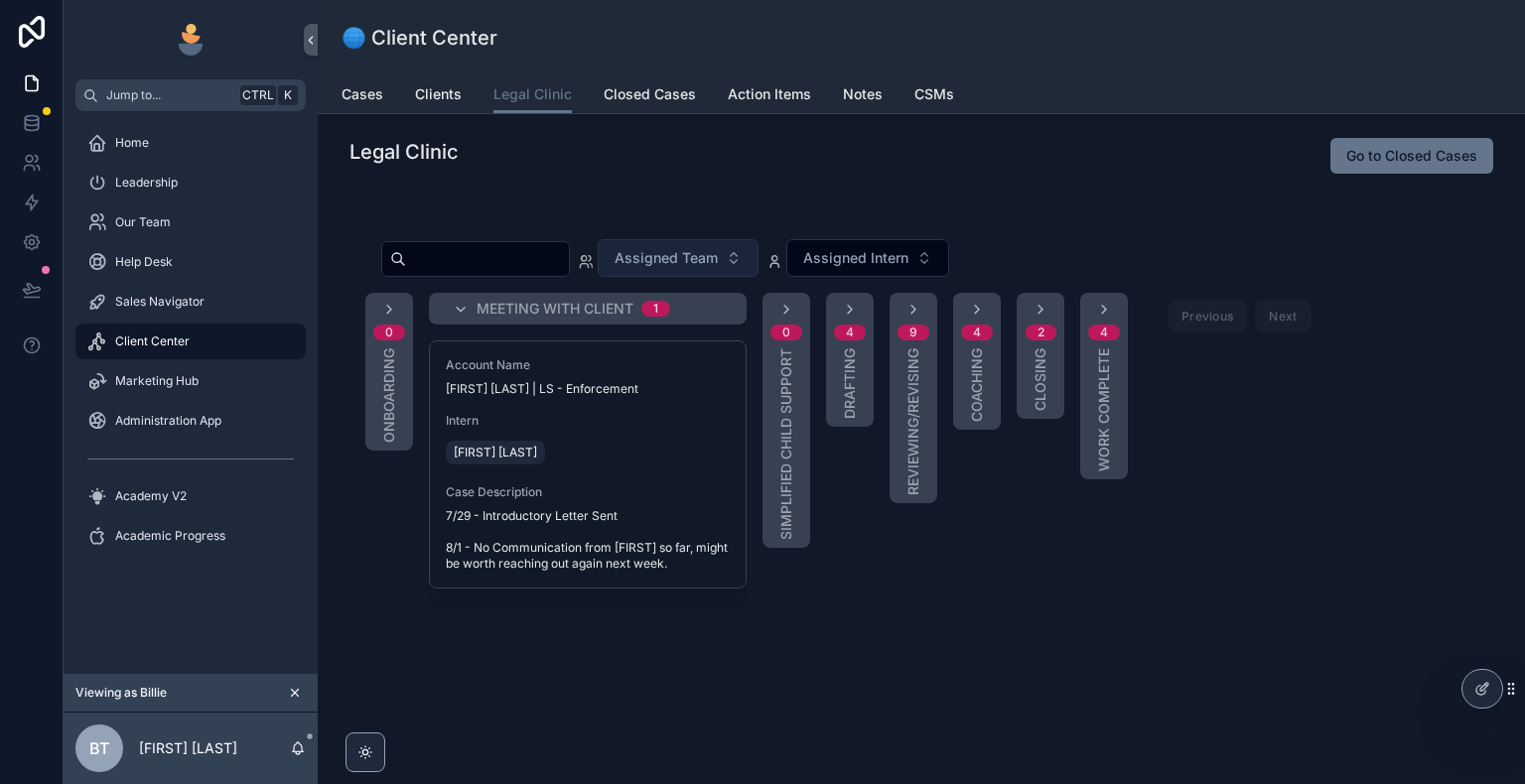 click on "Meeting with Client 1" at bounding box center [600, 309] 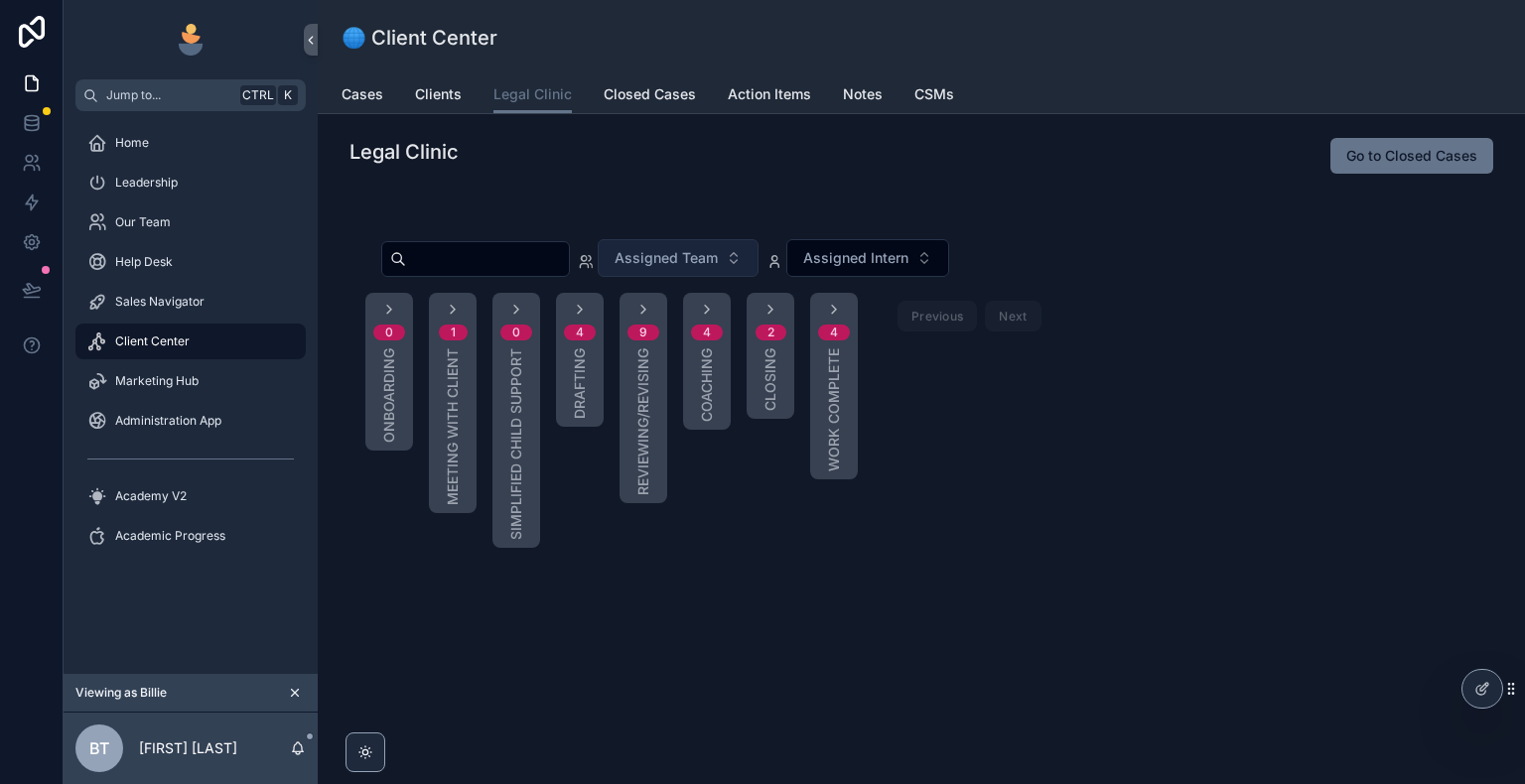 click on "0 Simplified Child Support" at bounding box center (516, 420) 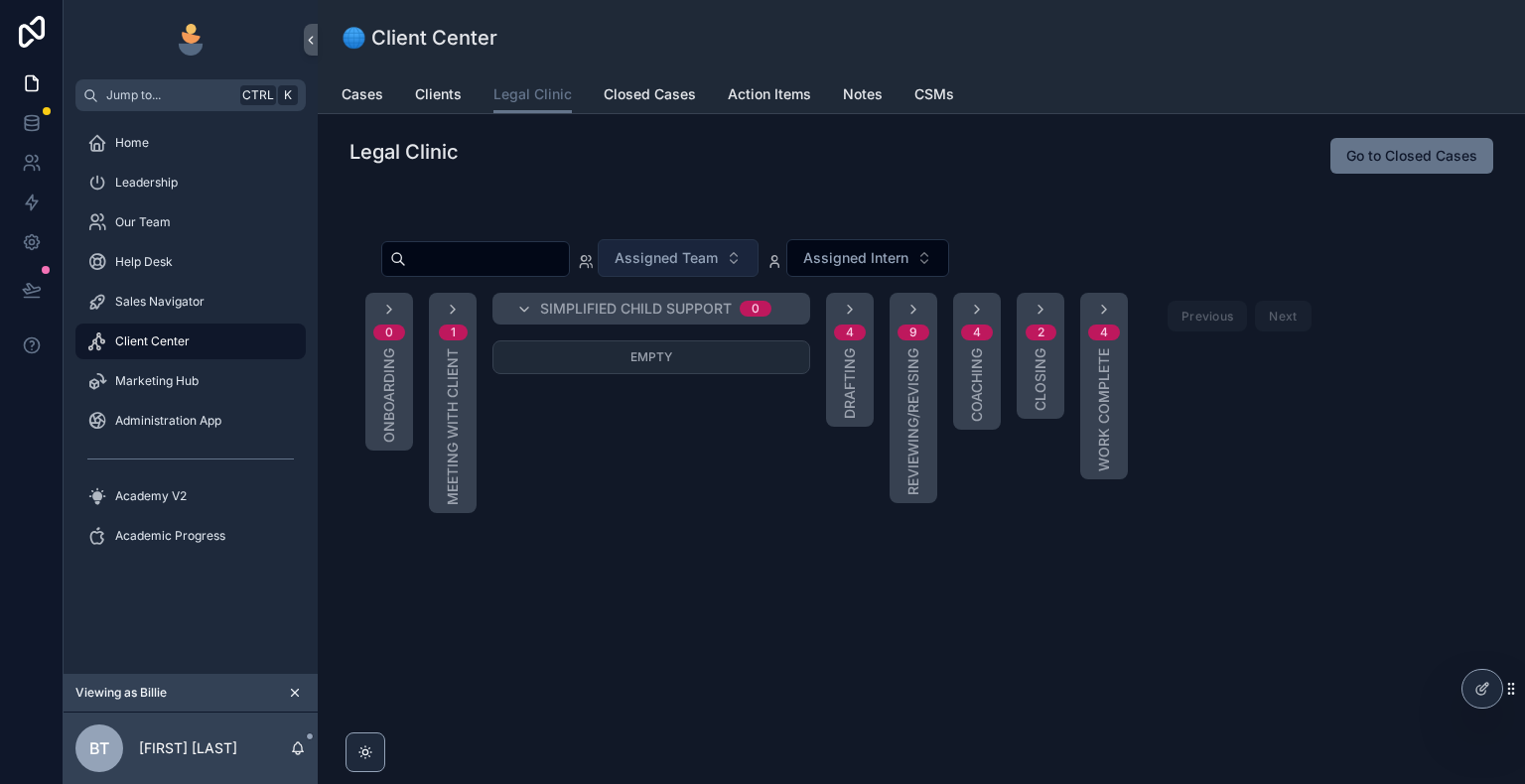 click on "Simplified Child Support 0" at bounding box center [651, 309] 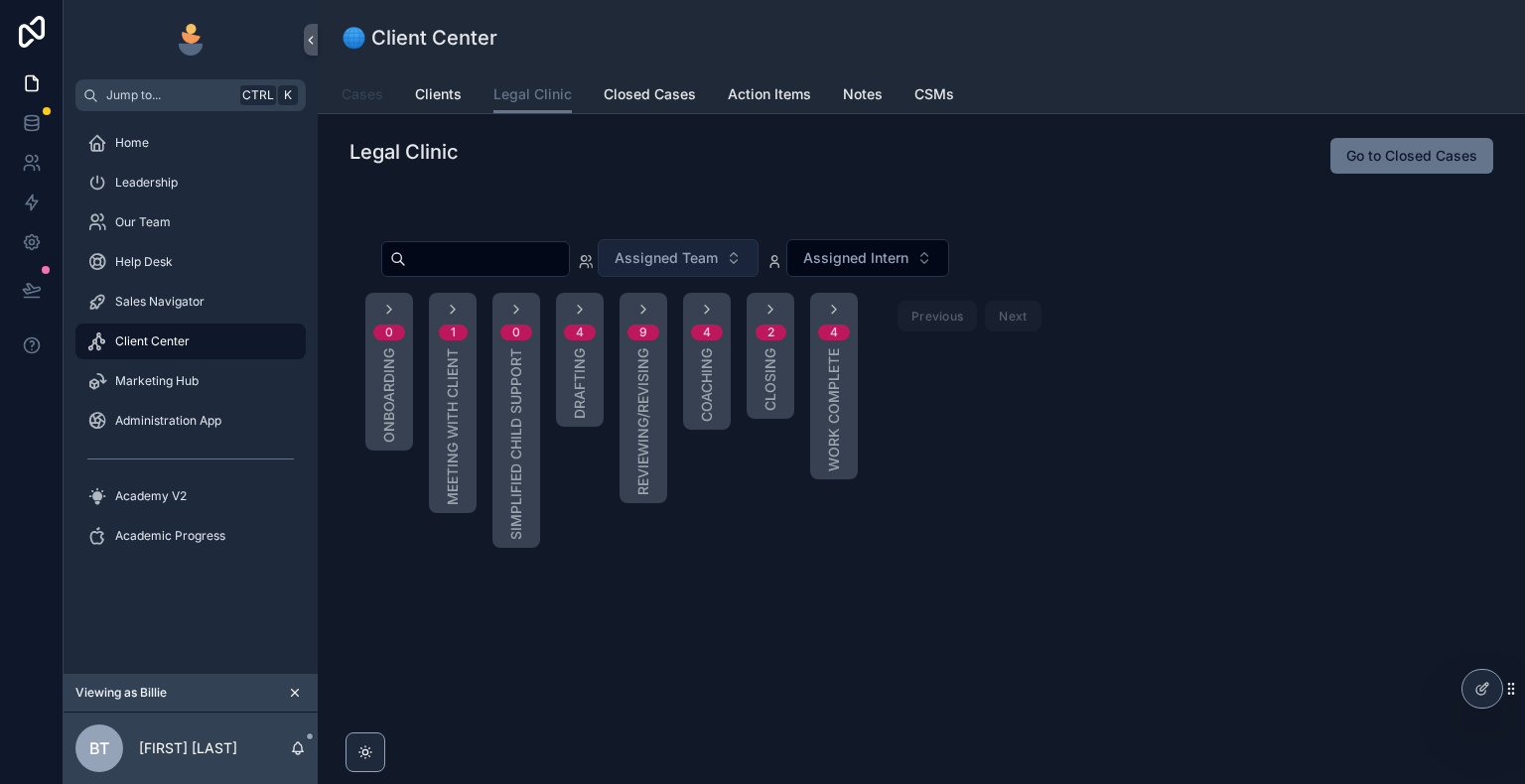 click on "Cases" at bounding box center (362, 94) 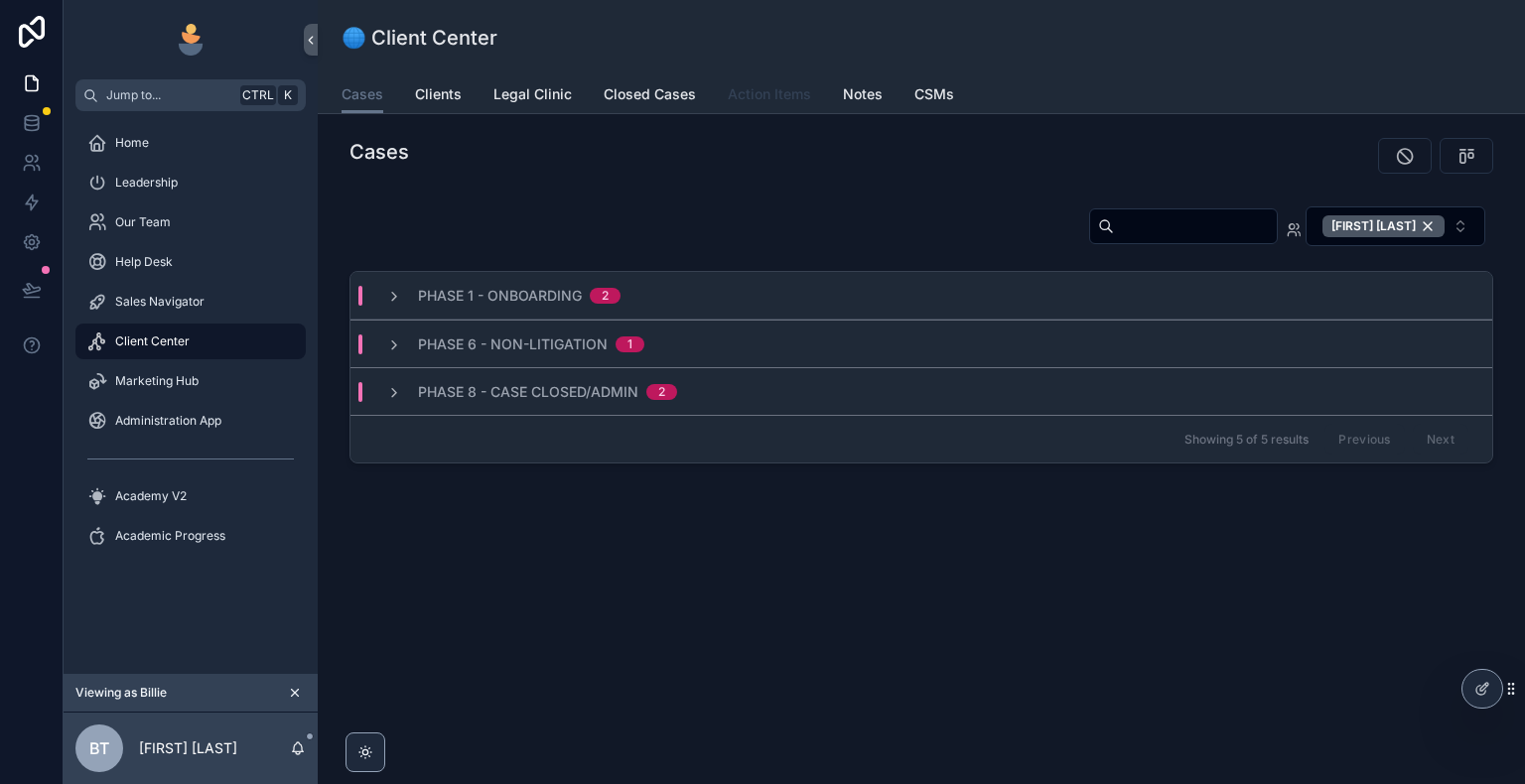 click on "Action Items" at bounding box center [769, 94] 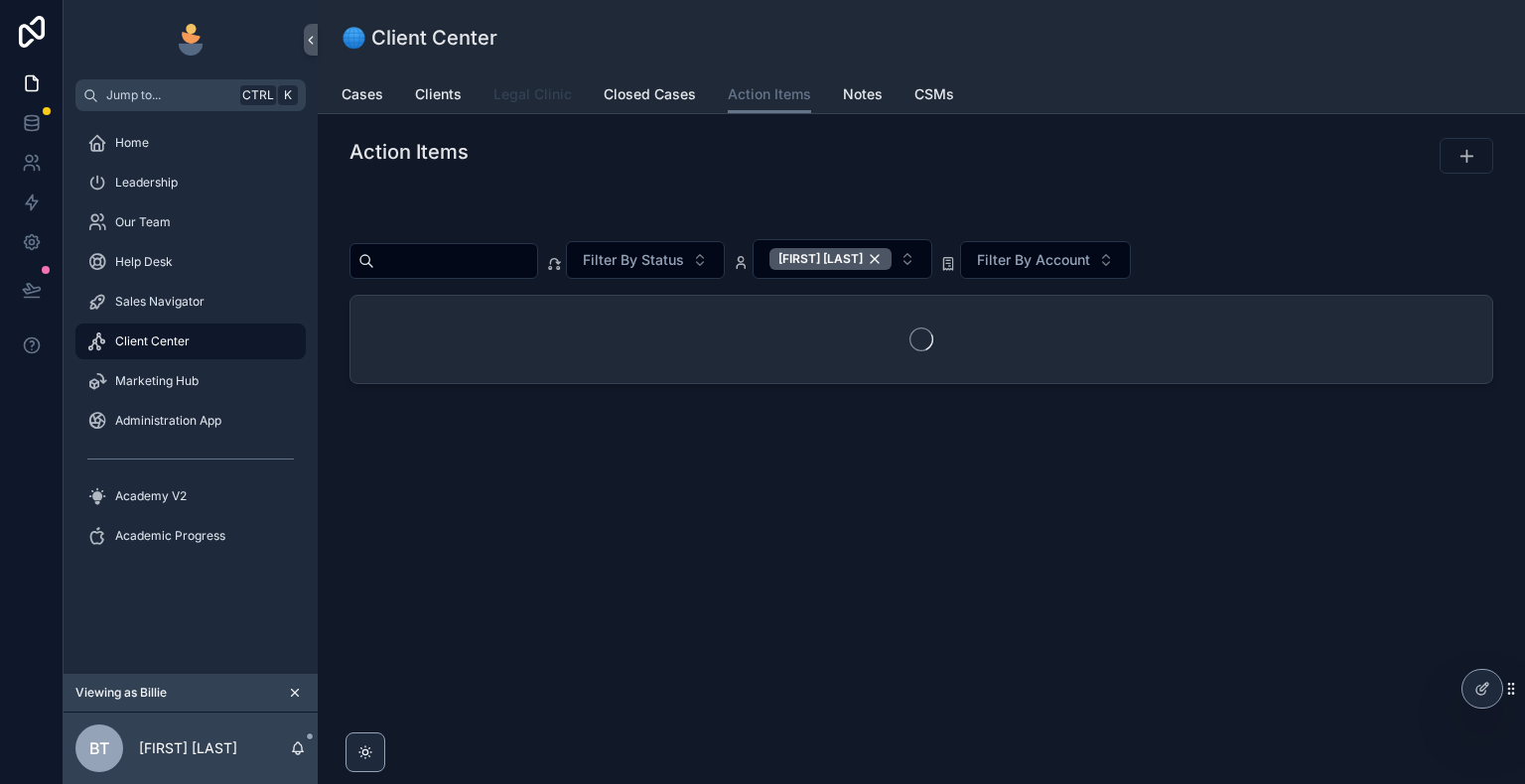 click on "Legal Clinic" at bounding box center [532, 94] 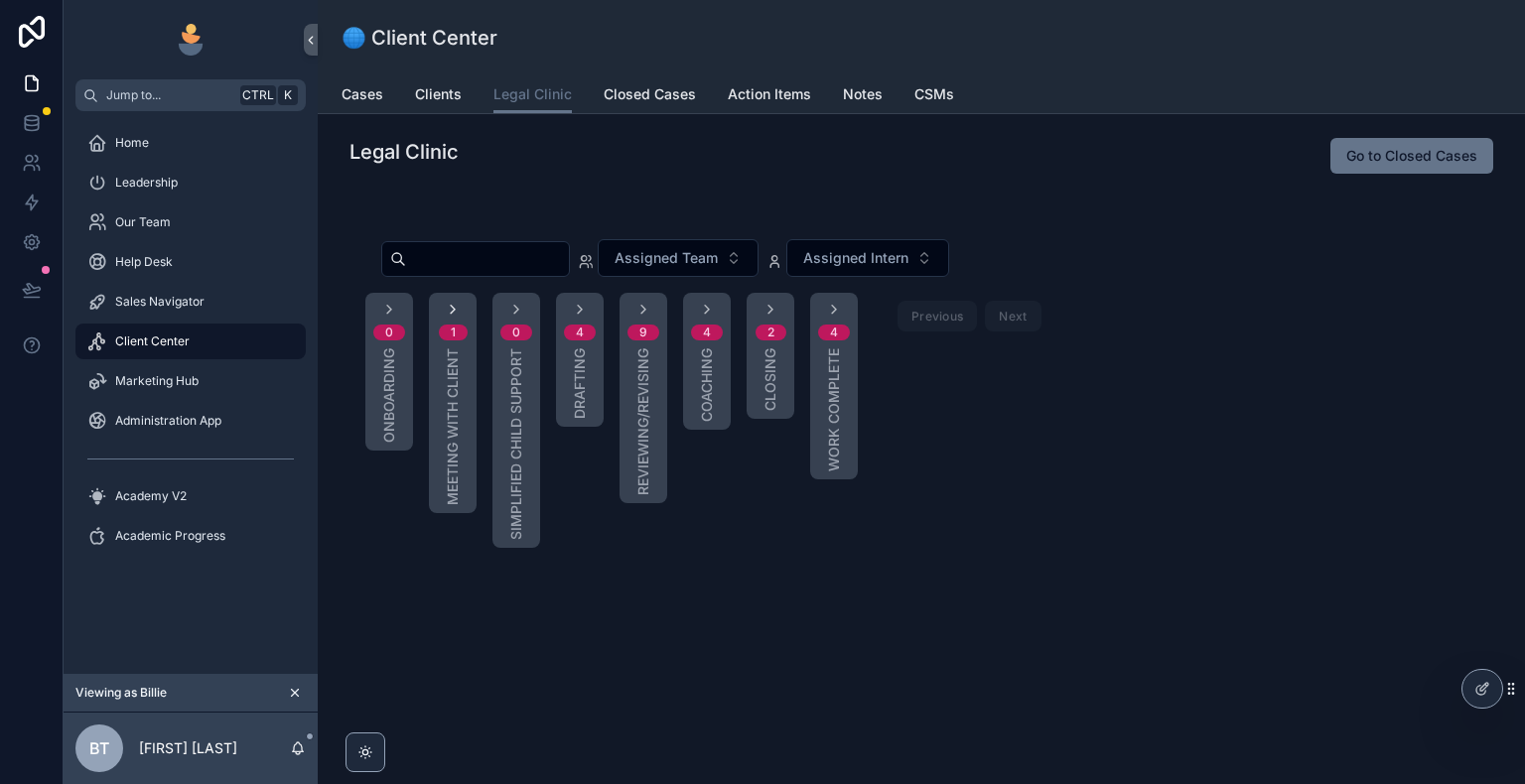 click at bounding box center [453, 310] 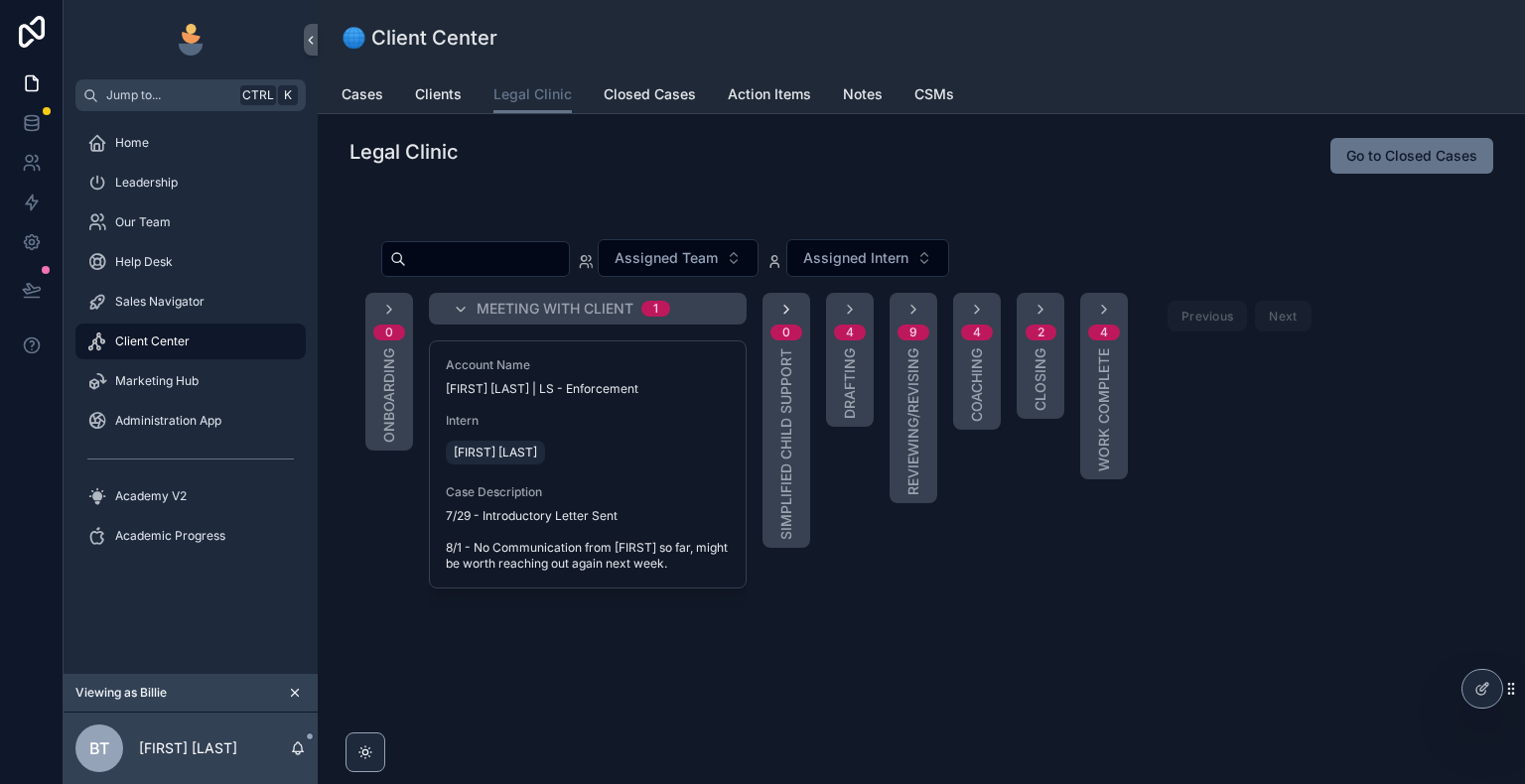 click at bounding box center (786, 310) 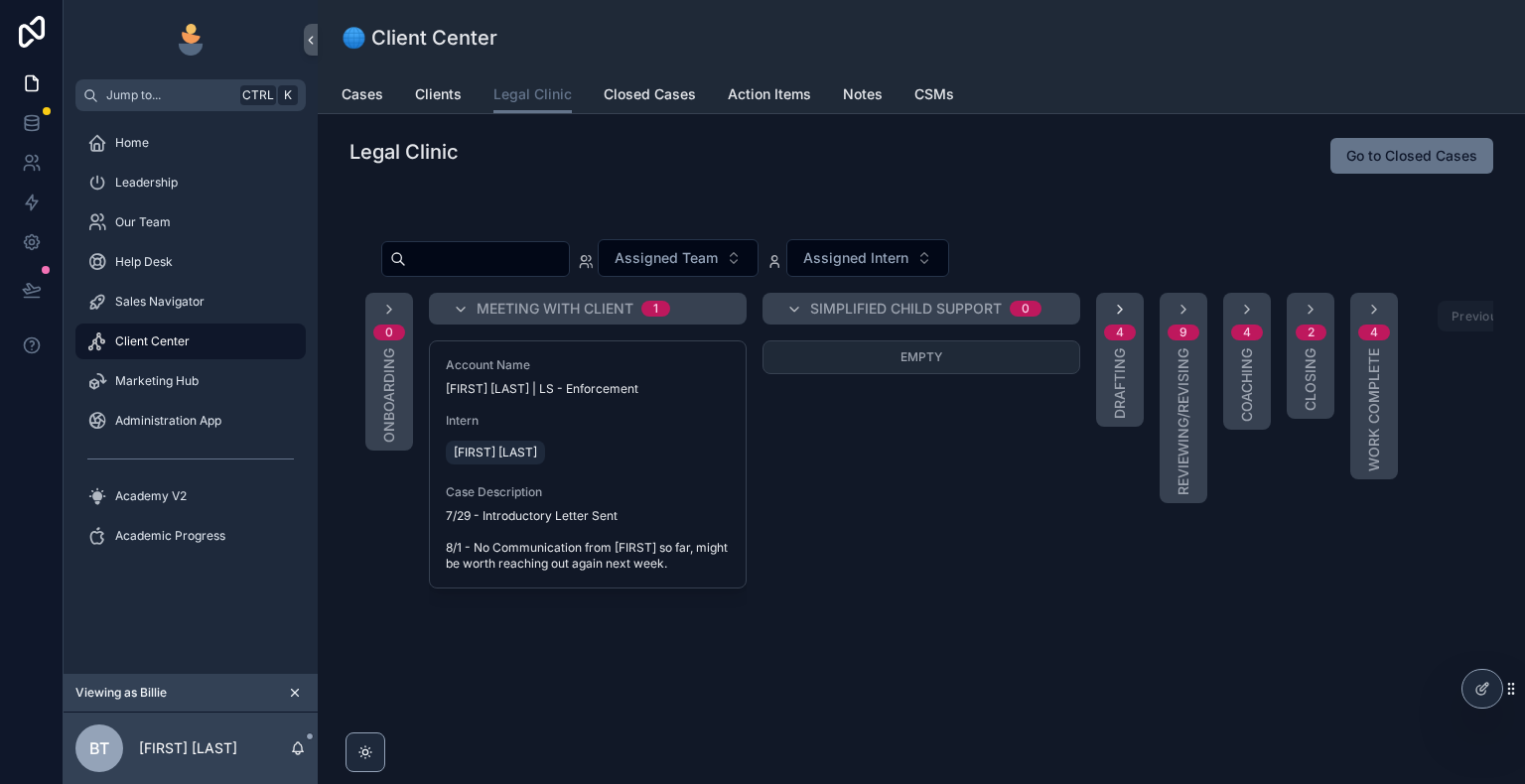 click at bounding box center (1120, 310) 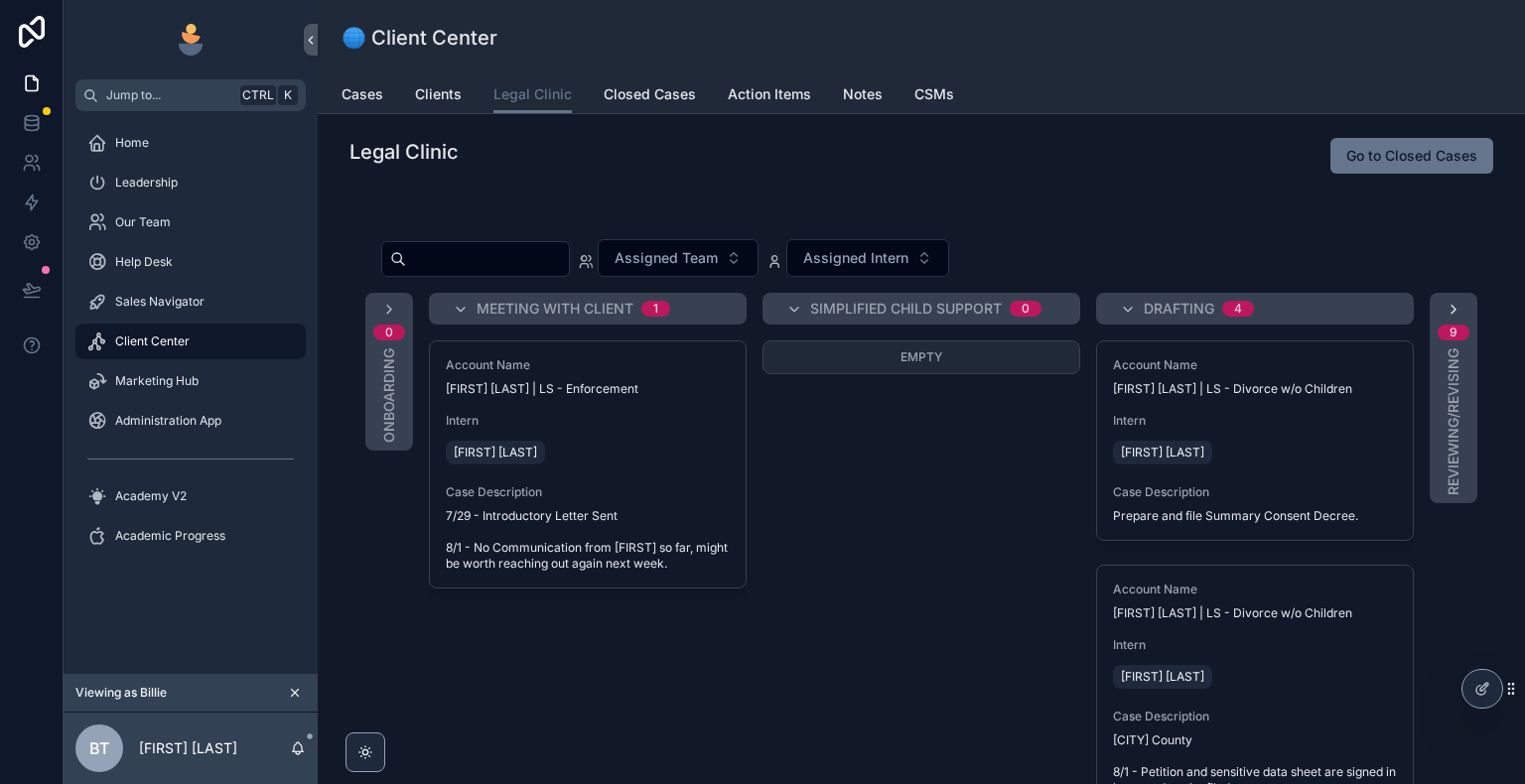 click at bounding box center (1454, 310) 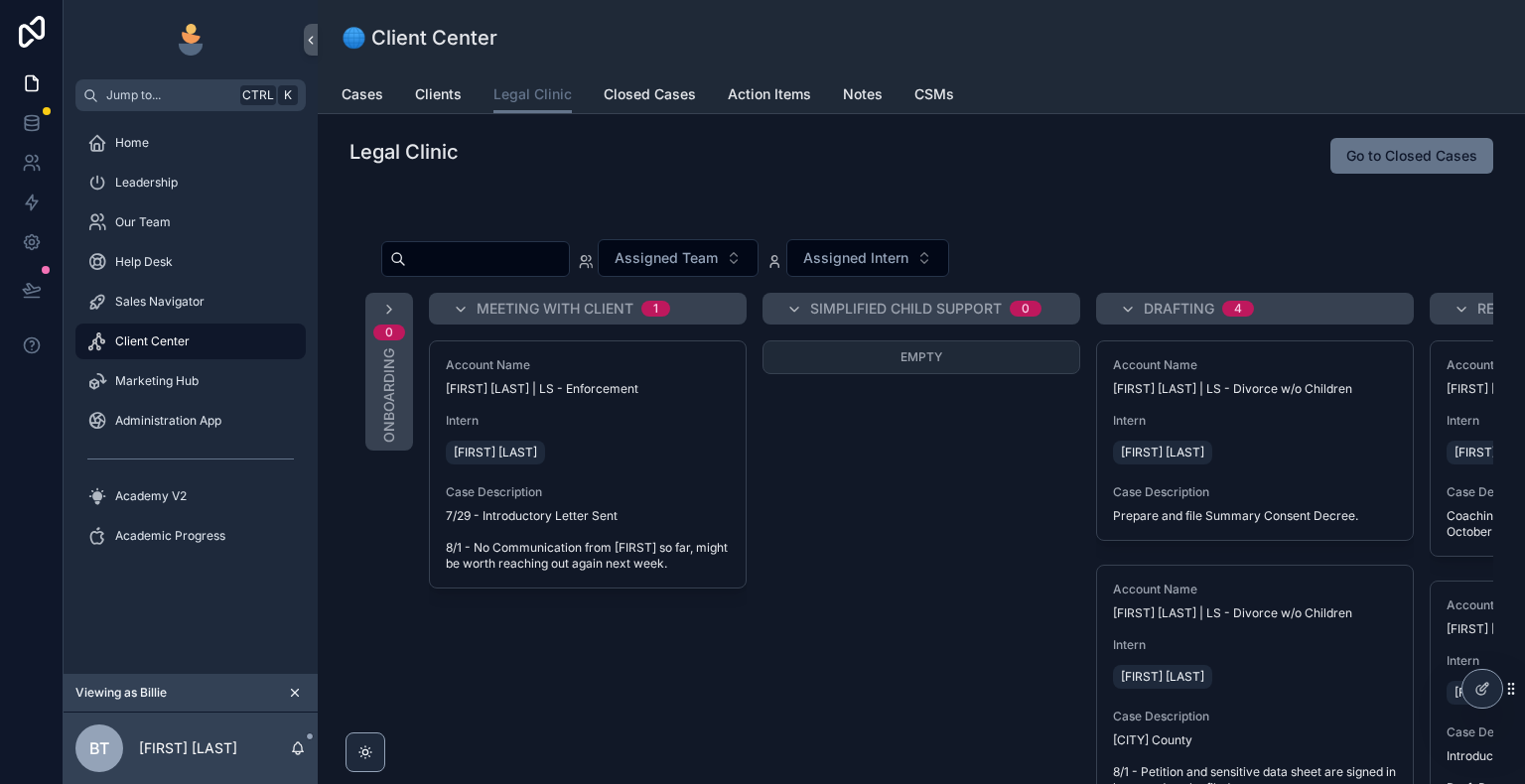 click on "Meeting with Client" at bounding box center [555, 309] 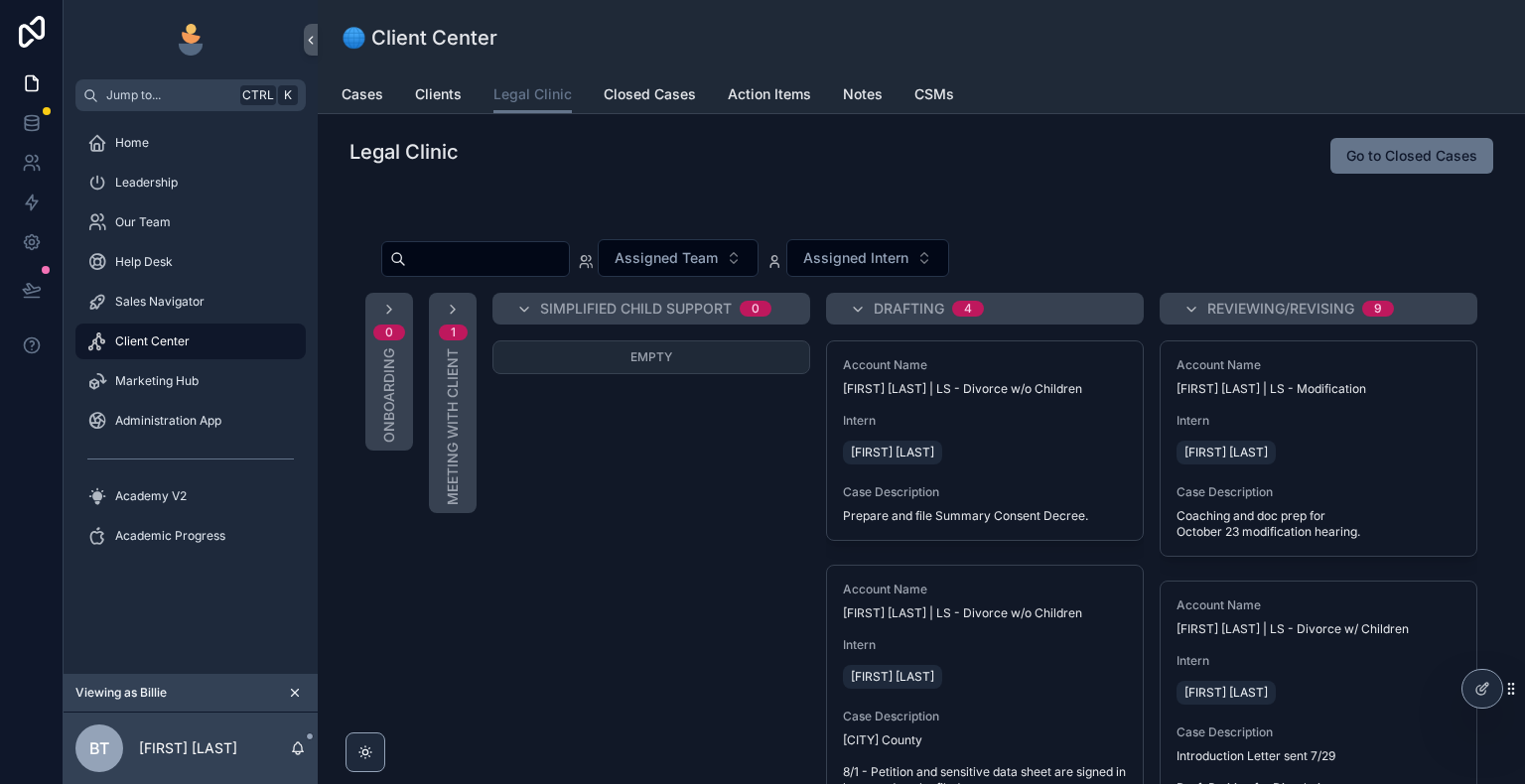 click on "Simplified Child Support" at bounding box center [635, 309] 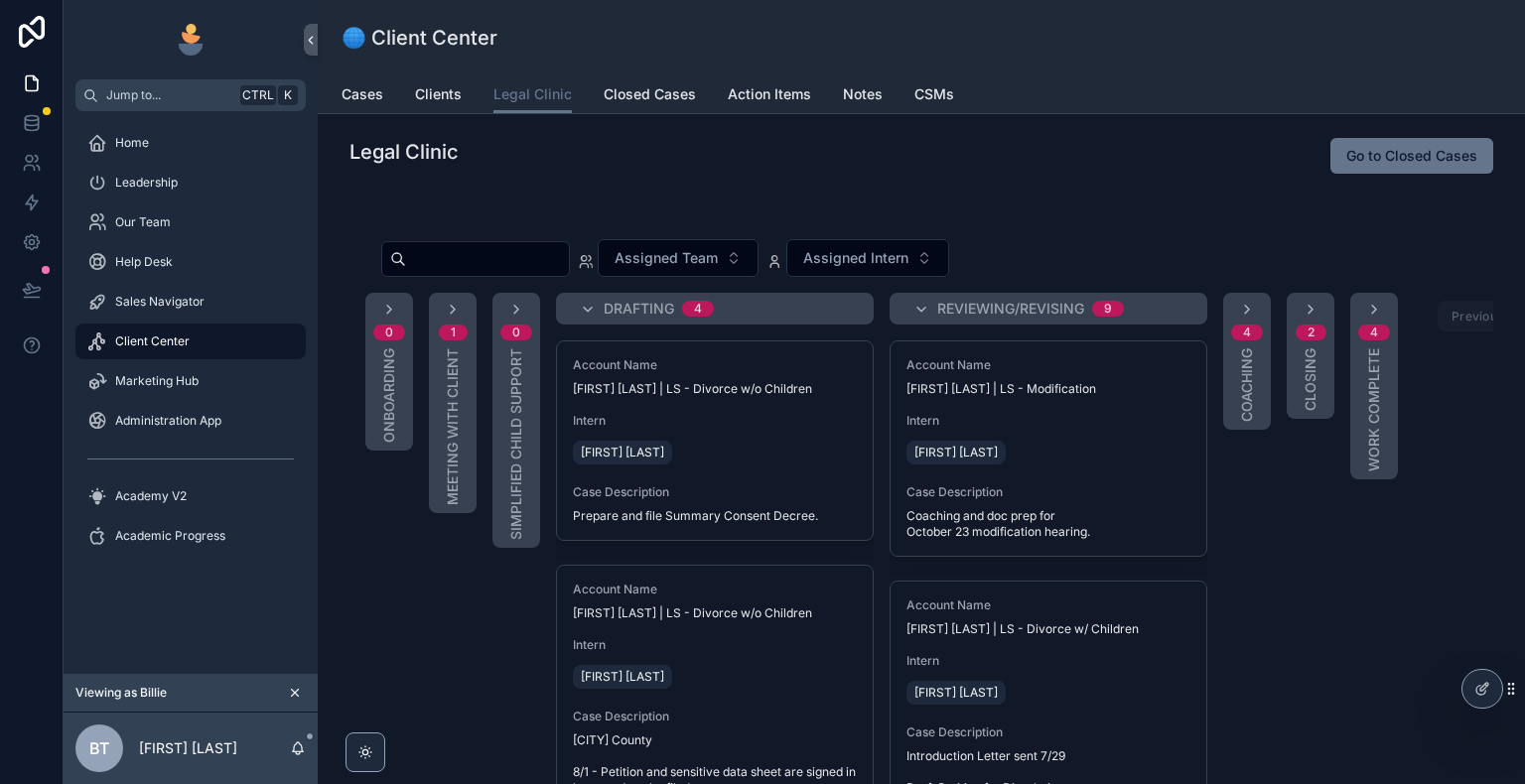 click on "Drafting" at bounding box center [638, 309] 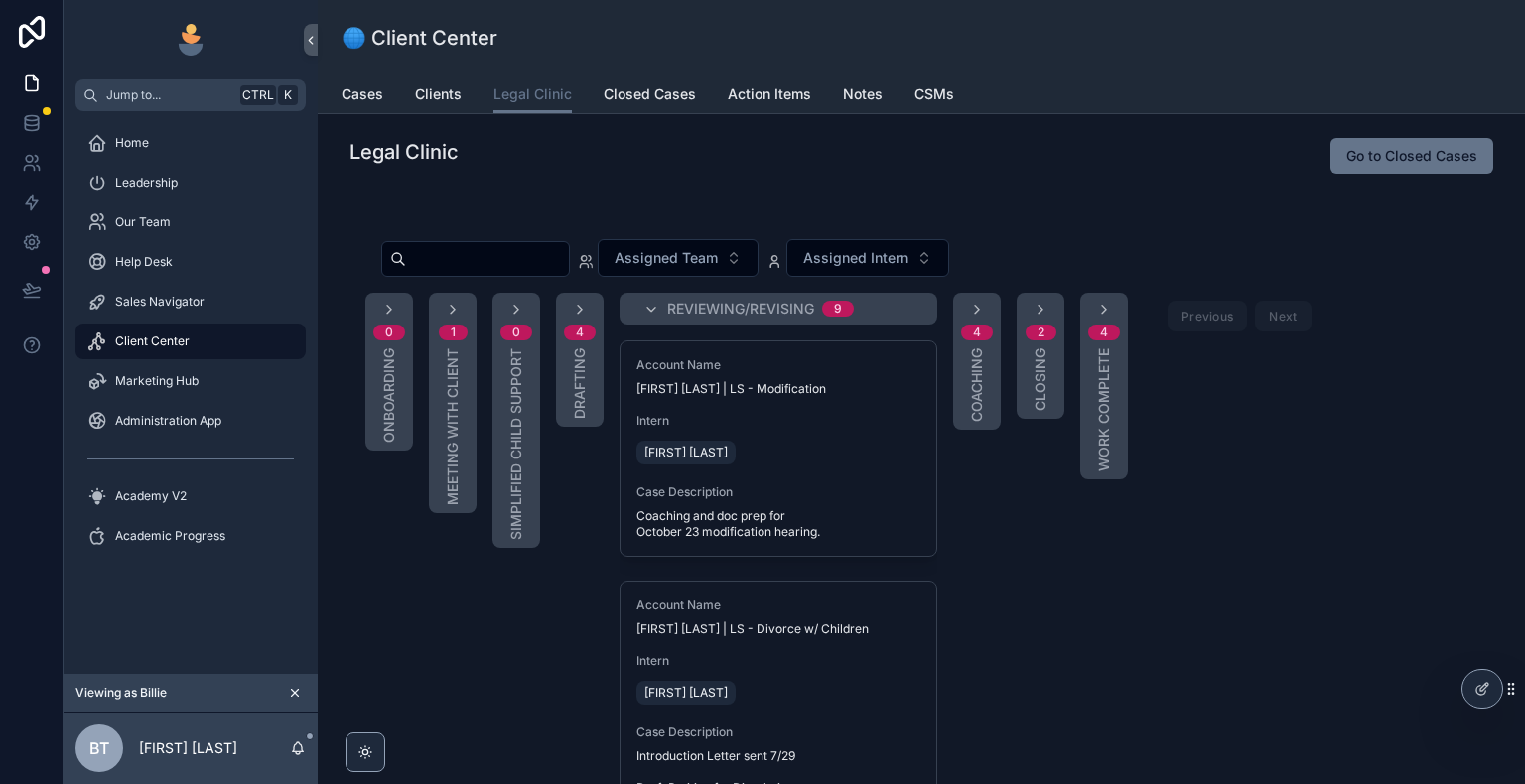 click on "Reviewing/Revising" at bounding box center [741, 309] 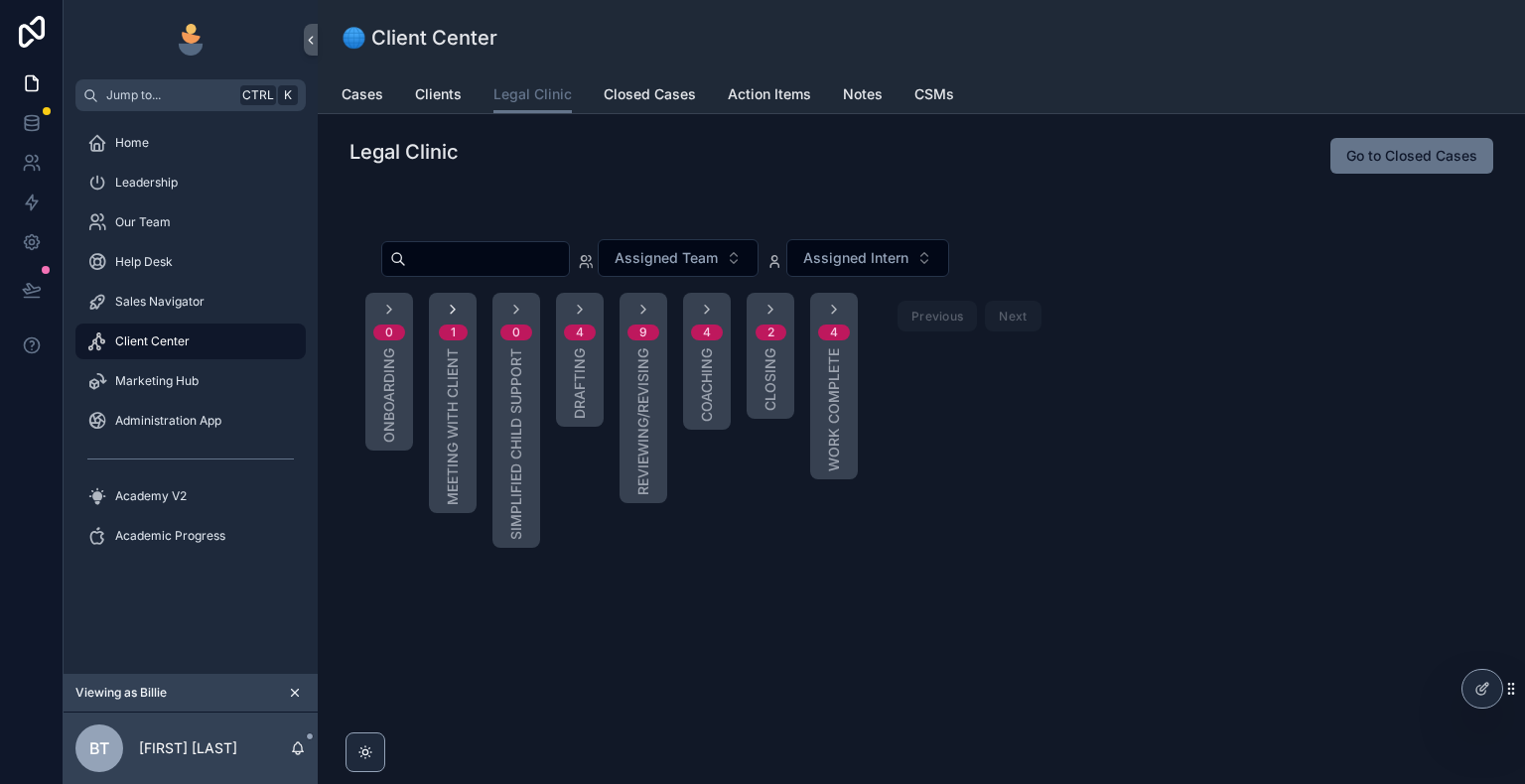 click at bounding box center [453, 310] 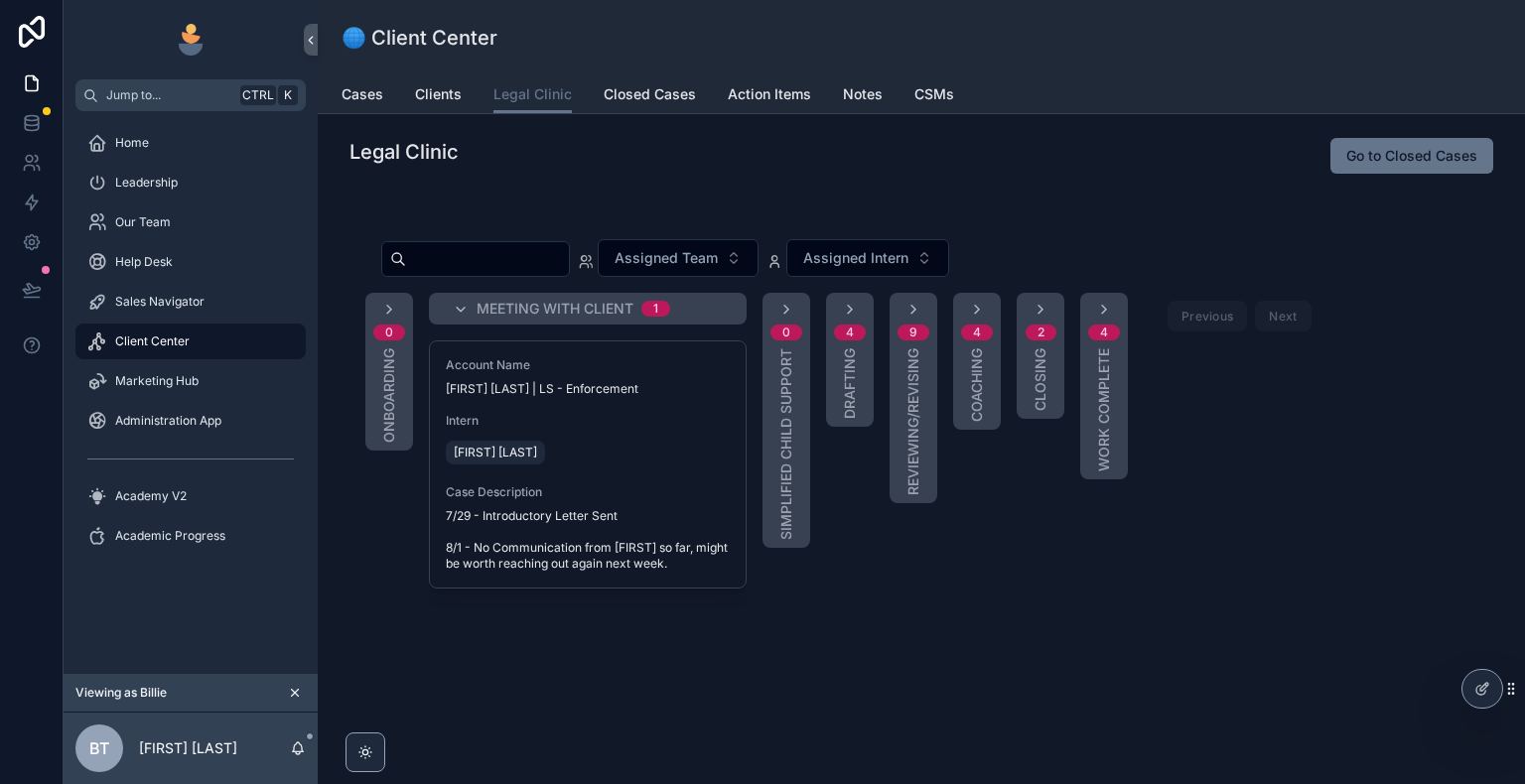 click on "0 Simplified Child Support" at bounding box center (786, 420) 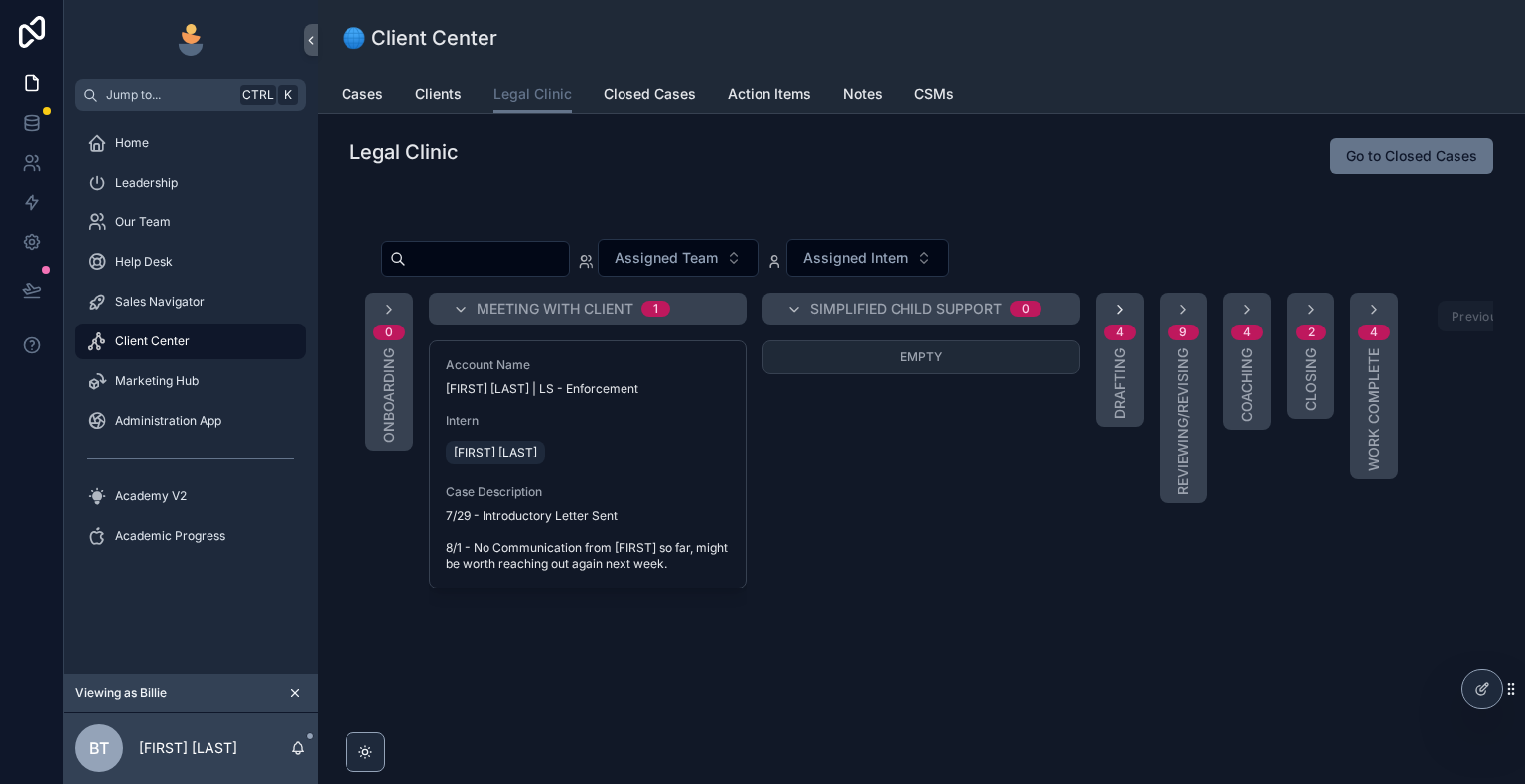 click at bounding box center (1120, 310) 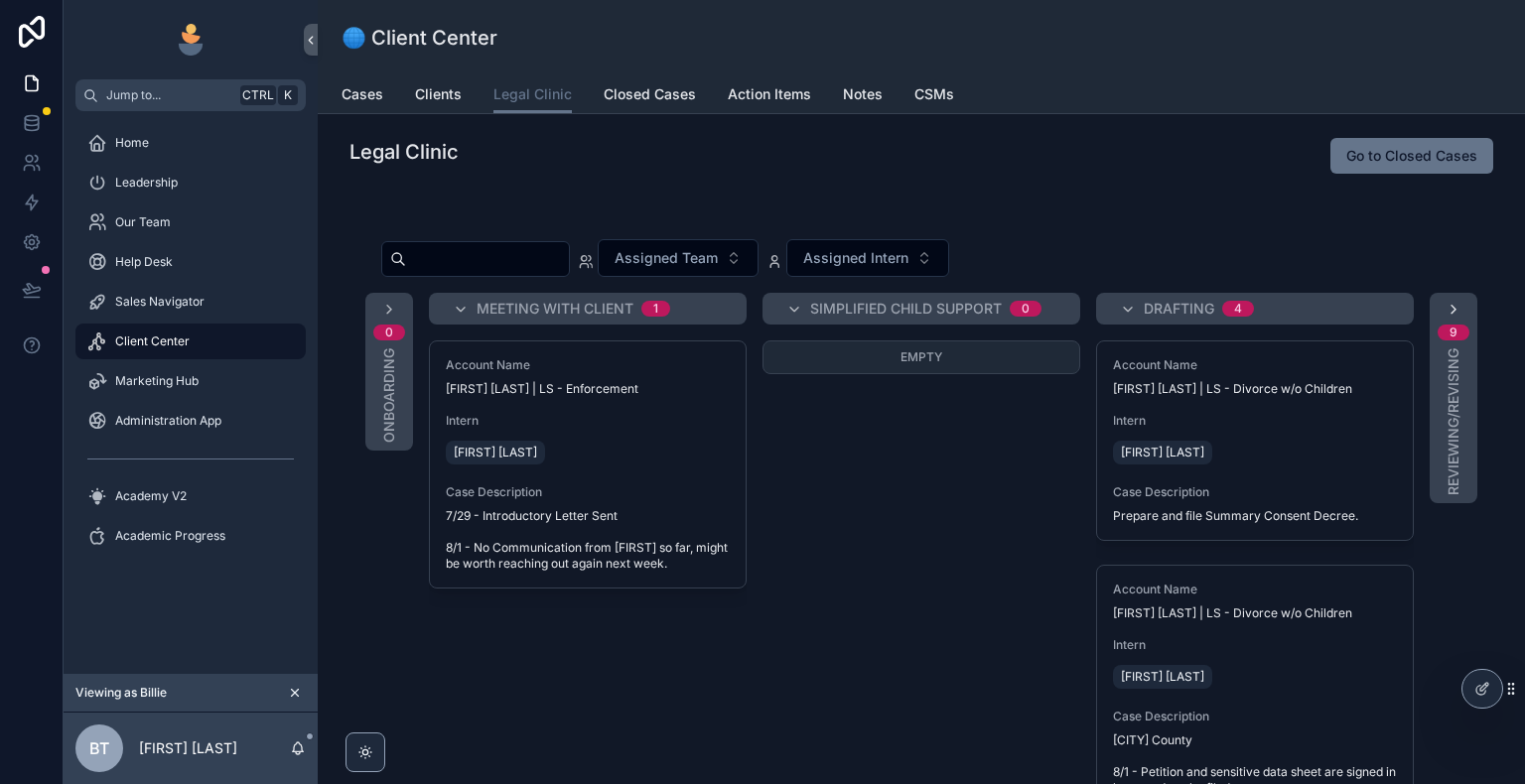 click at bounding box center [1454, 310] 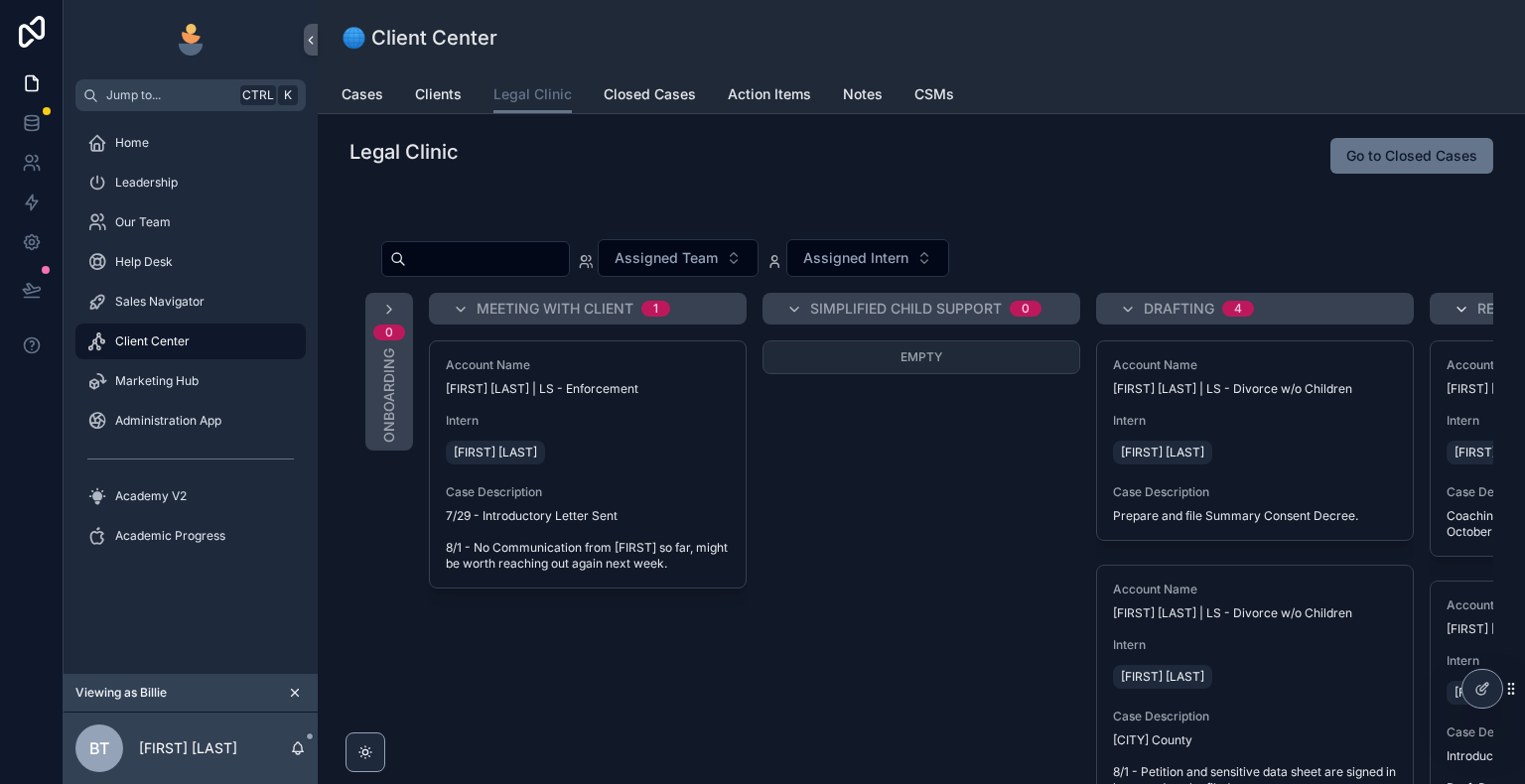 click at bounding box center [1461, 310] 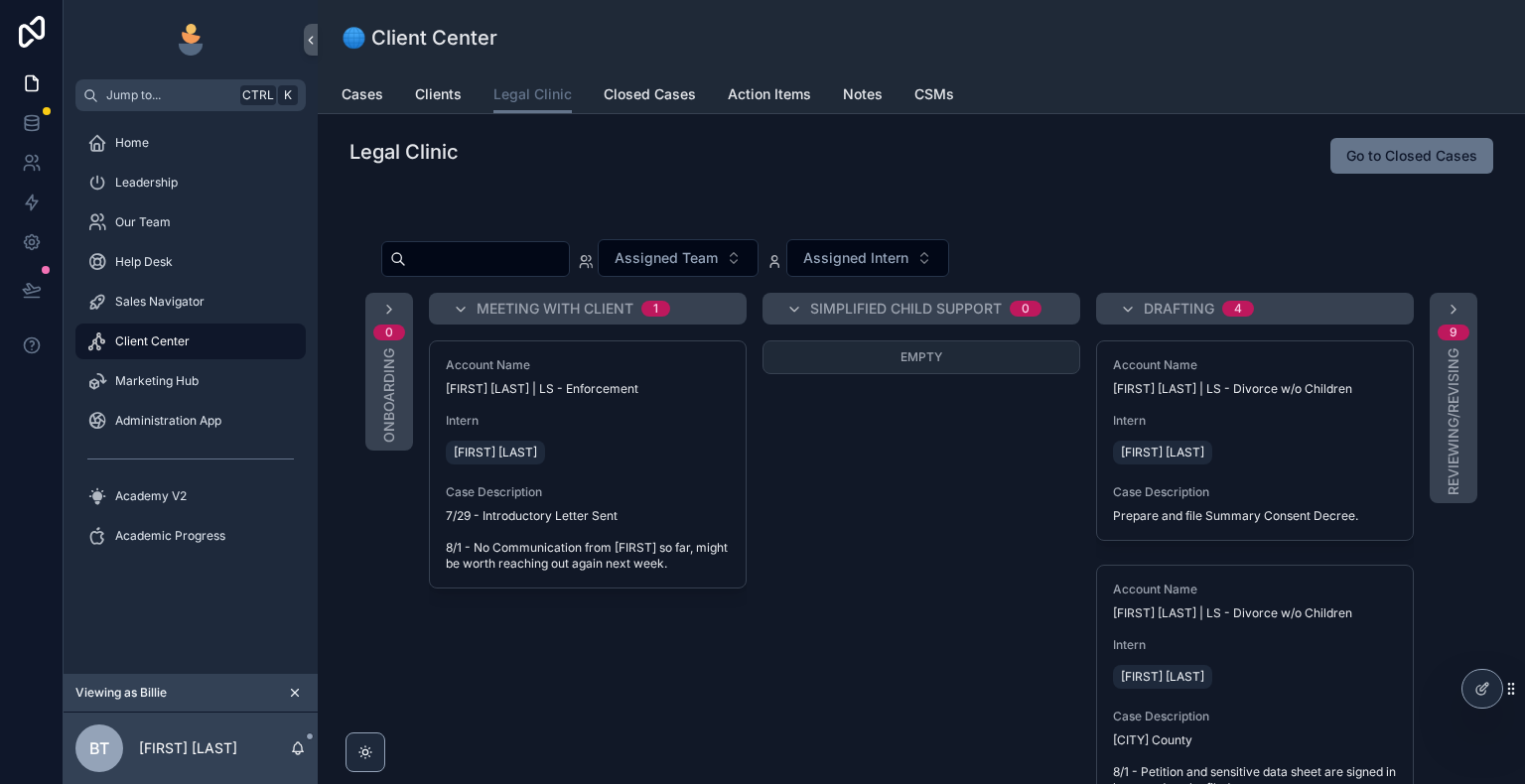 click on "Drafting 4" at bounding box center (1267, 309) 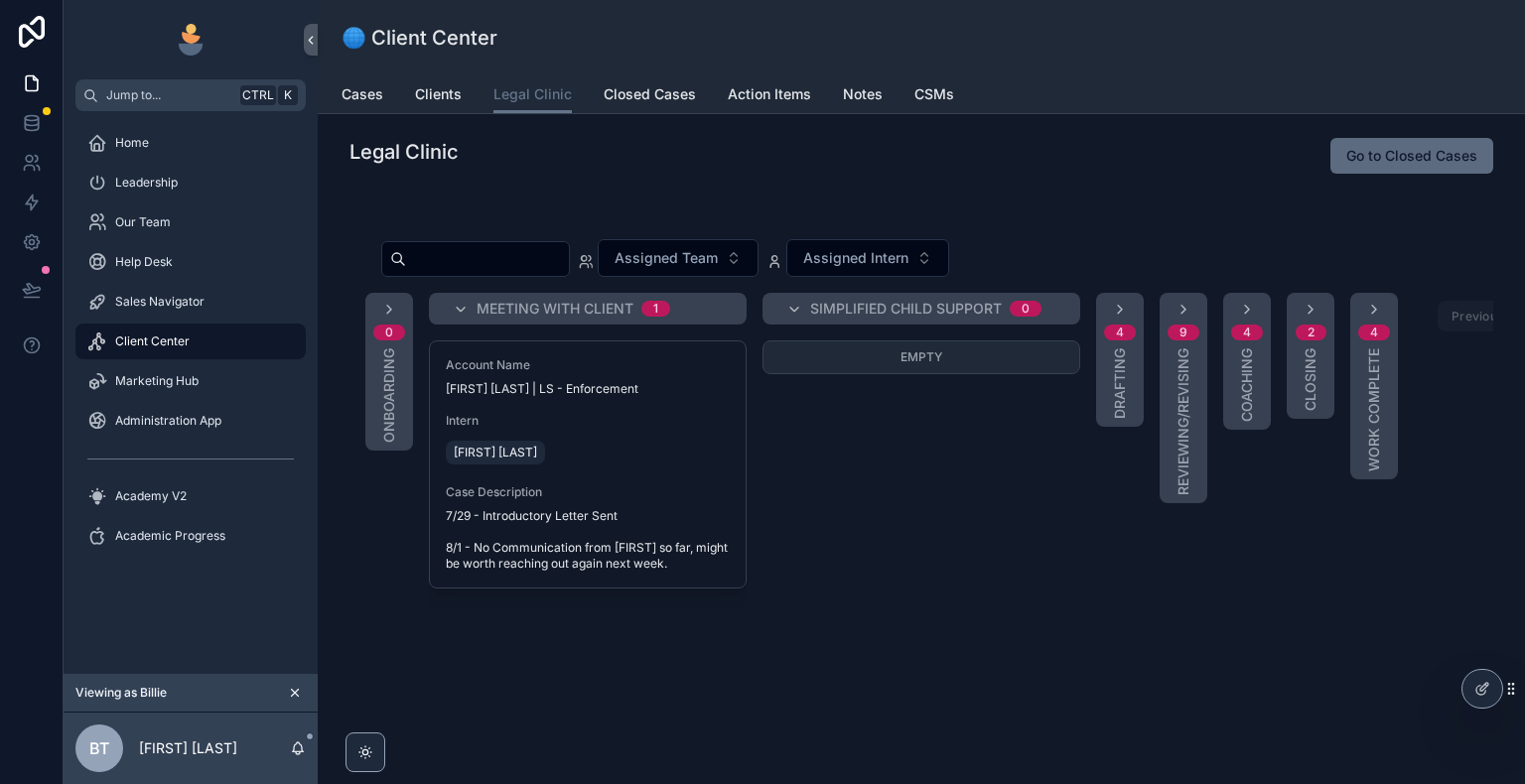 click on "Go to Closed Cases" at bounding box center (1412, 156) 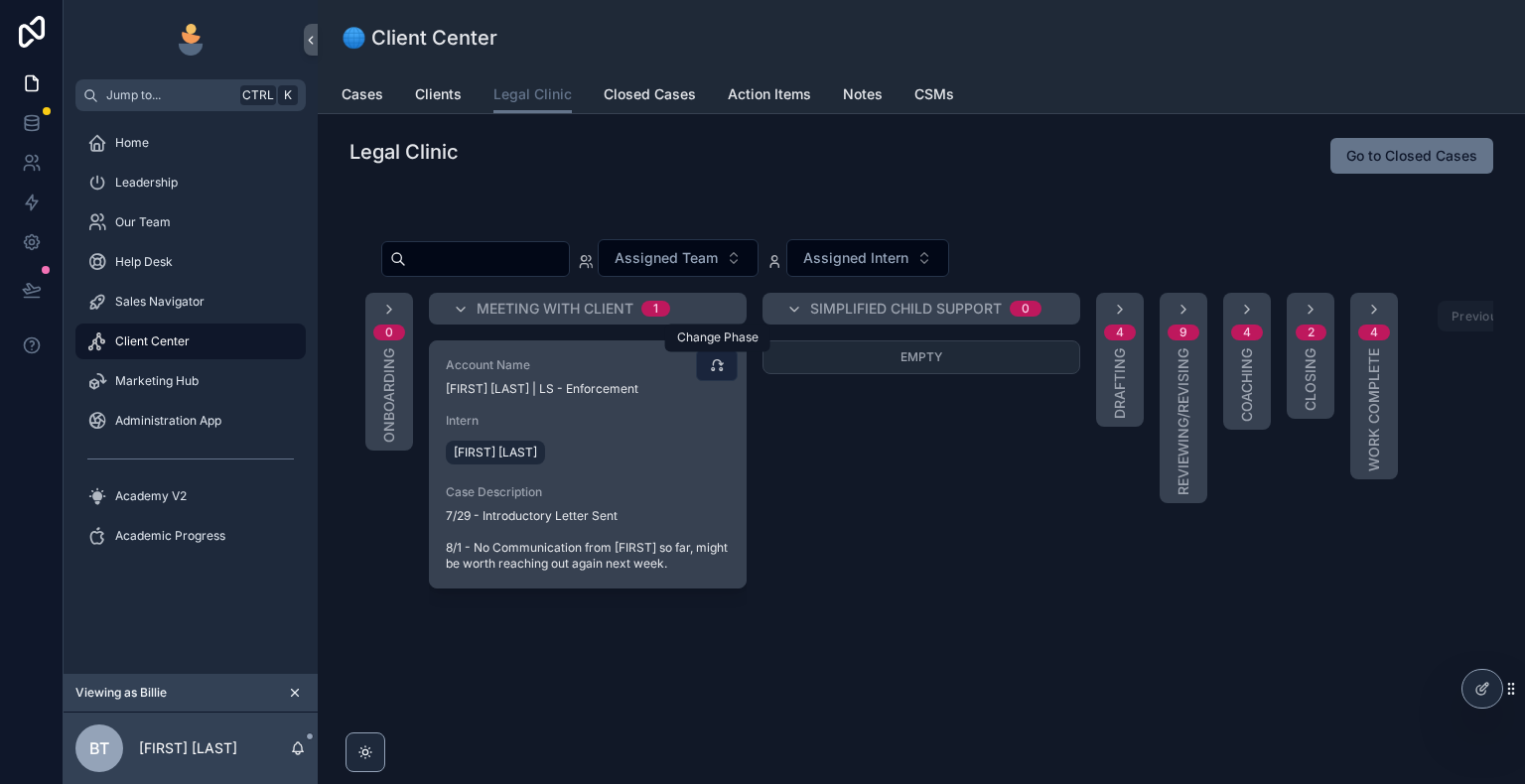 click at bounding box center (717, 365) 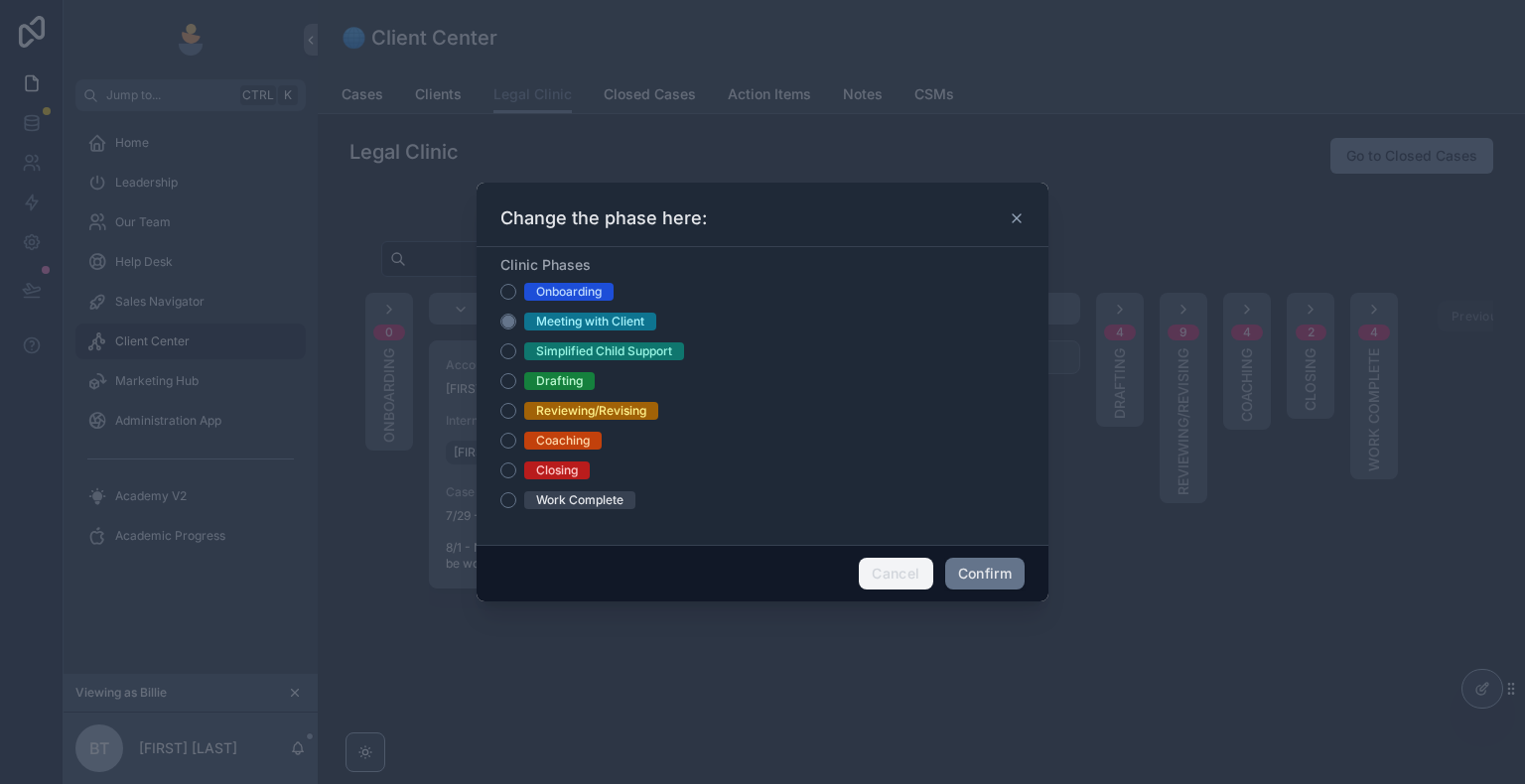 click on "Cancel" at bounding box center (896, 574) 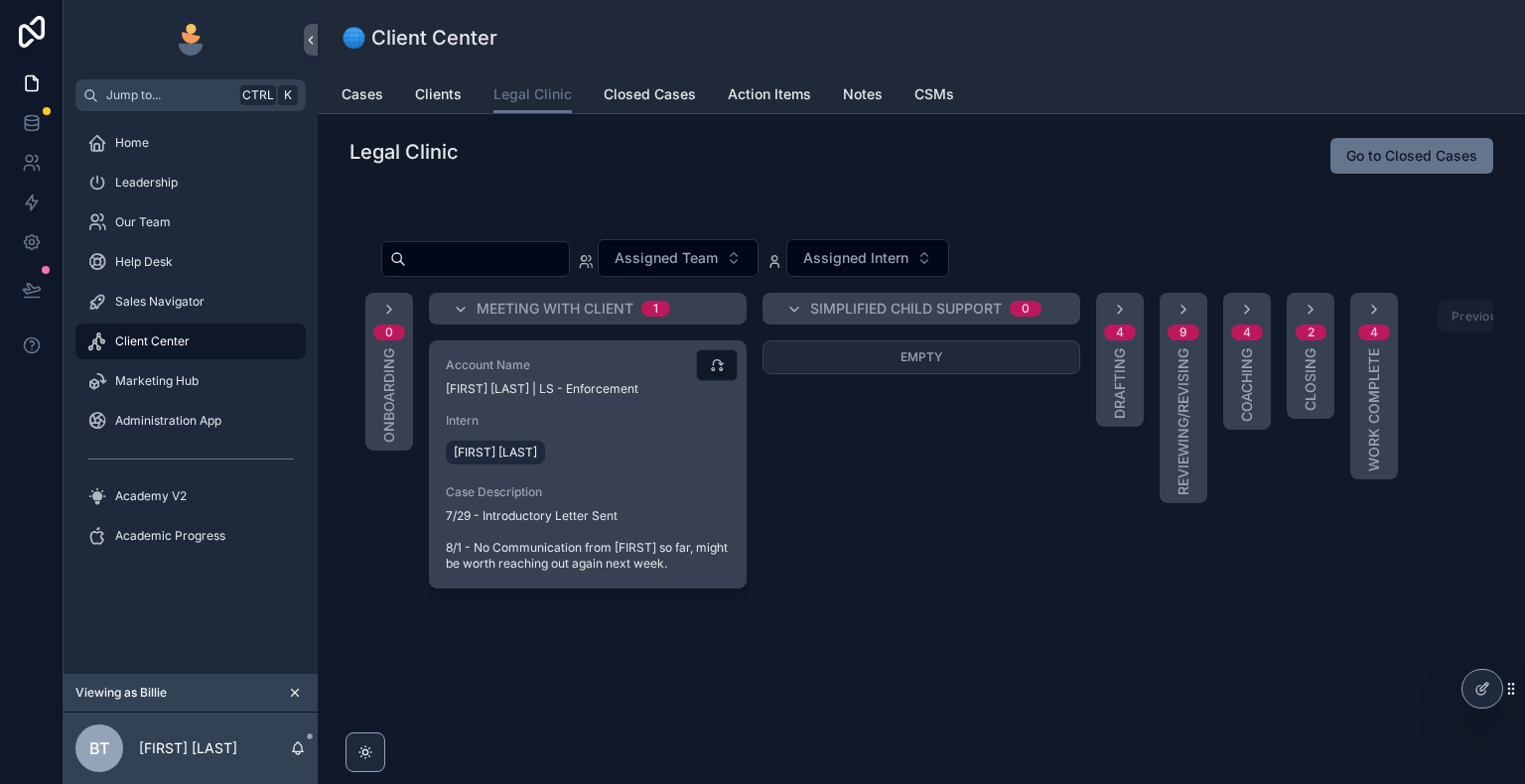 click on "Intern [FIRST] [LAST]" at bounding box center [588, 441] 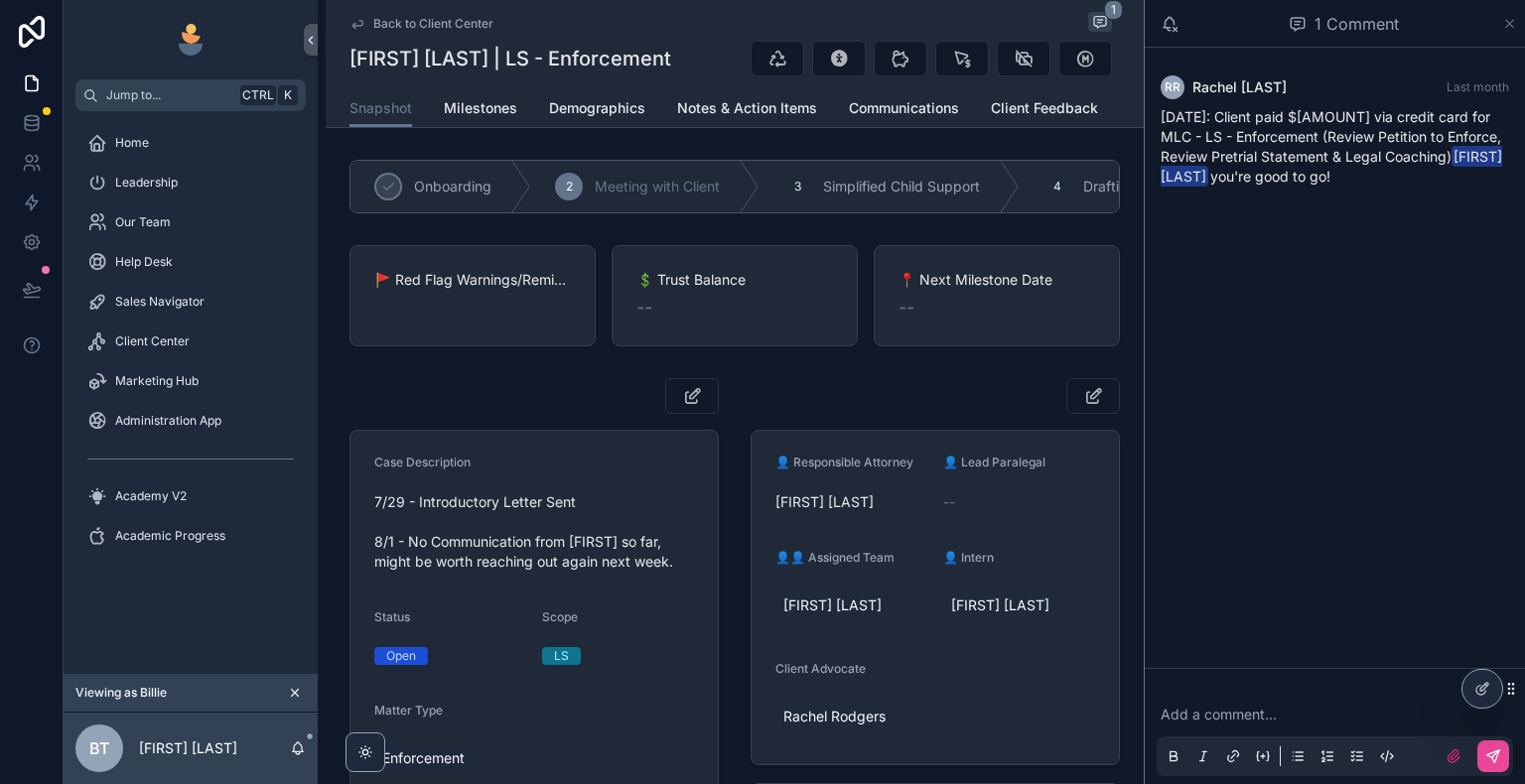 click 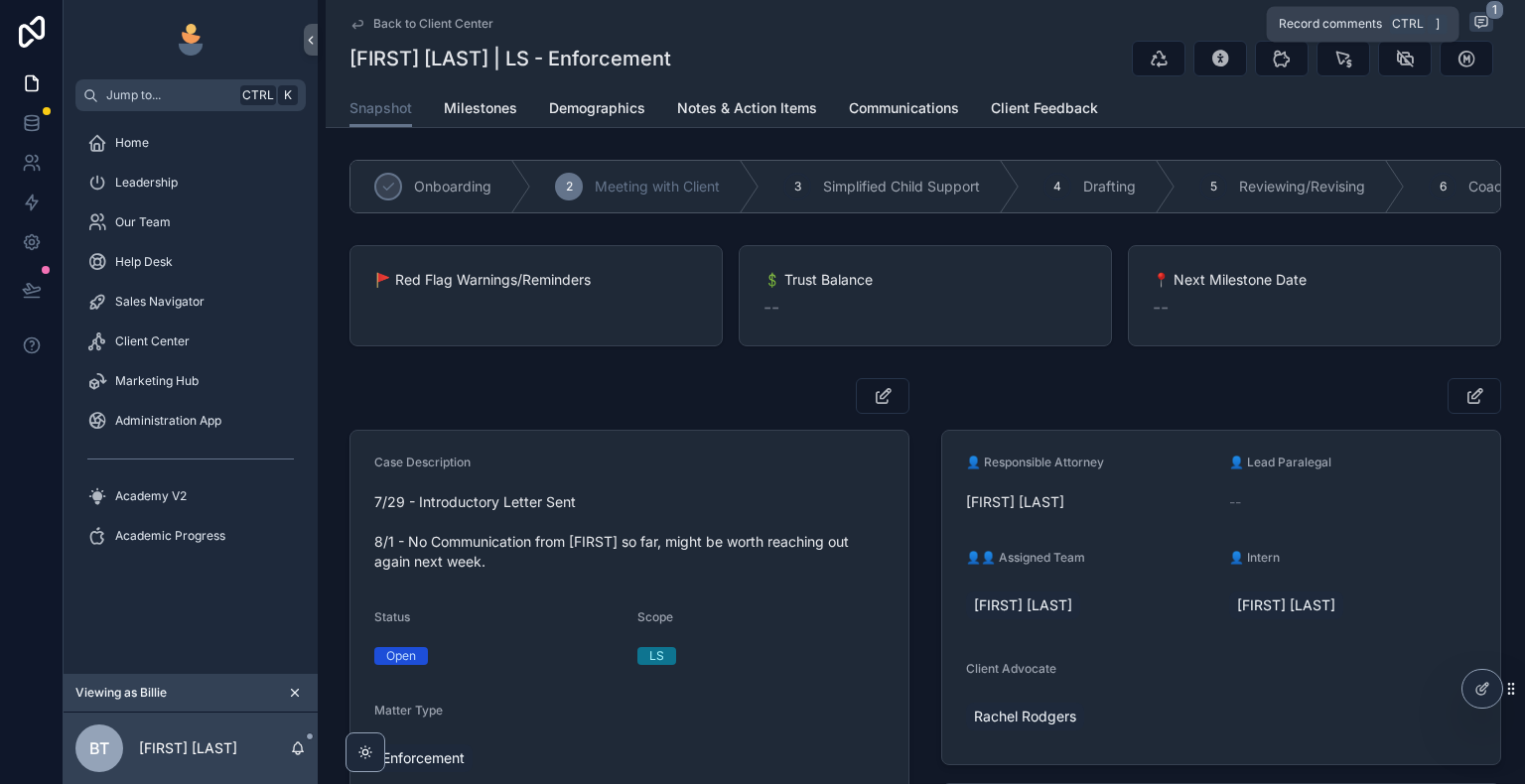 click 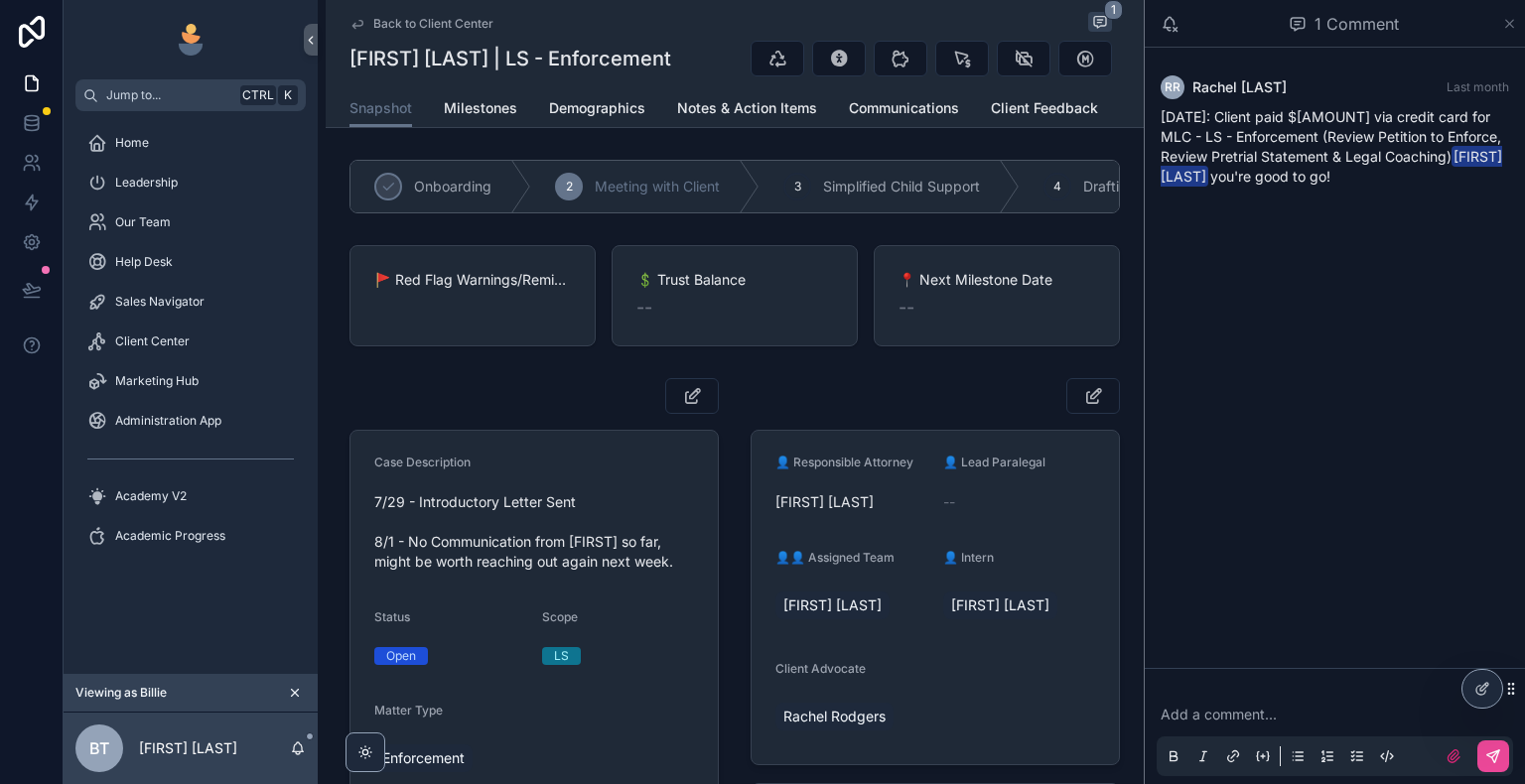 click 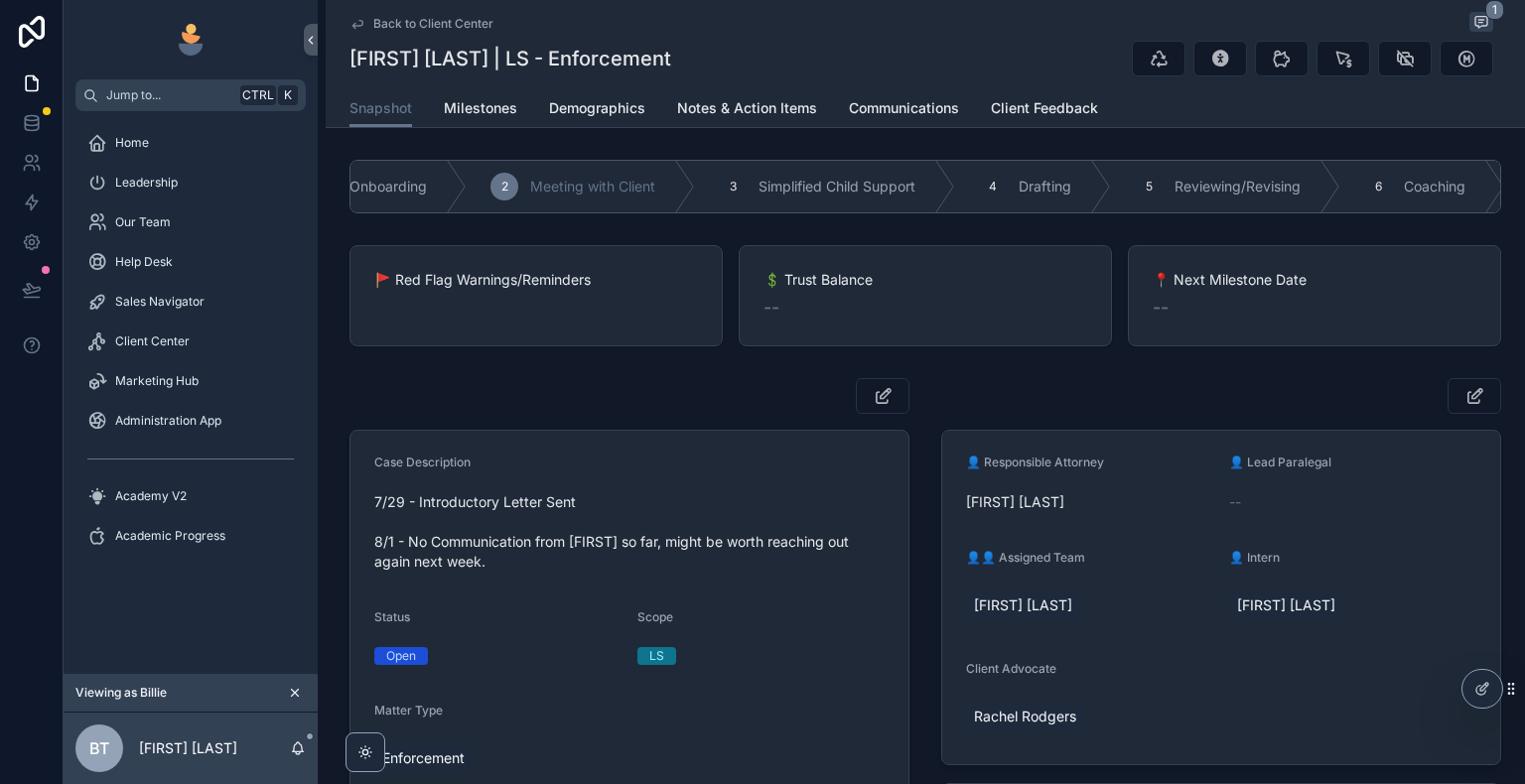 scroll, scrollTop: 0, scrollLeft: 0, axis: both 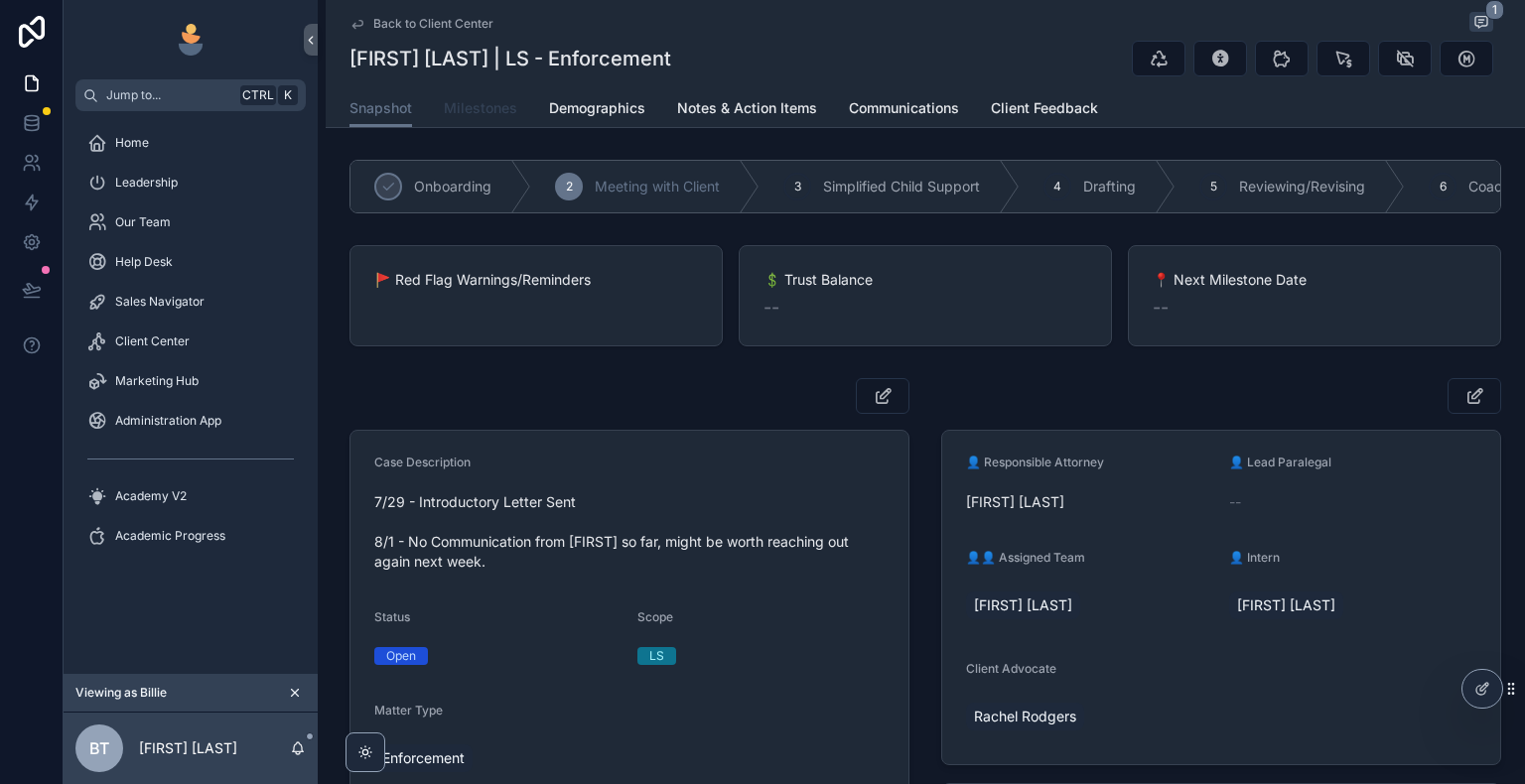 click on "Milestones" at bounding box center [481, 108] 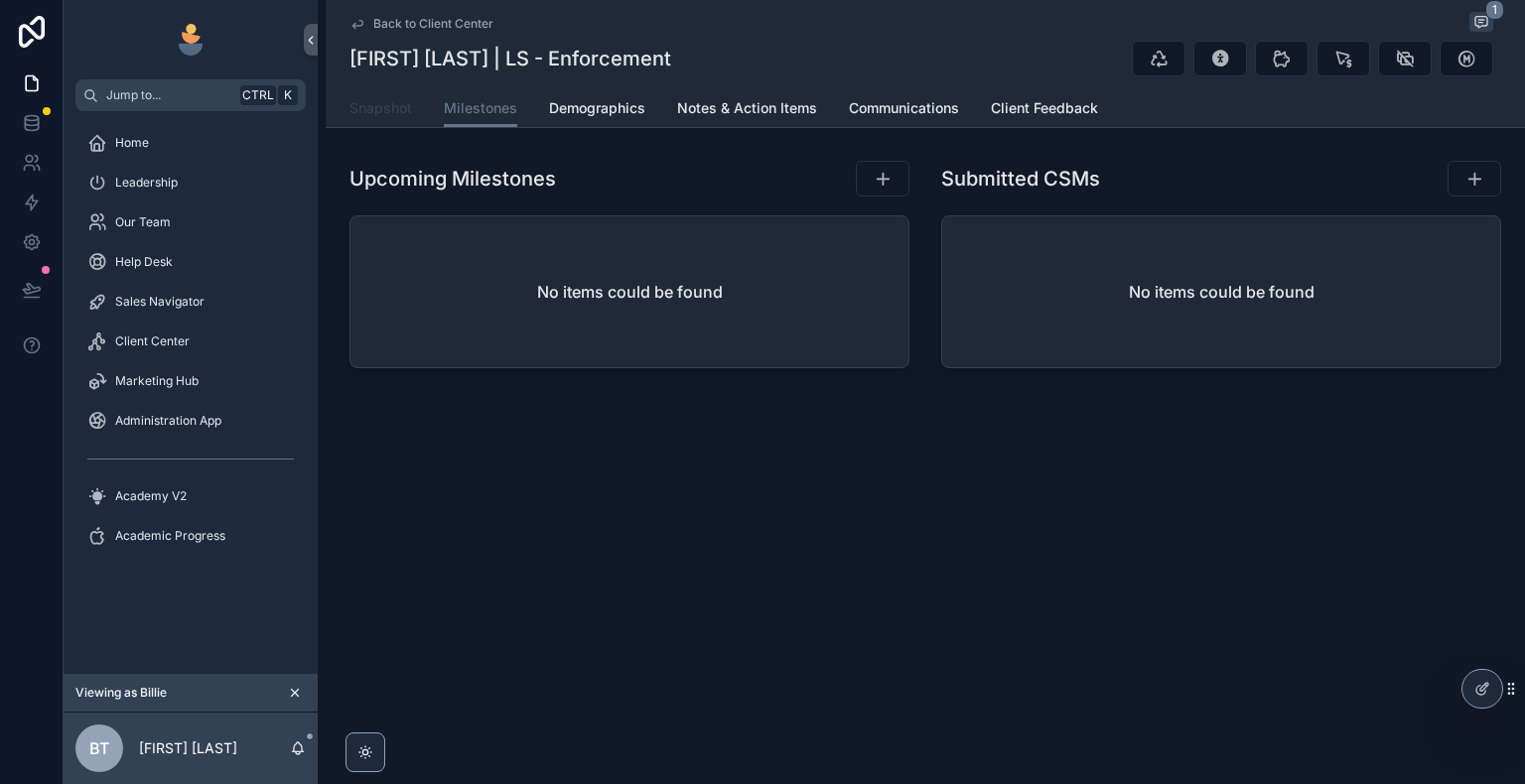 click on "Snapshot" at bounding box center [380, 108] 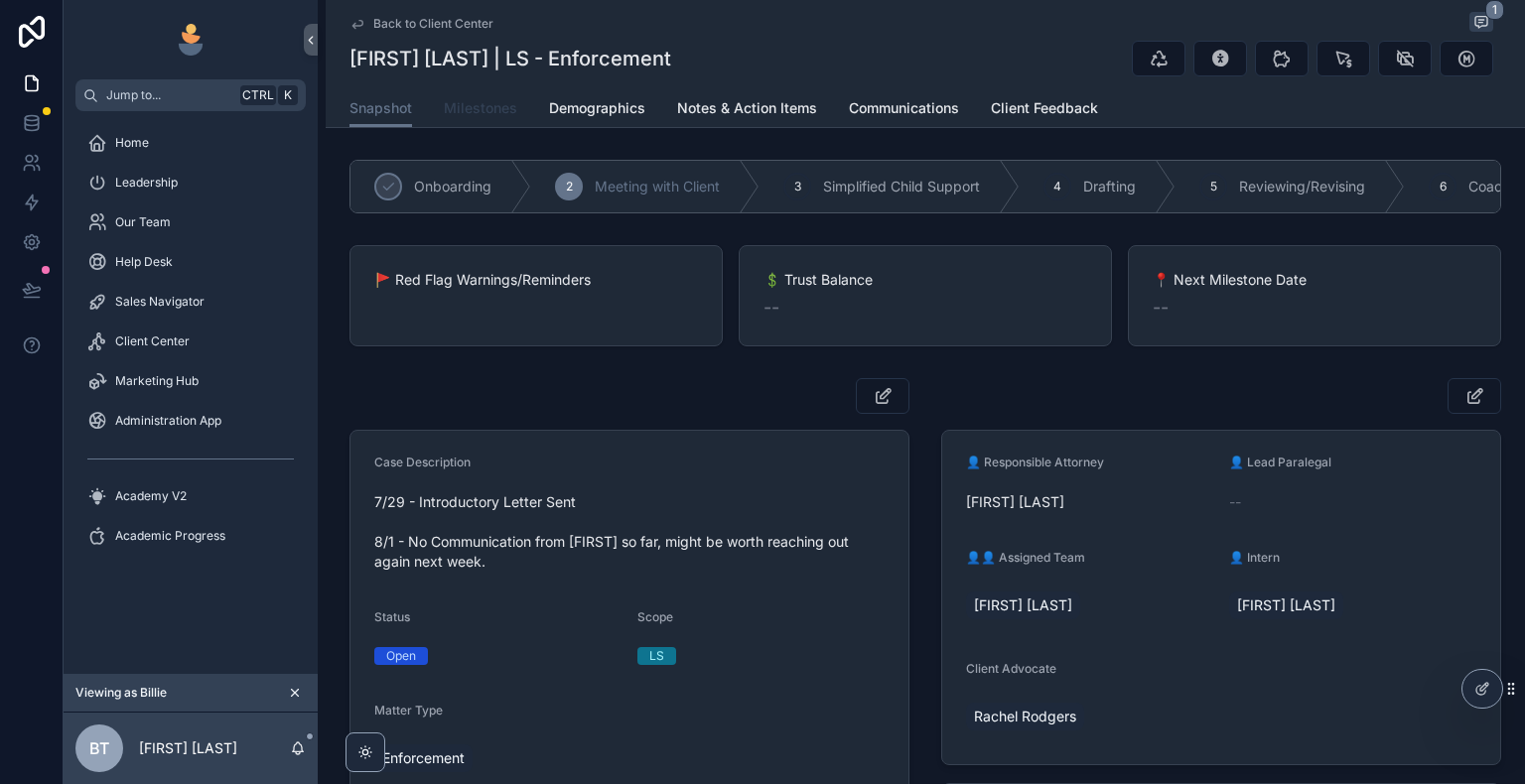 click on "Milestones" at bounding box center (481, 108) 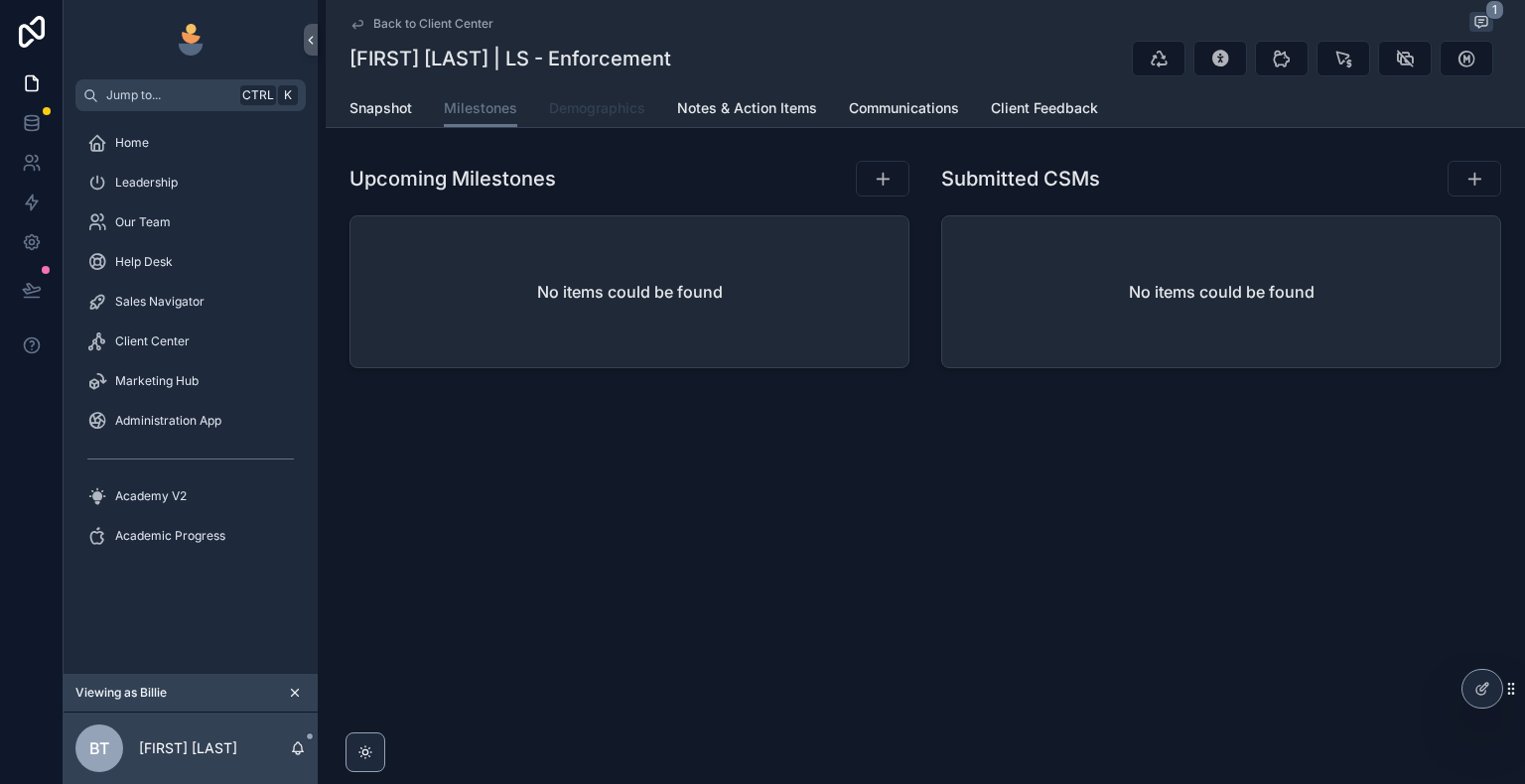 click on "Demographics" at bounding box center [597, 108] 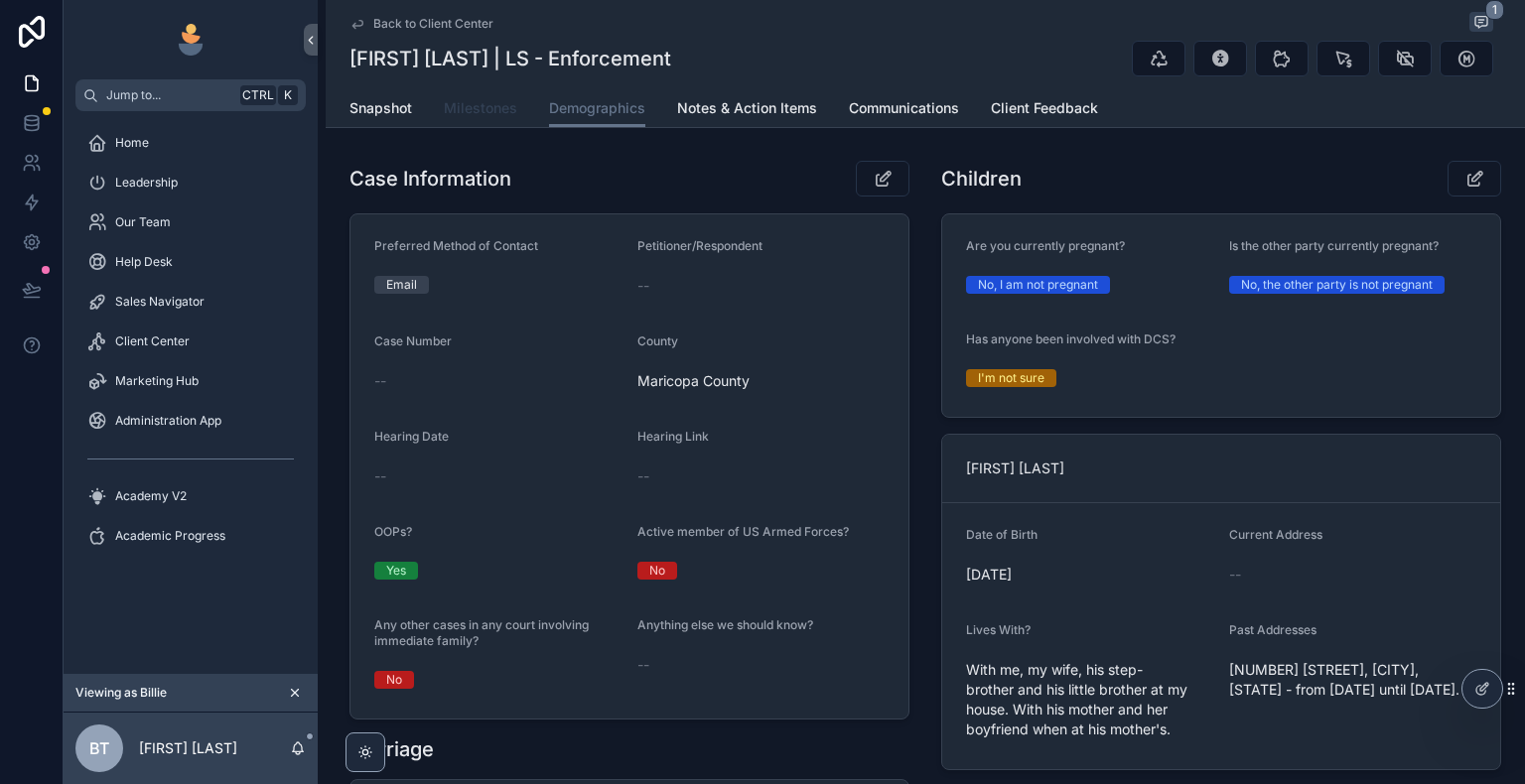 click on "Milestones" at bounding box center [481, 108] 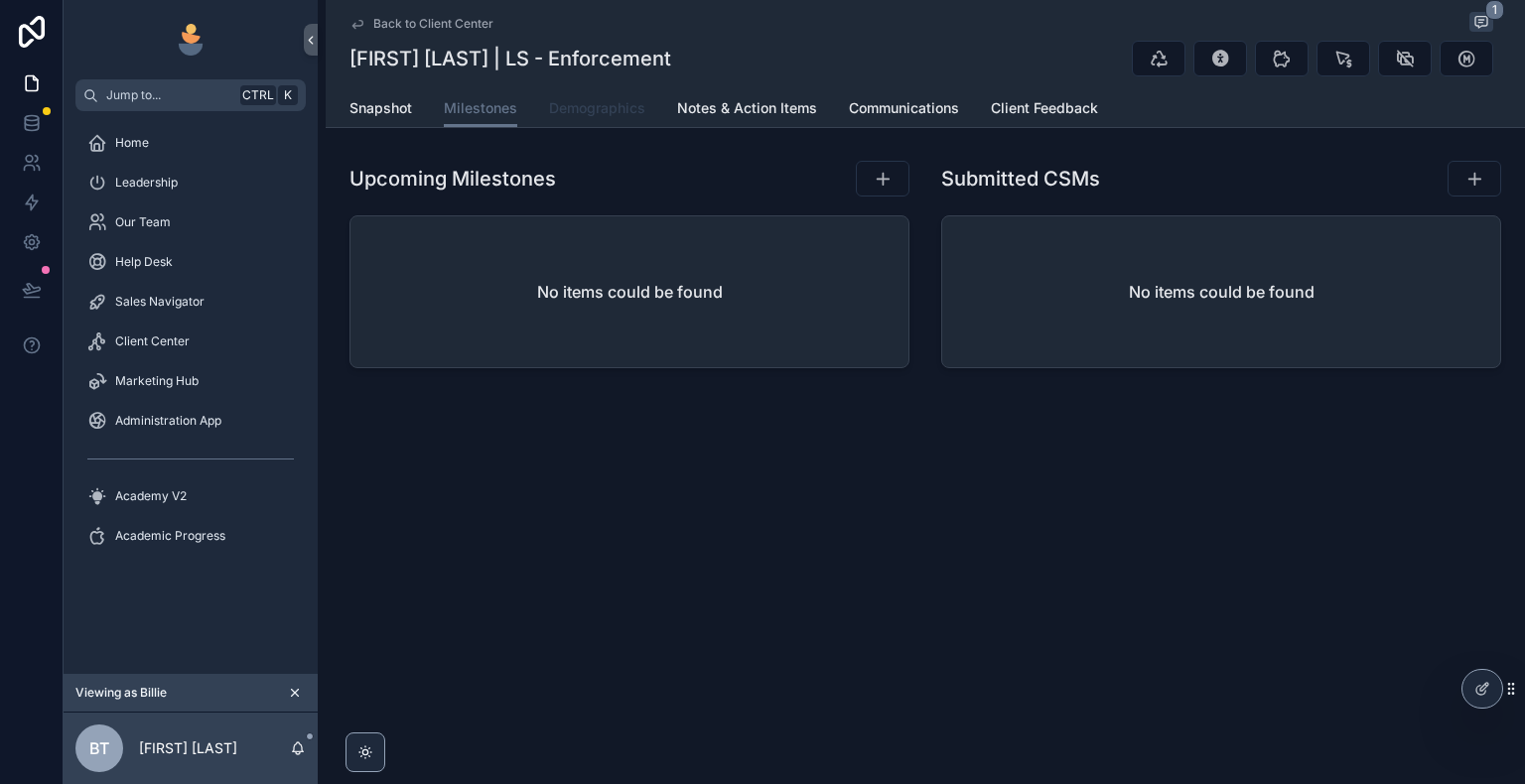 click on "Demographics" at bounding box center [597, 108] 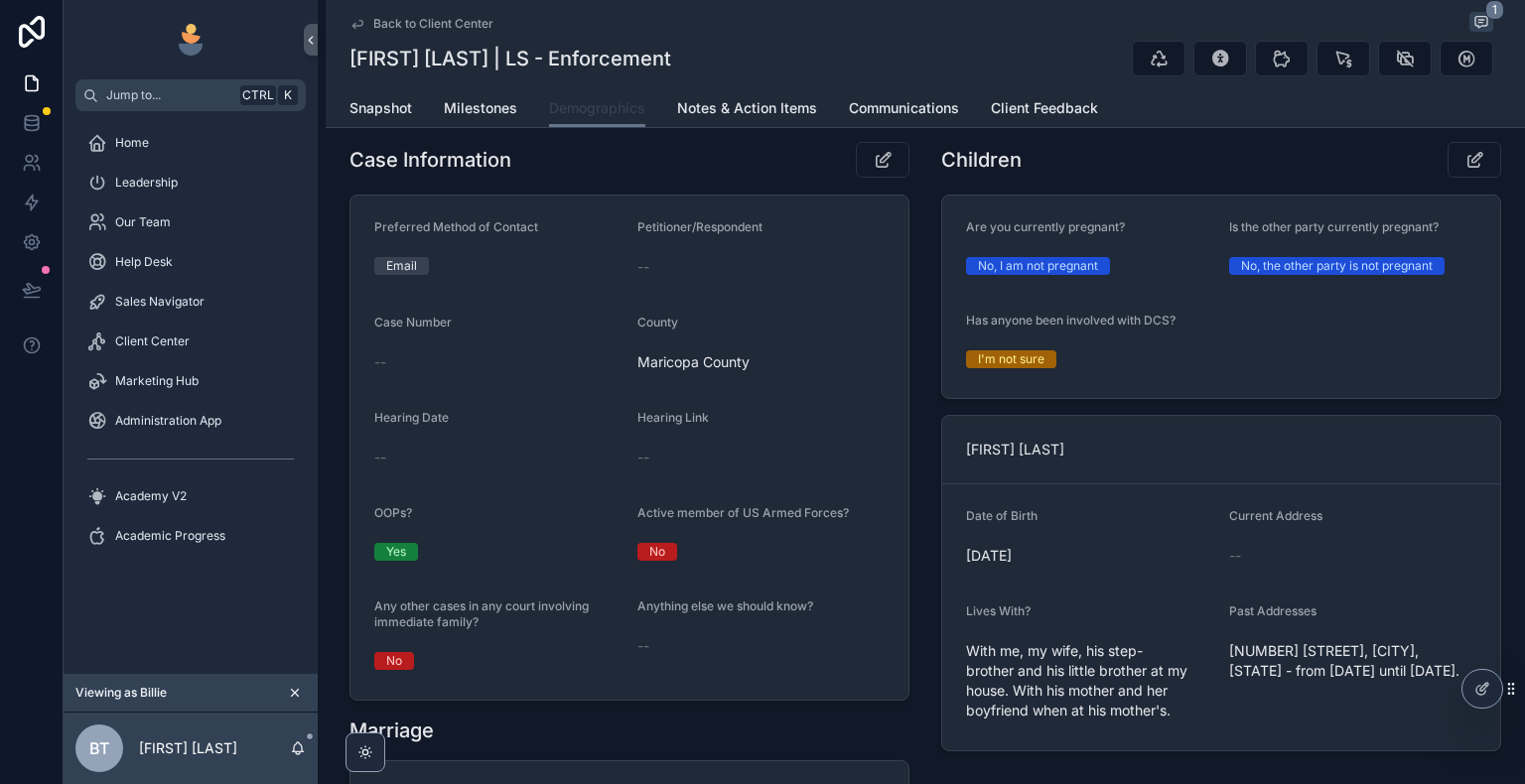 scroll, scrollTop: 0, scrollLeft: 0, axis: both 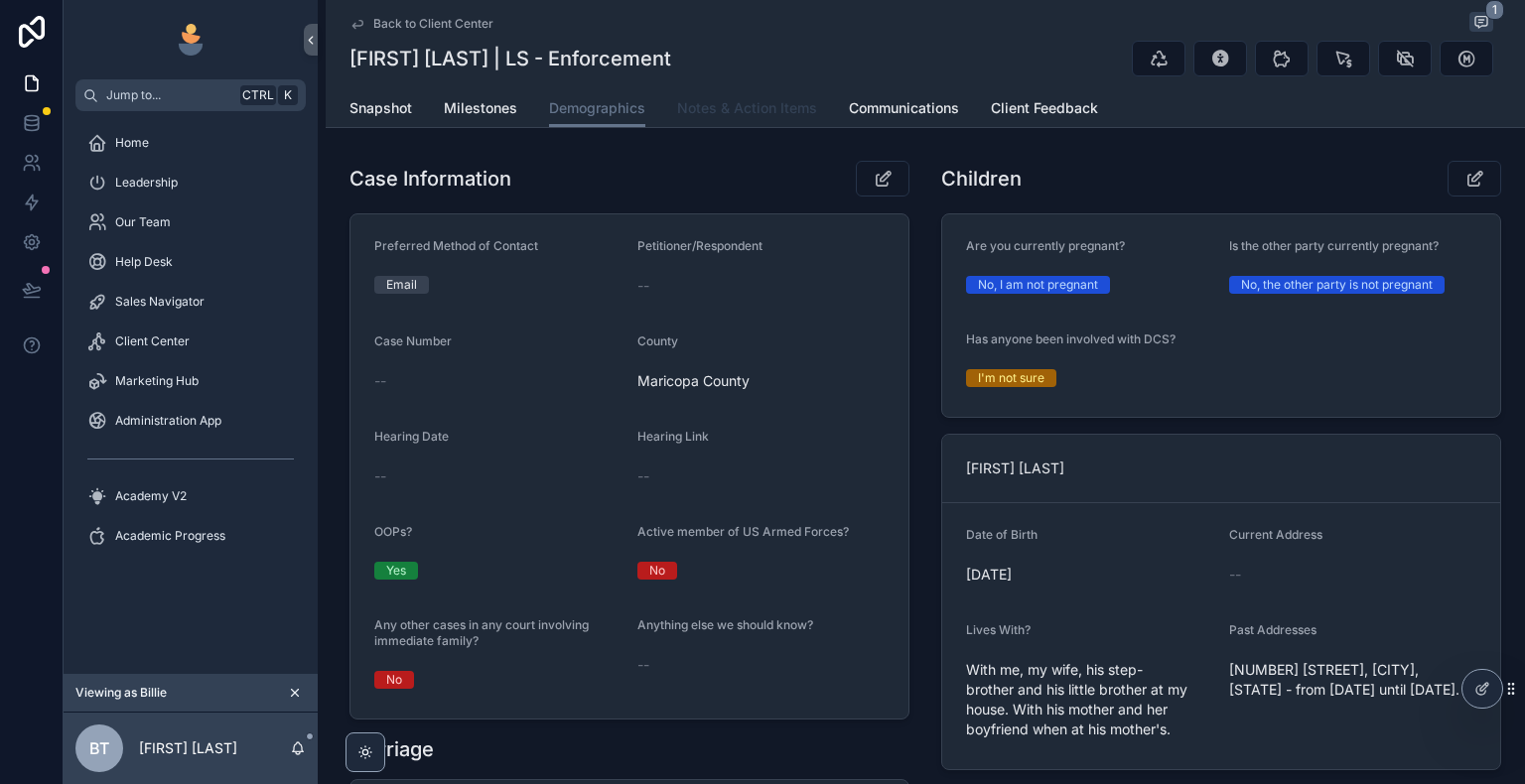 click on "Notes & Action Items" at bounding box center (747, 108) 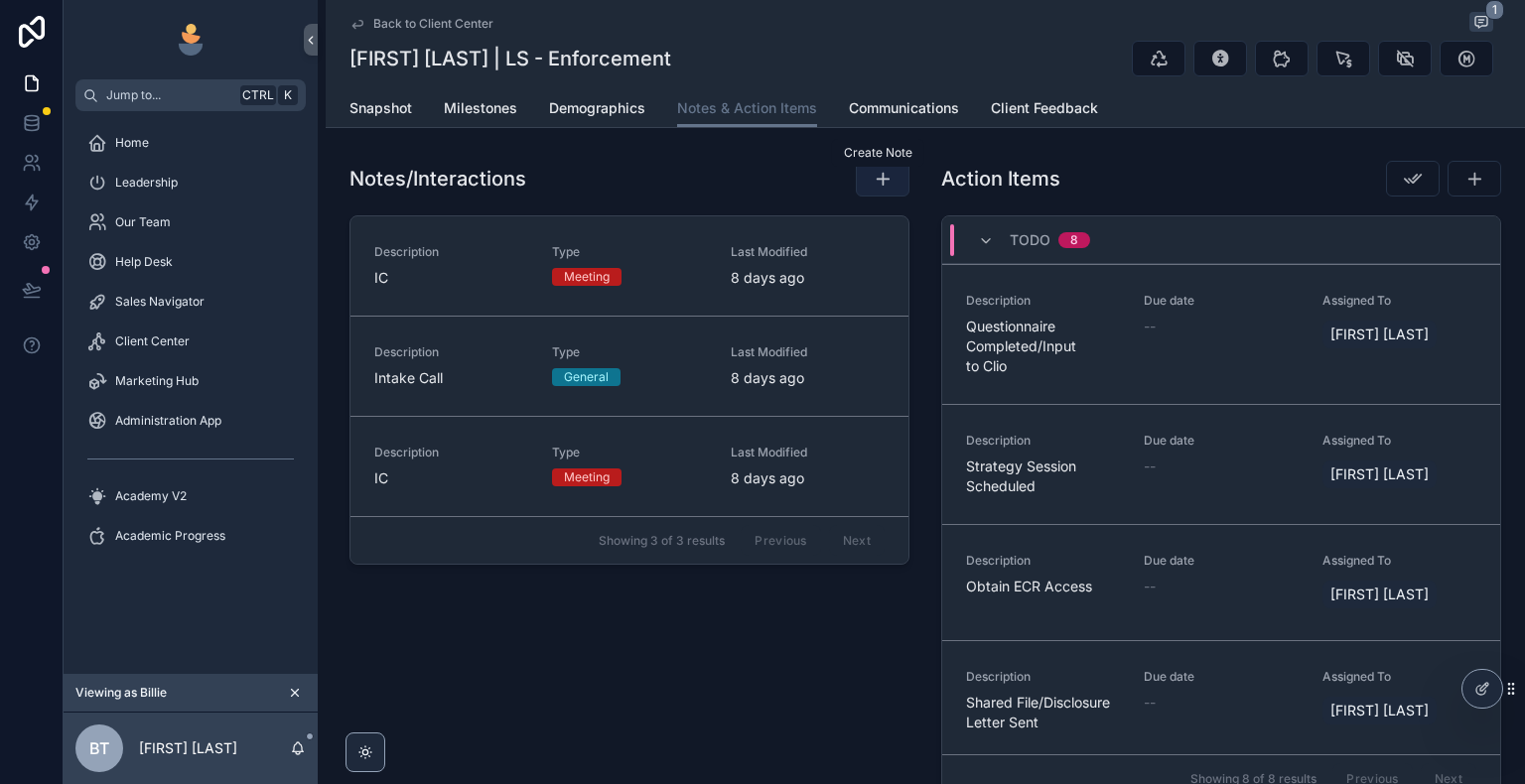 click at bounding box center [883, 179] 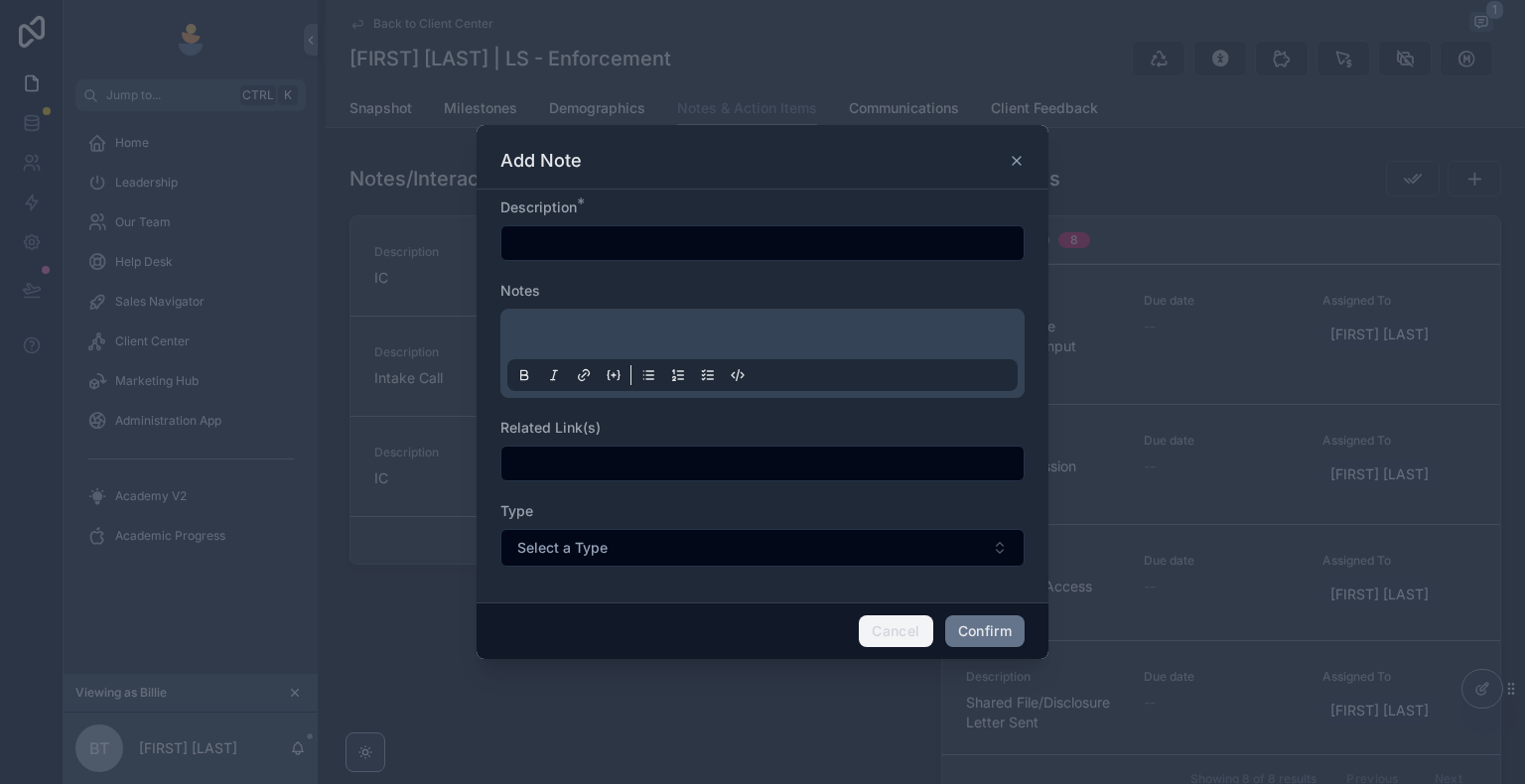 click on "Cancel" at bounding box center (896, 631) 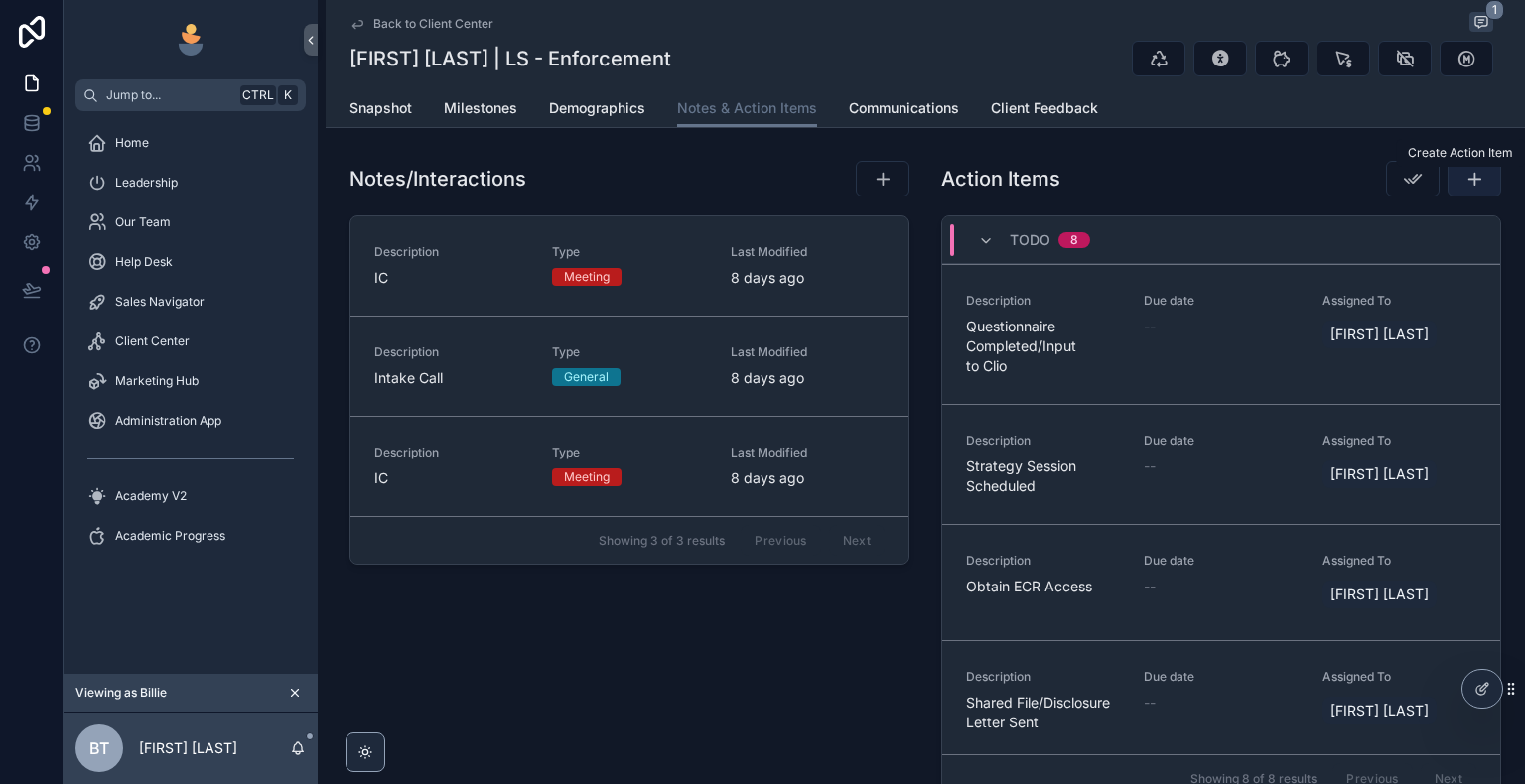 click at bounding box center [1474, 179] 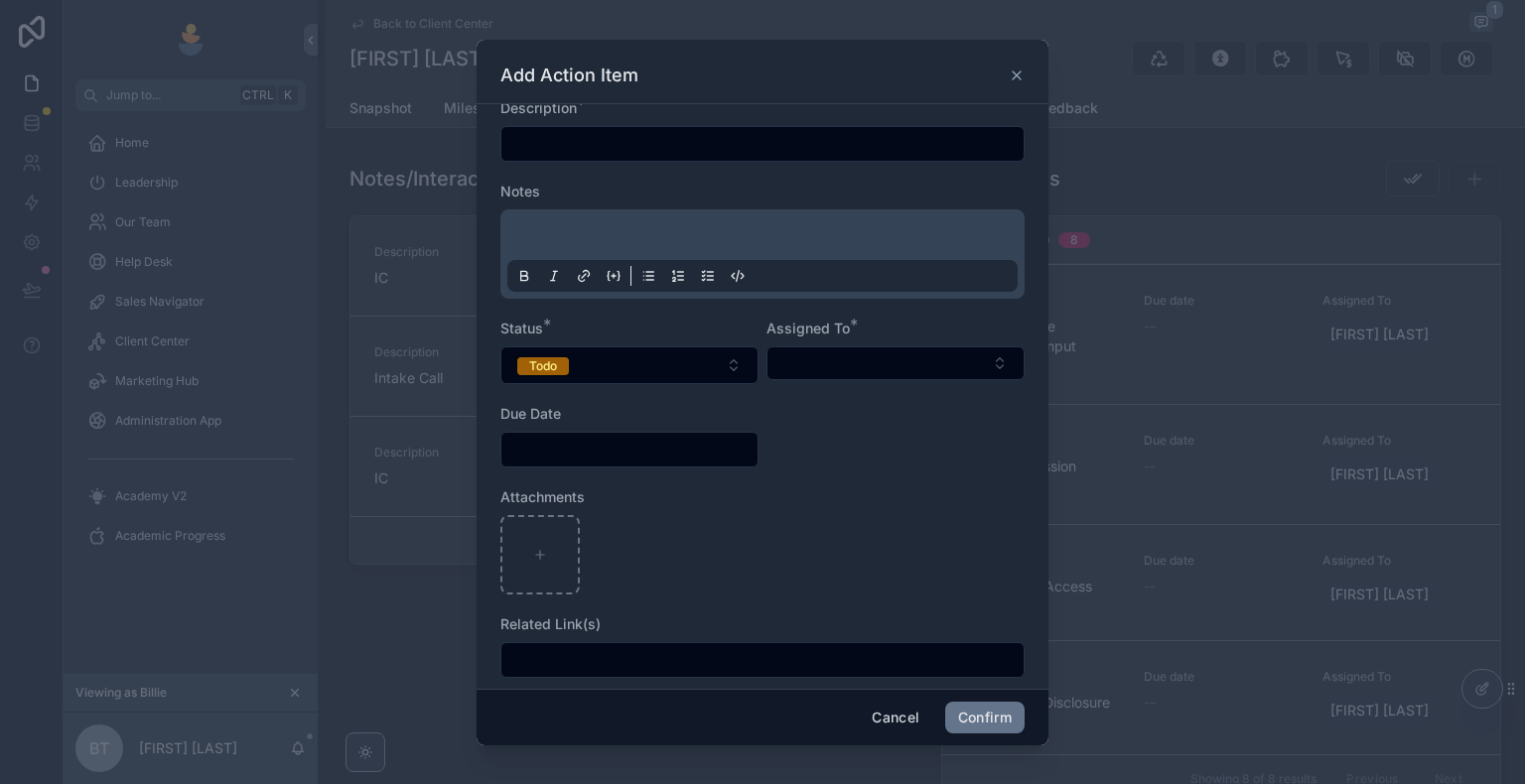 scroll, scrollTop: 36, scrollLeft: 0, axis: vertical 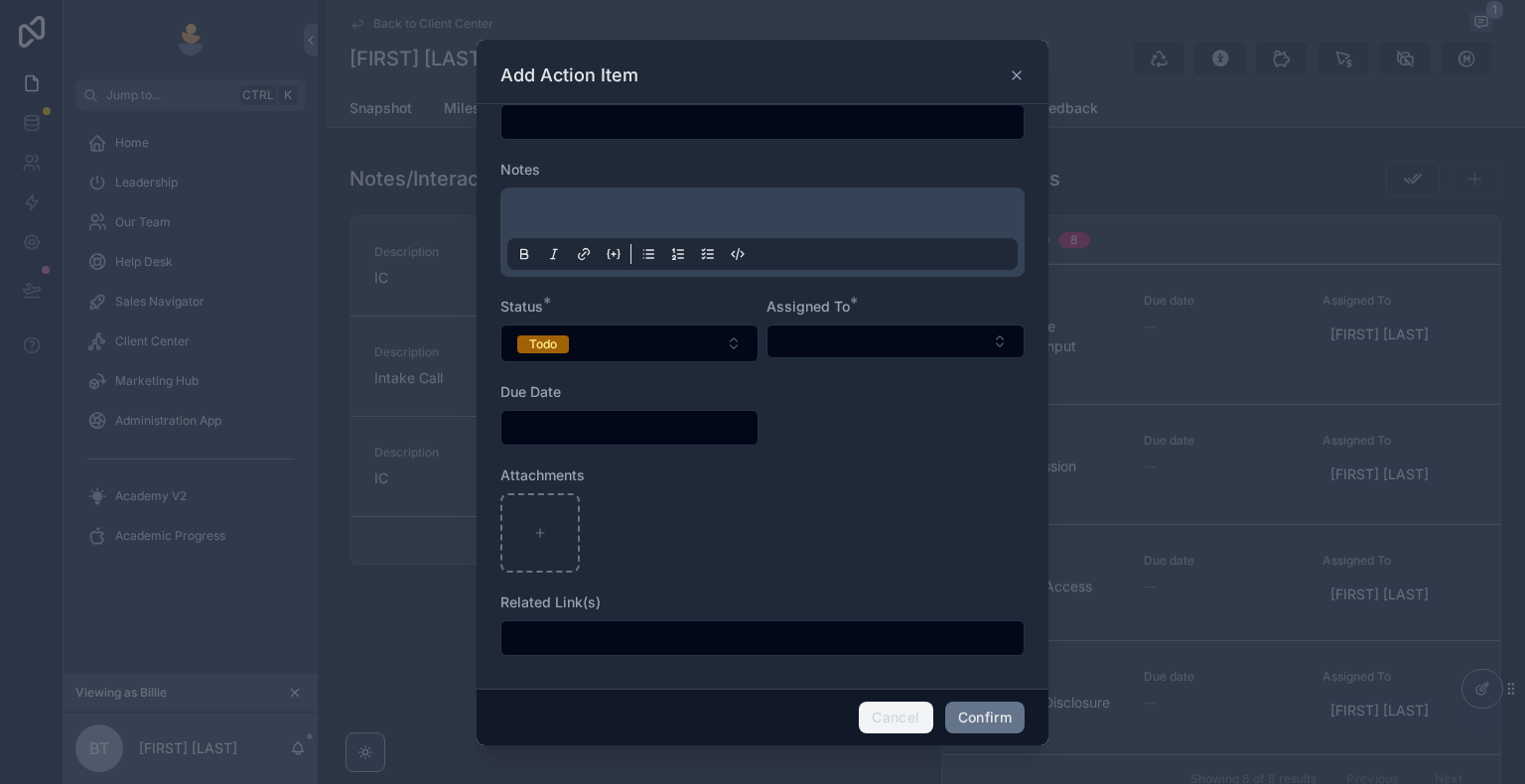 click on "Cancel" at bounding box center [896, 718] 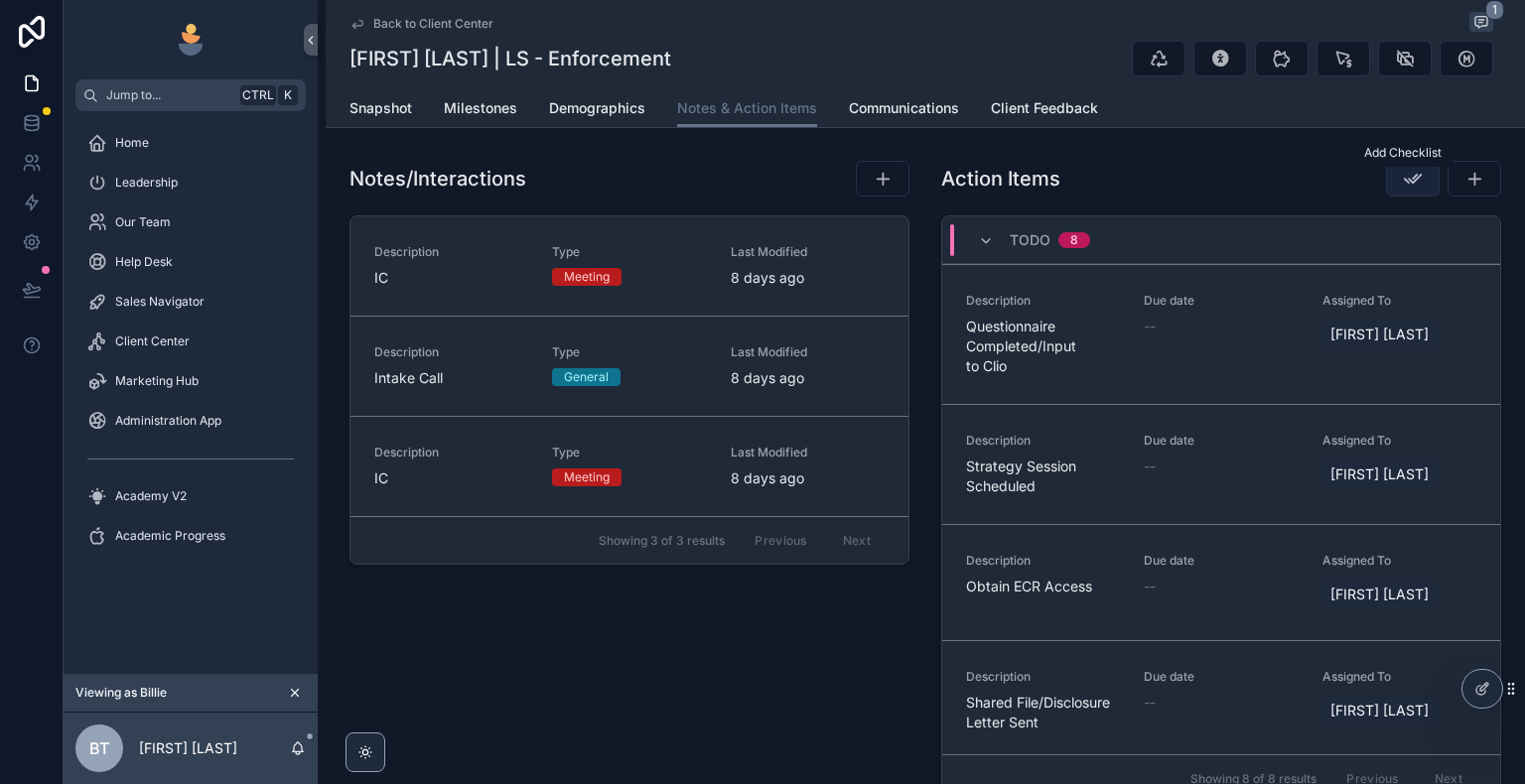 click at bounding box center (1413, 179) 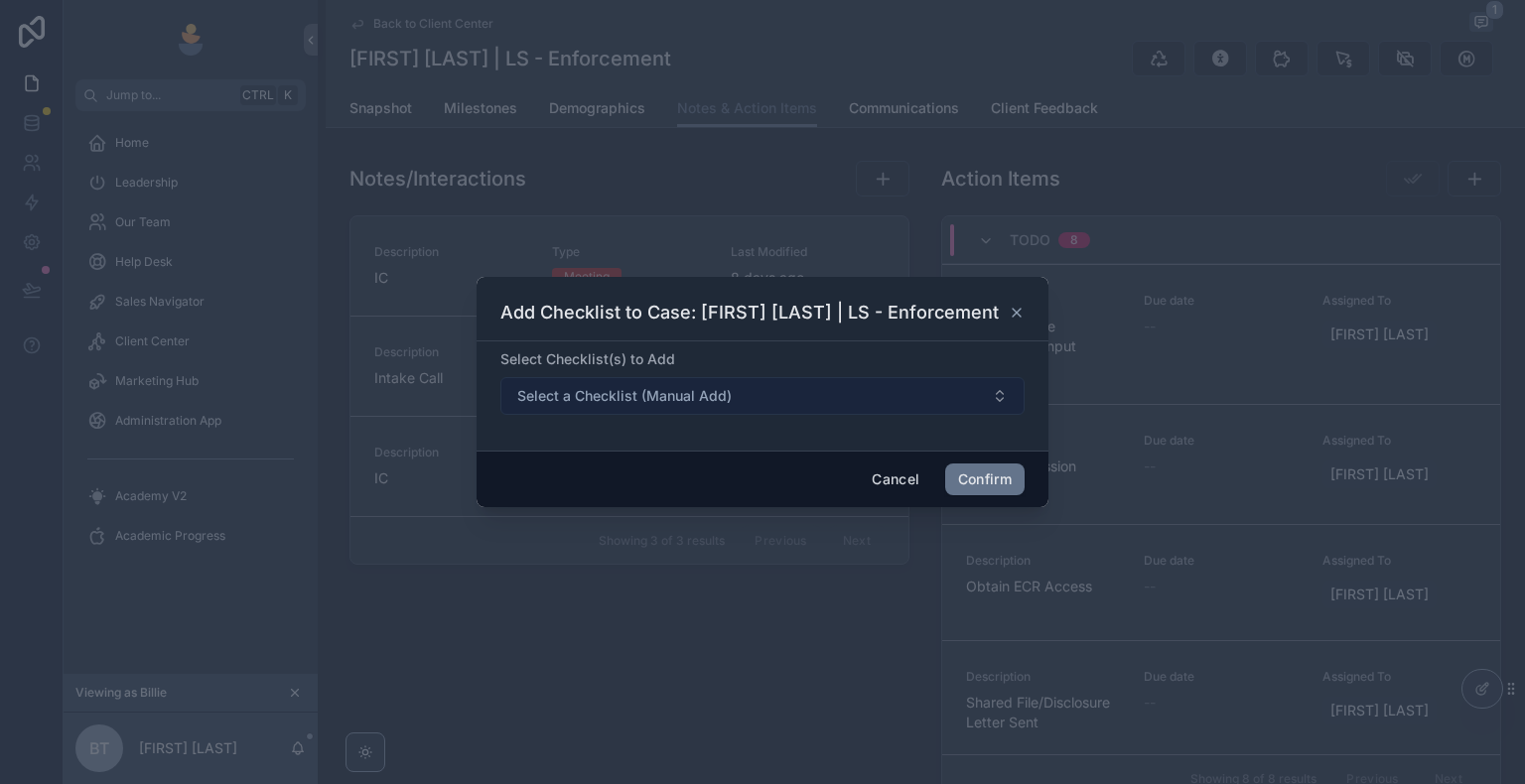 click on "Select a Checklist (Manual Add)" at bounding box center [762, 396] 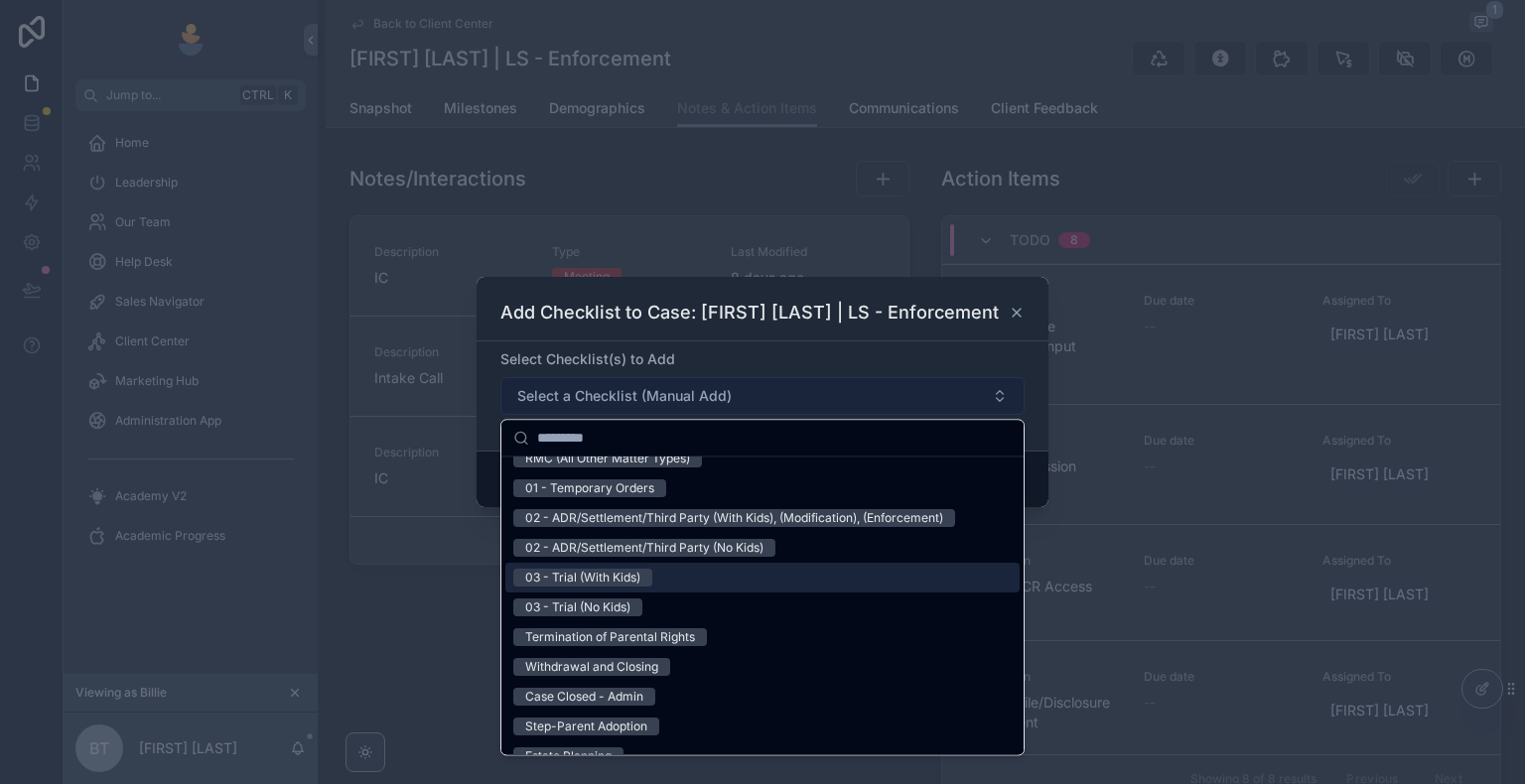 scroll, scrollTop: 0, scrollLeft: 0, axis: both 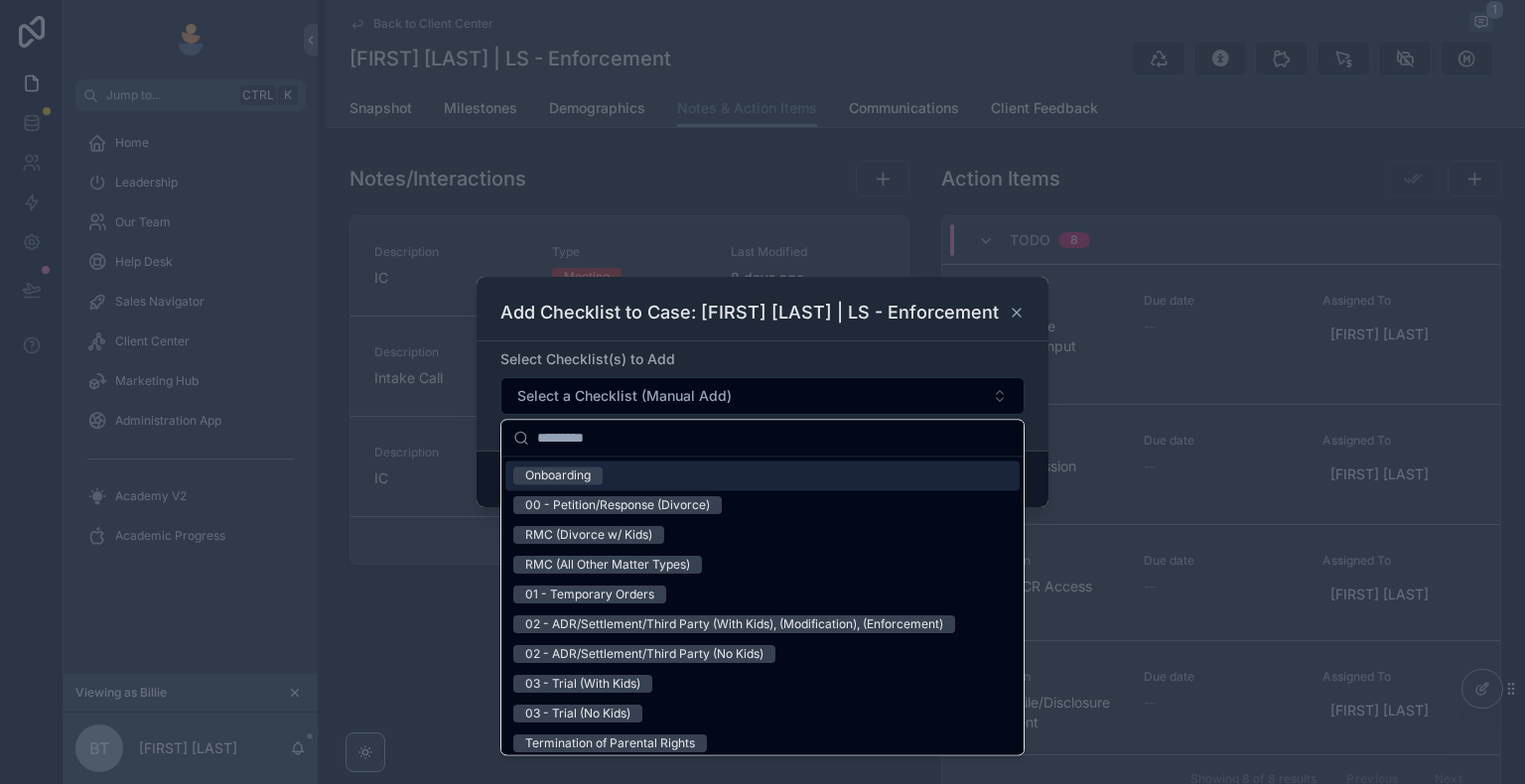 click on "Select Checklist(s) to Add" at bounding box center [762, 359] 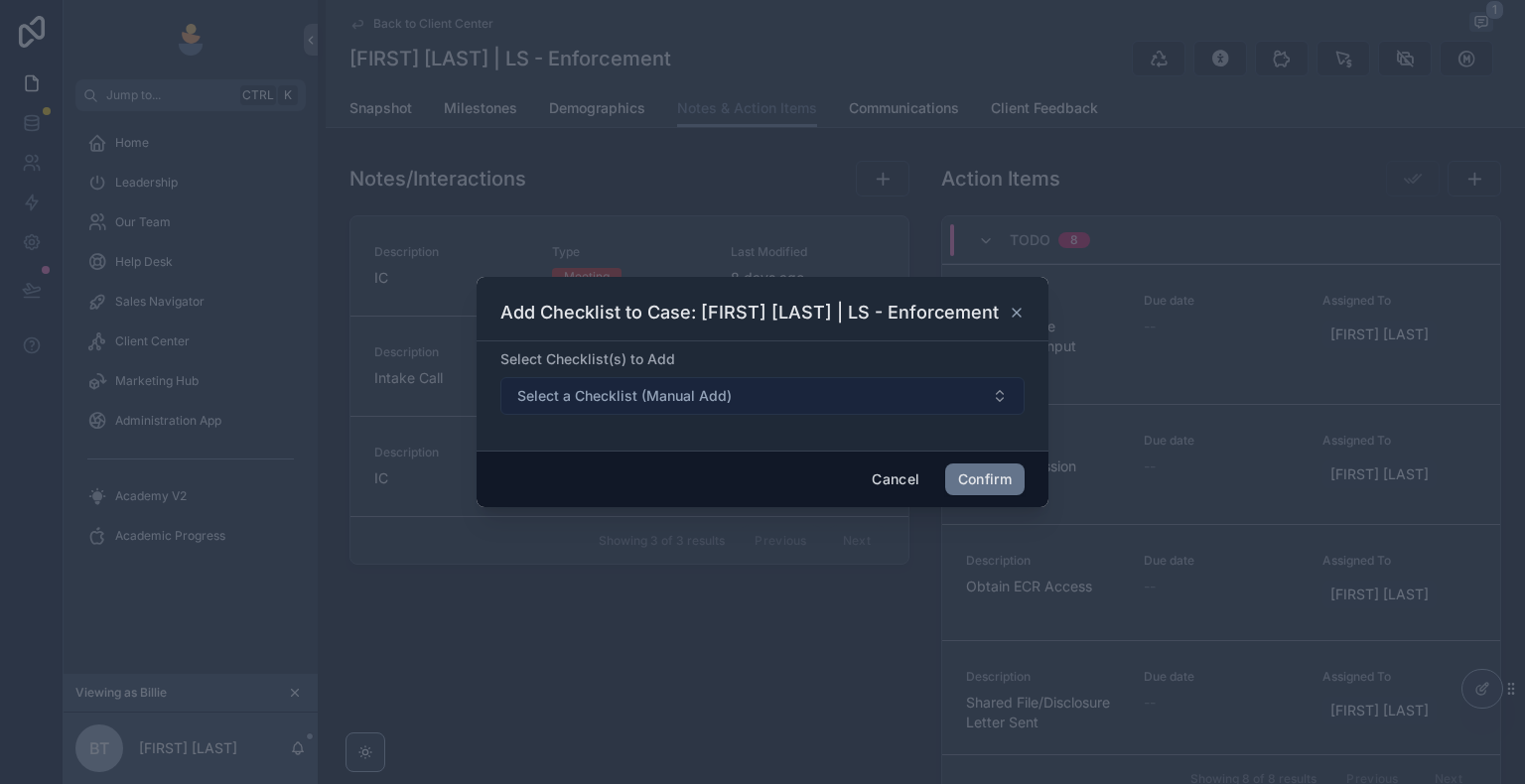 click on "Select a Checklist (Manual Add)" at bounding box center [762, 396] 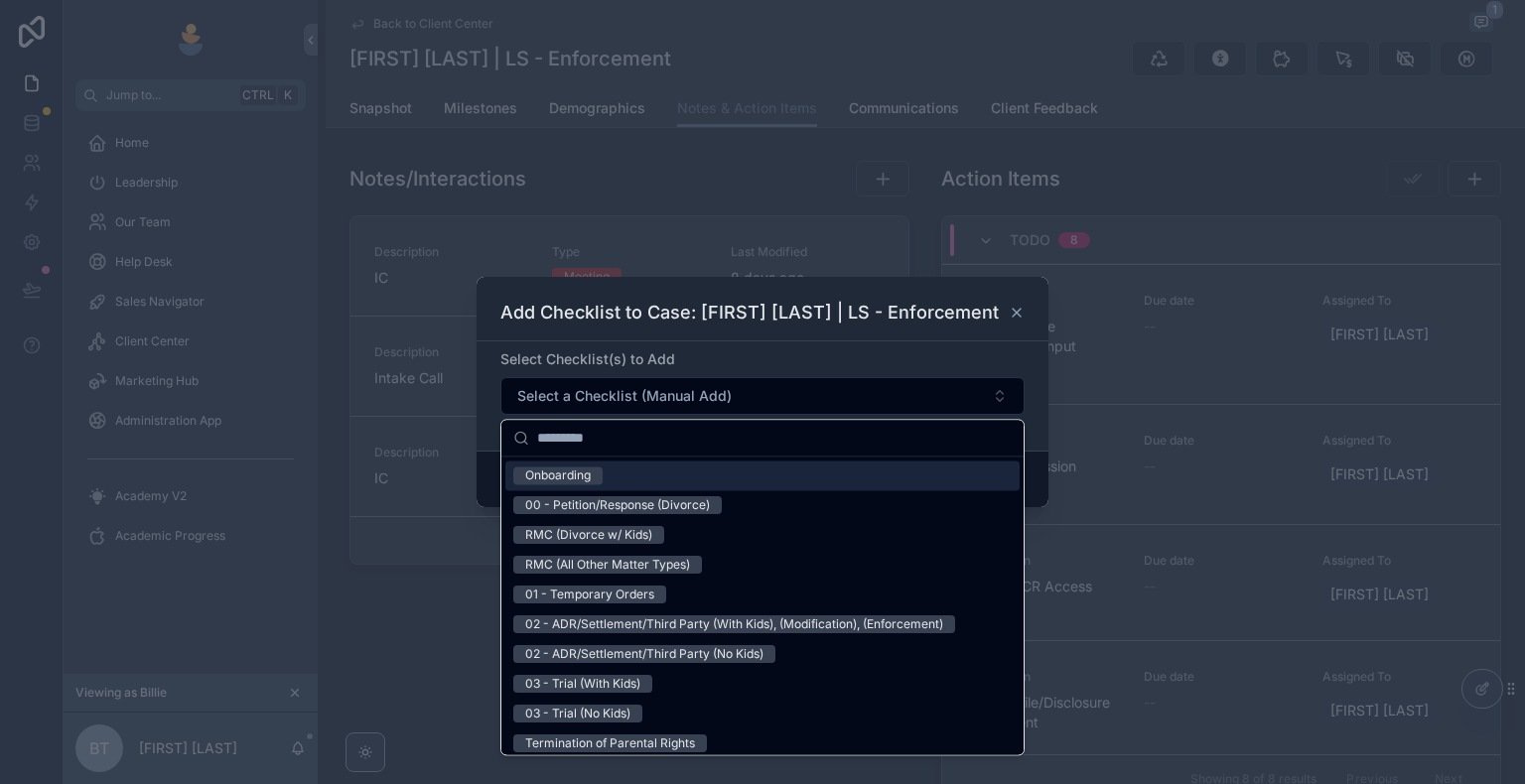 click on "Select Checklist(s) to Add" at bounding box center (762, 359) 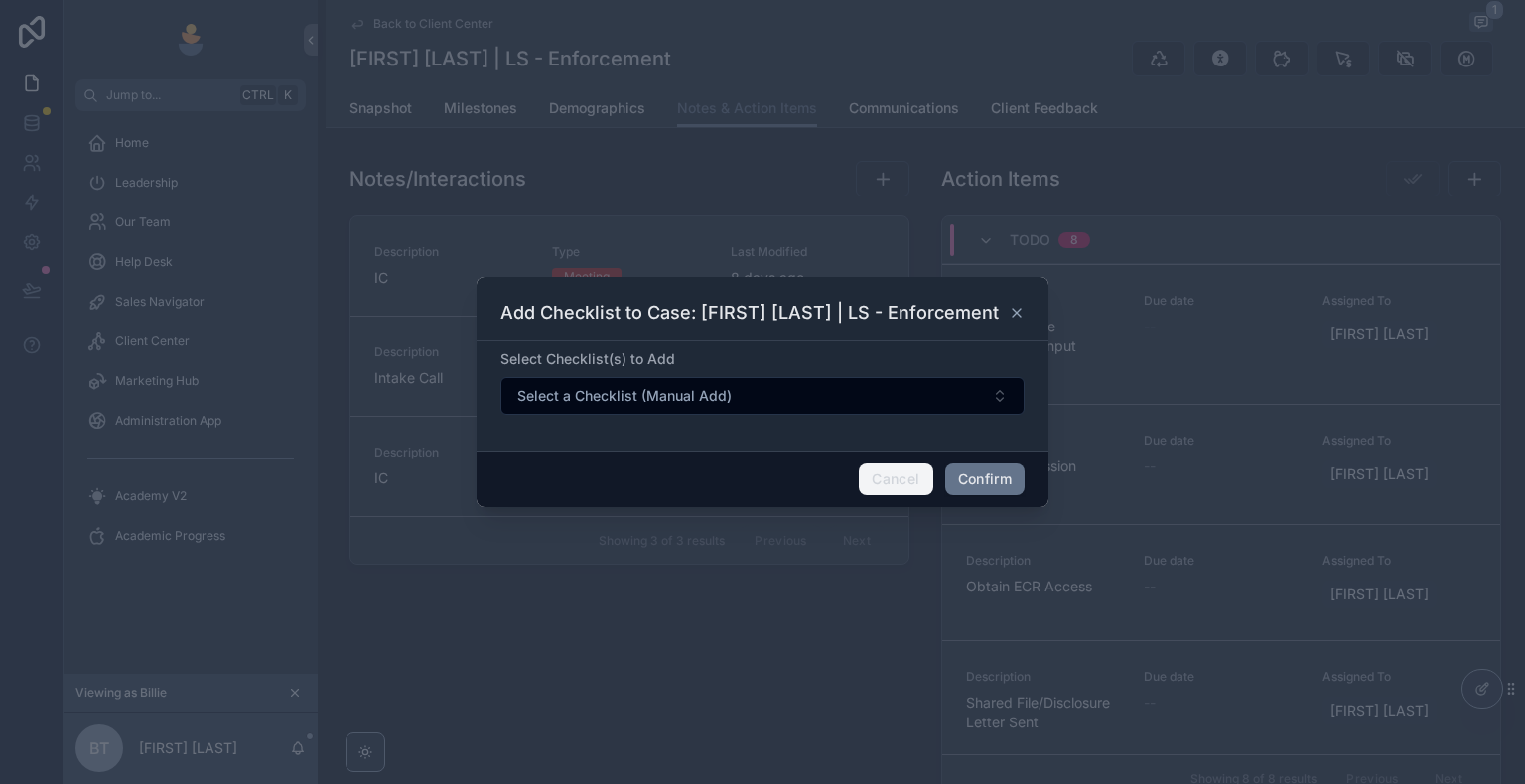 click on "Cancel" at bounding box center [896, 479] 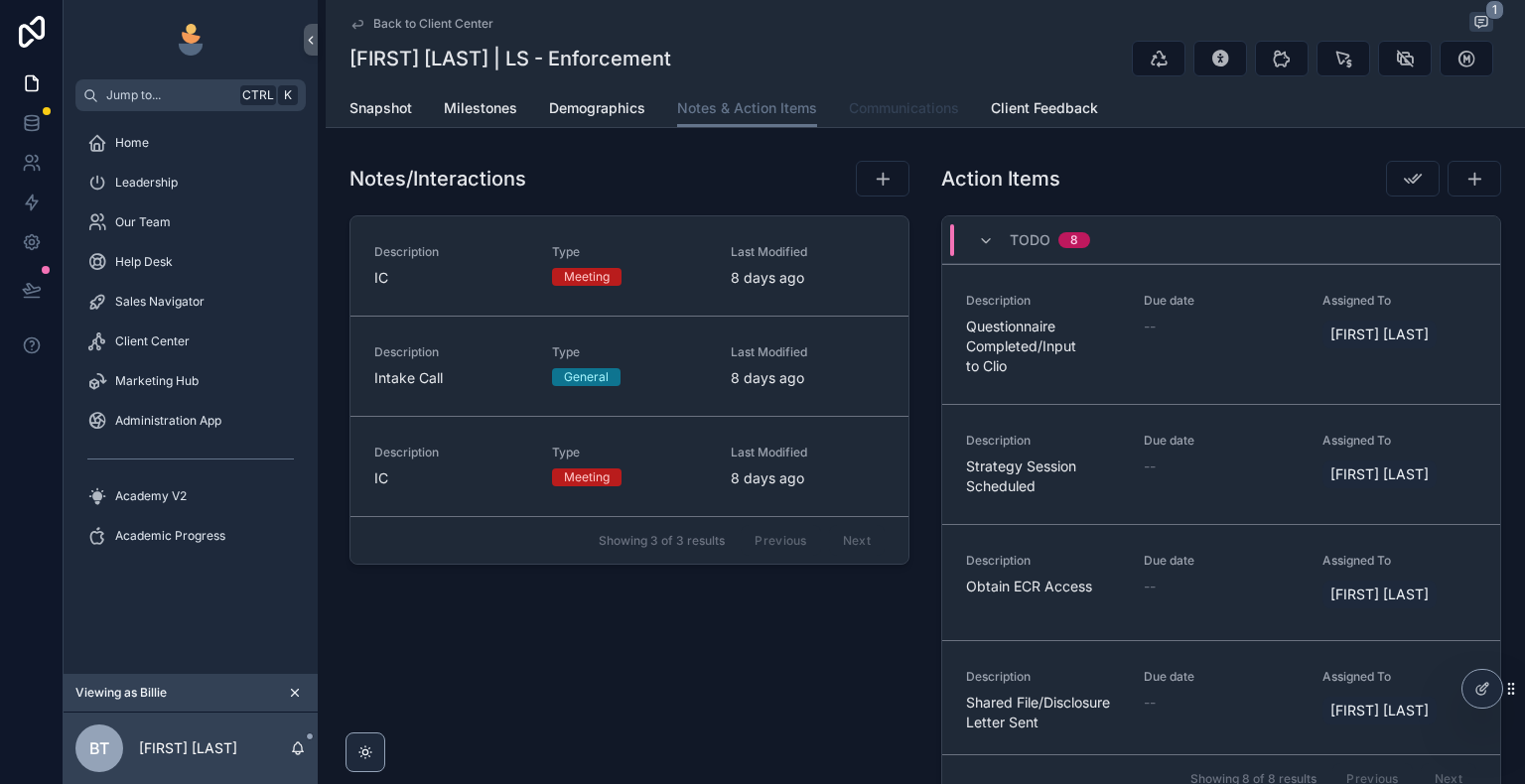 click on "Communications" at bounding box center (903, 108) 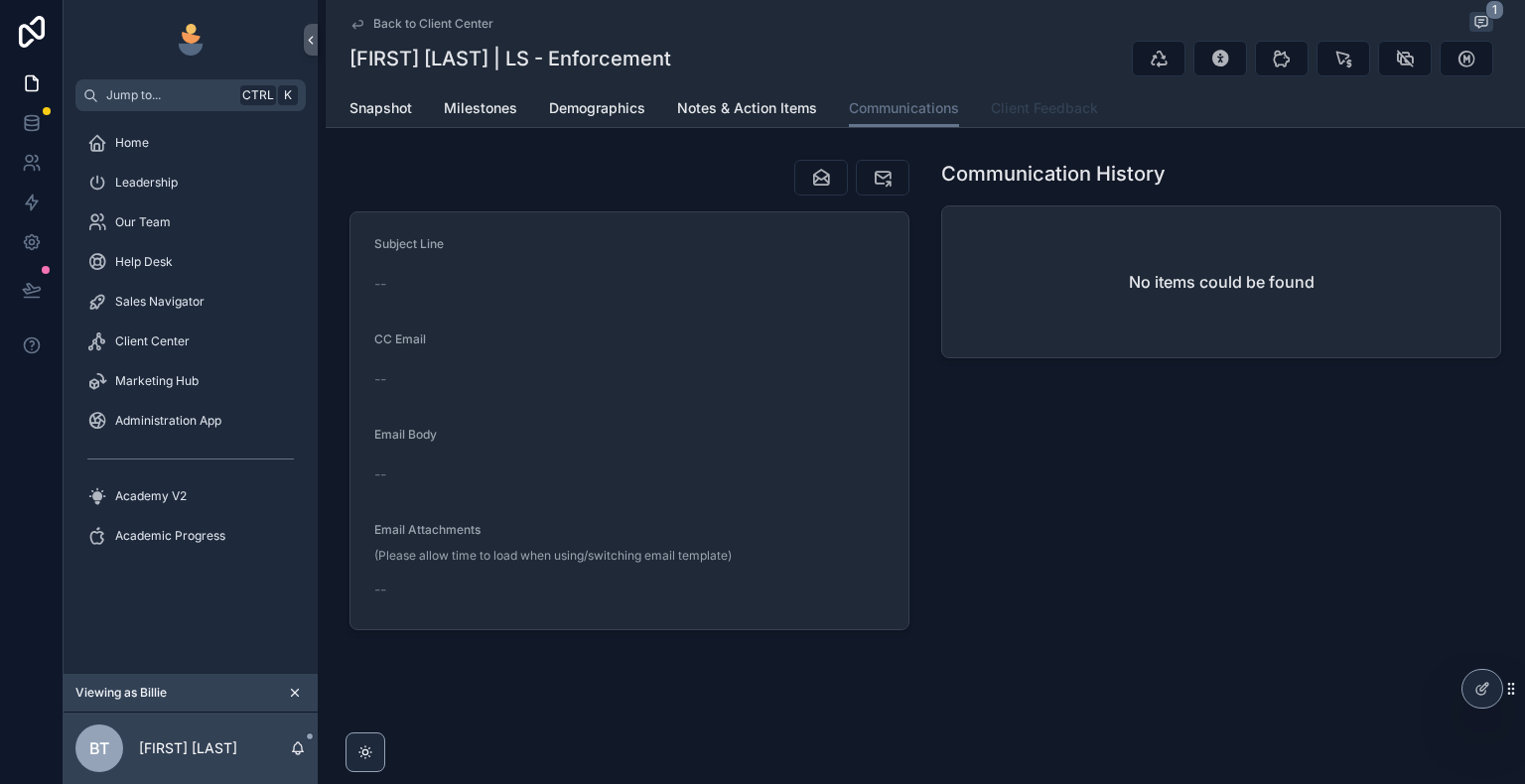 click on "Client Feedback" at bounding box center [1044, 108] 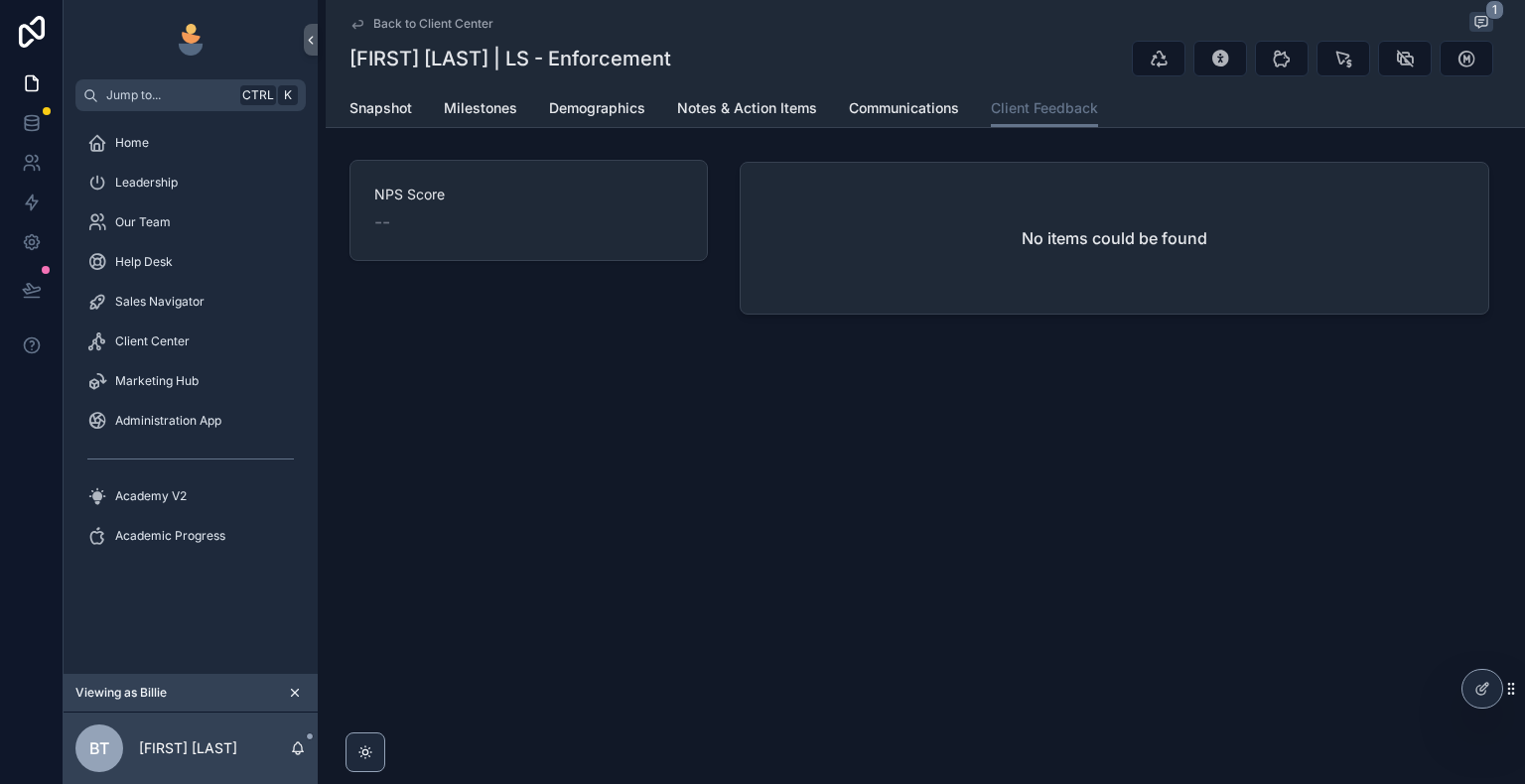 click 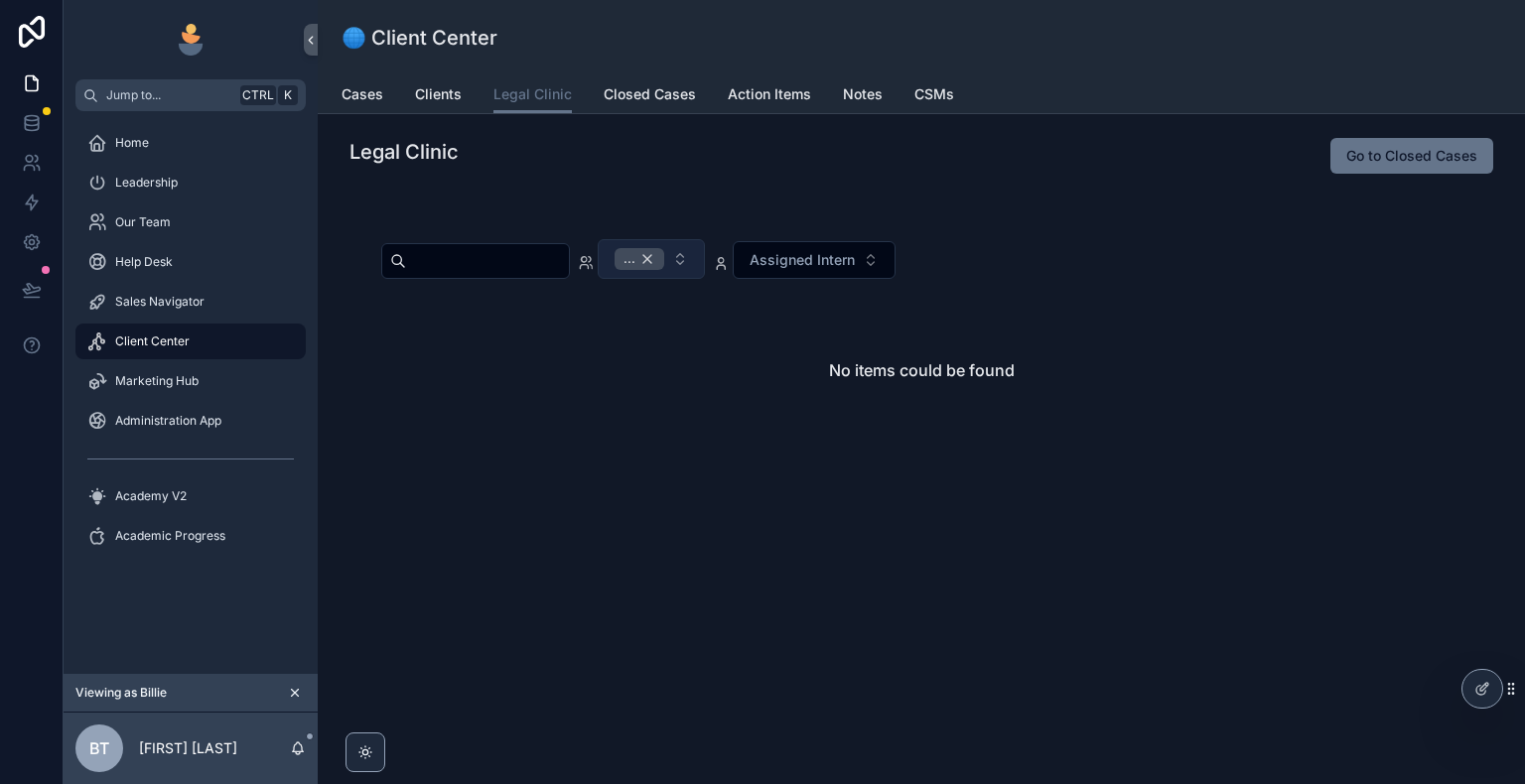 click on "..." at bounding box center (639, 259) 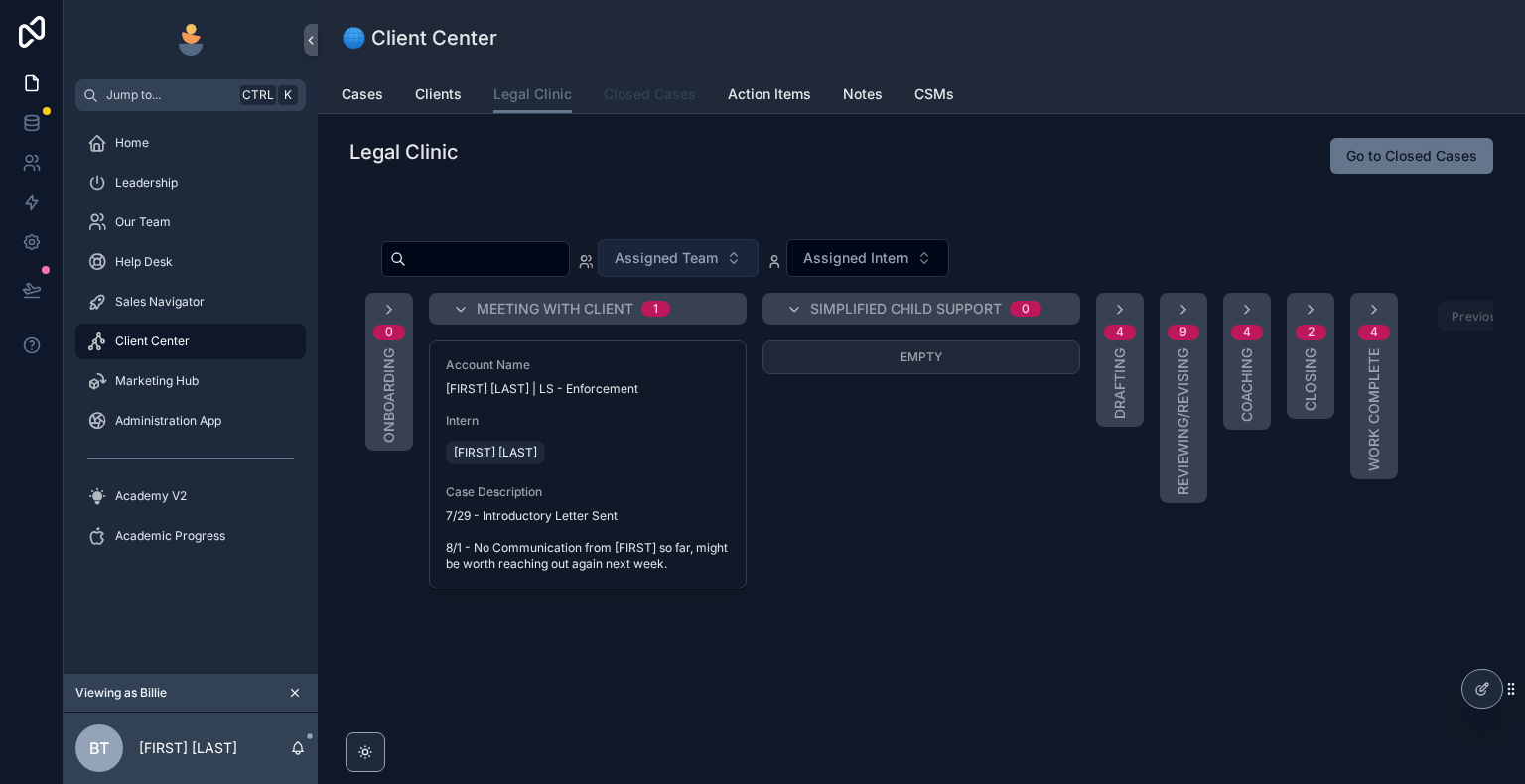 click on "Closed Cases" at bounding box center (649, 94) 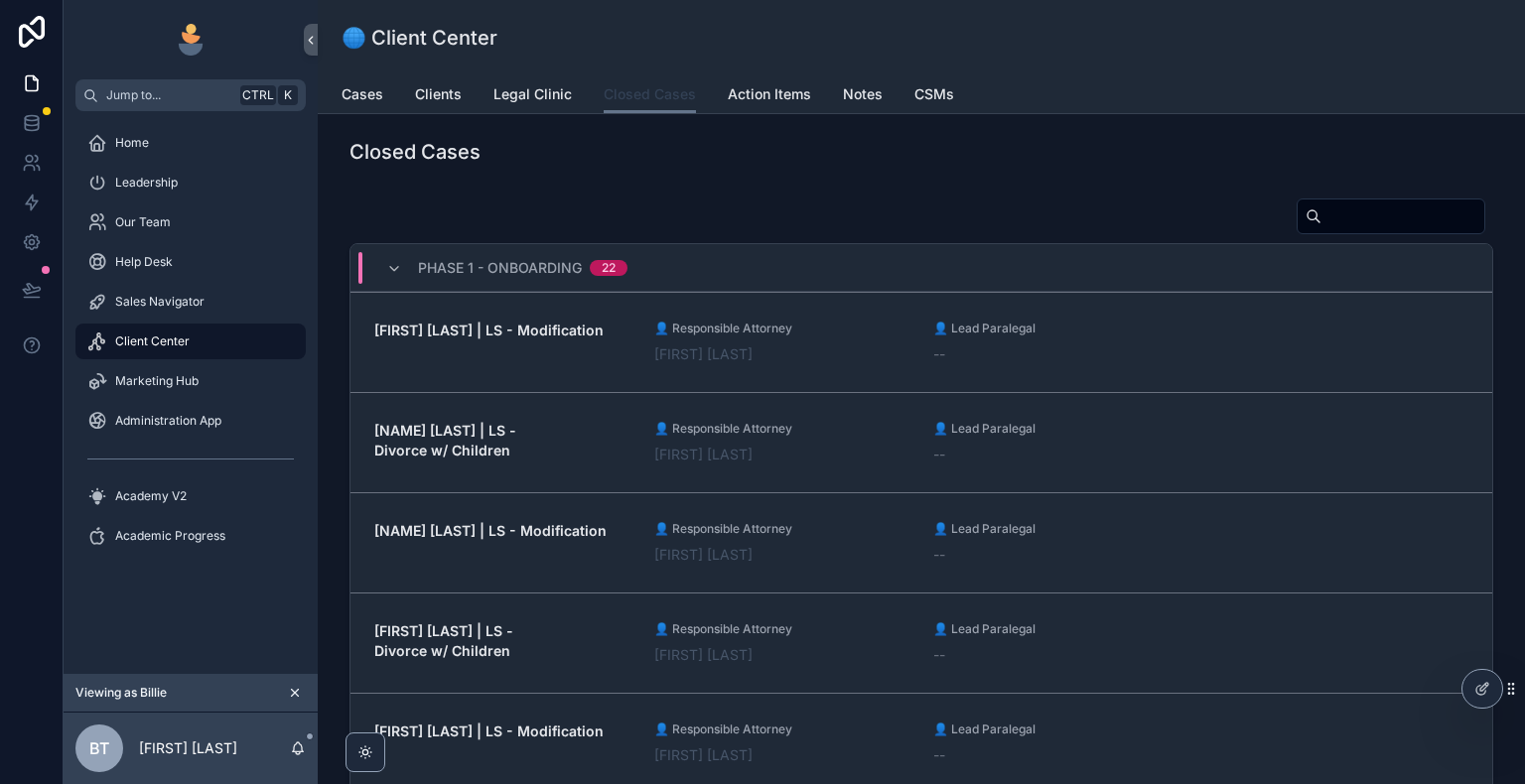 scroll, scrollTop: 198, scrollLeft: 0, axis: vertical 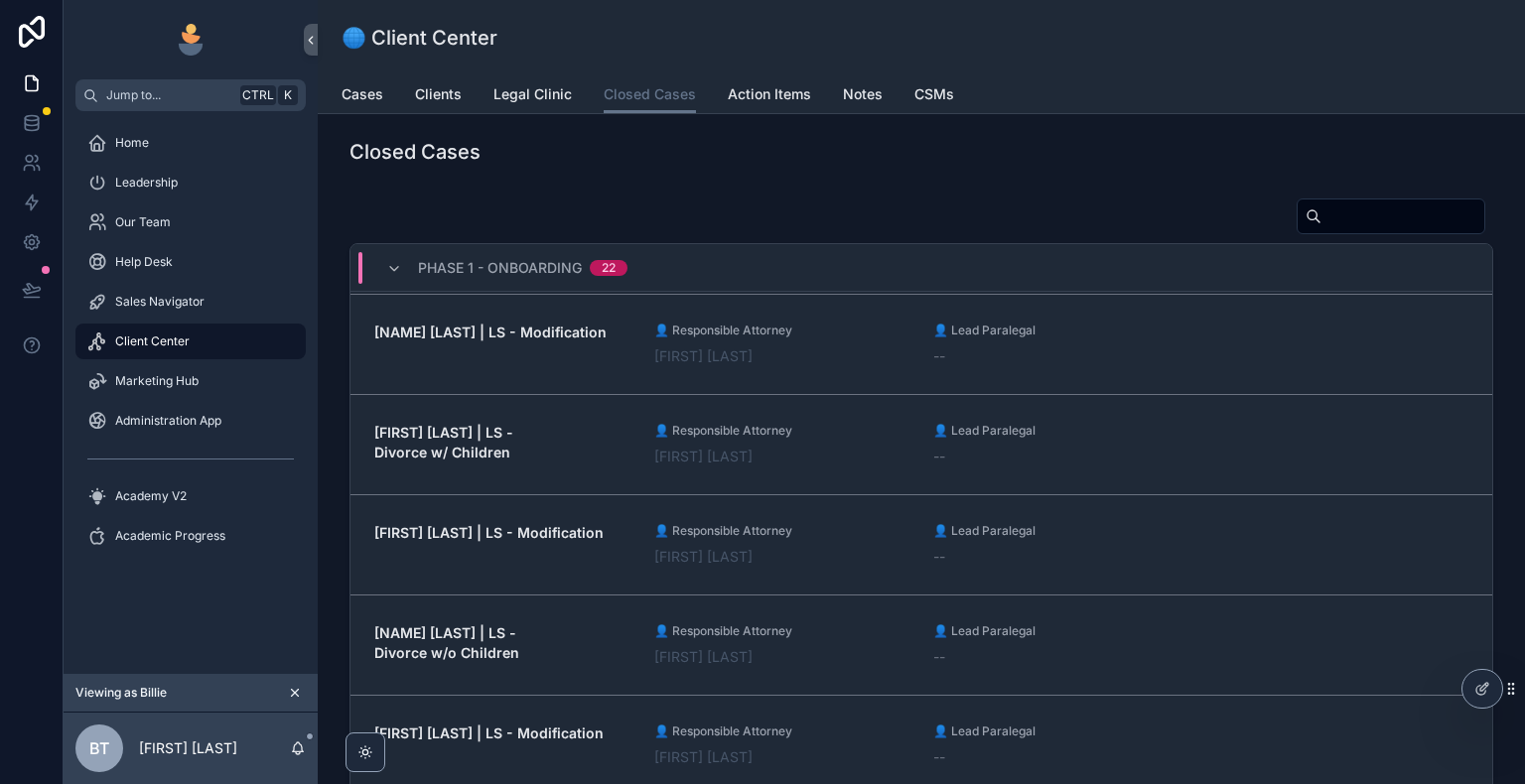 click on "Phase 1 - Onboarding" at bounding box center (499, 268) 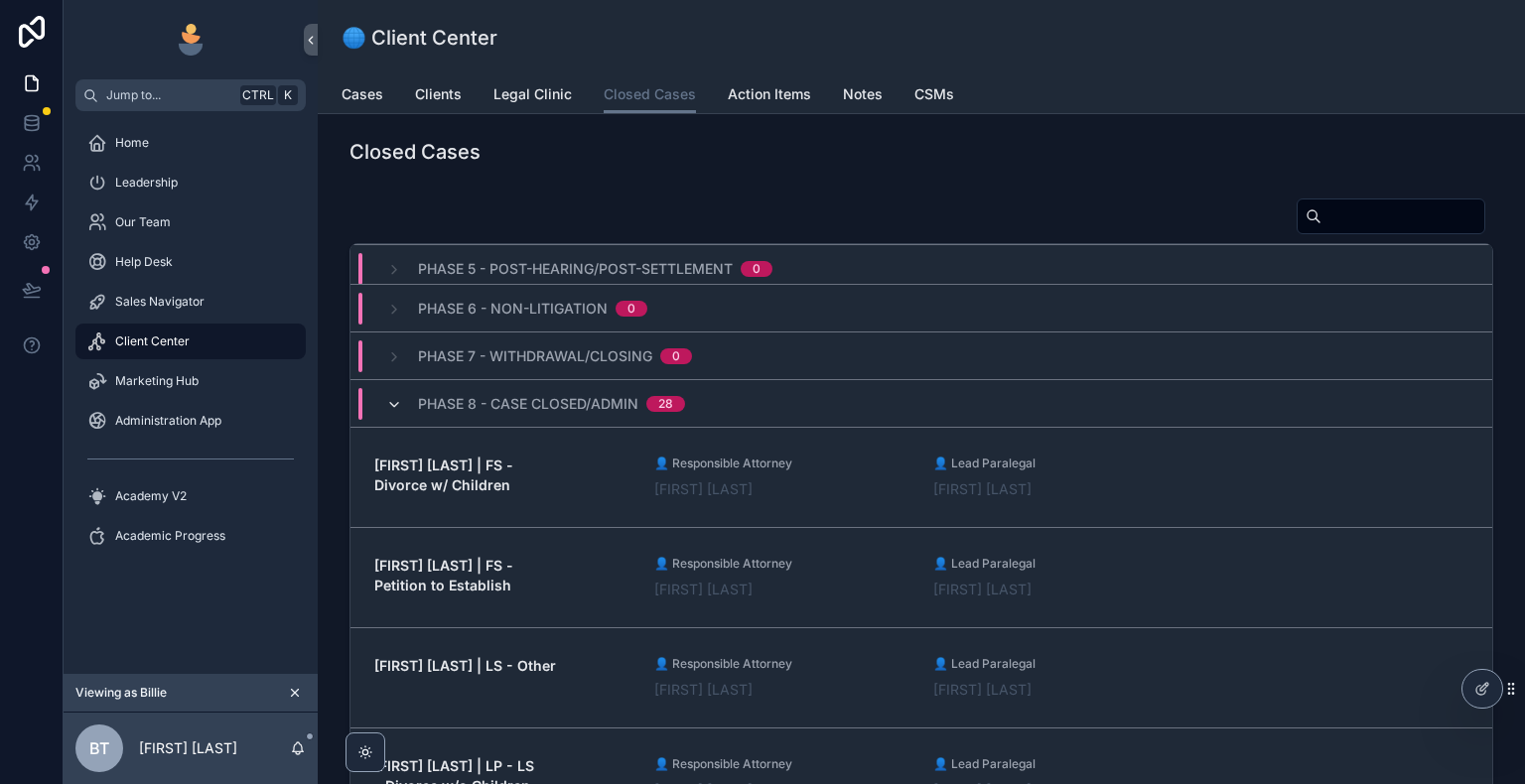click at bounding box center (394, 405) 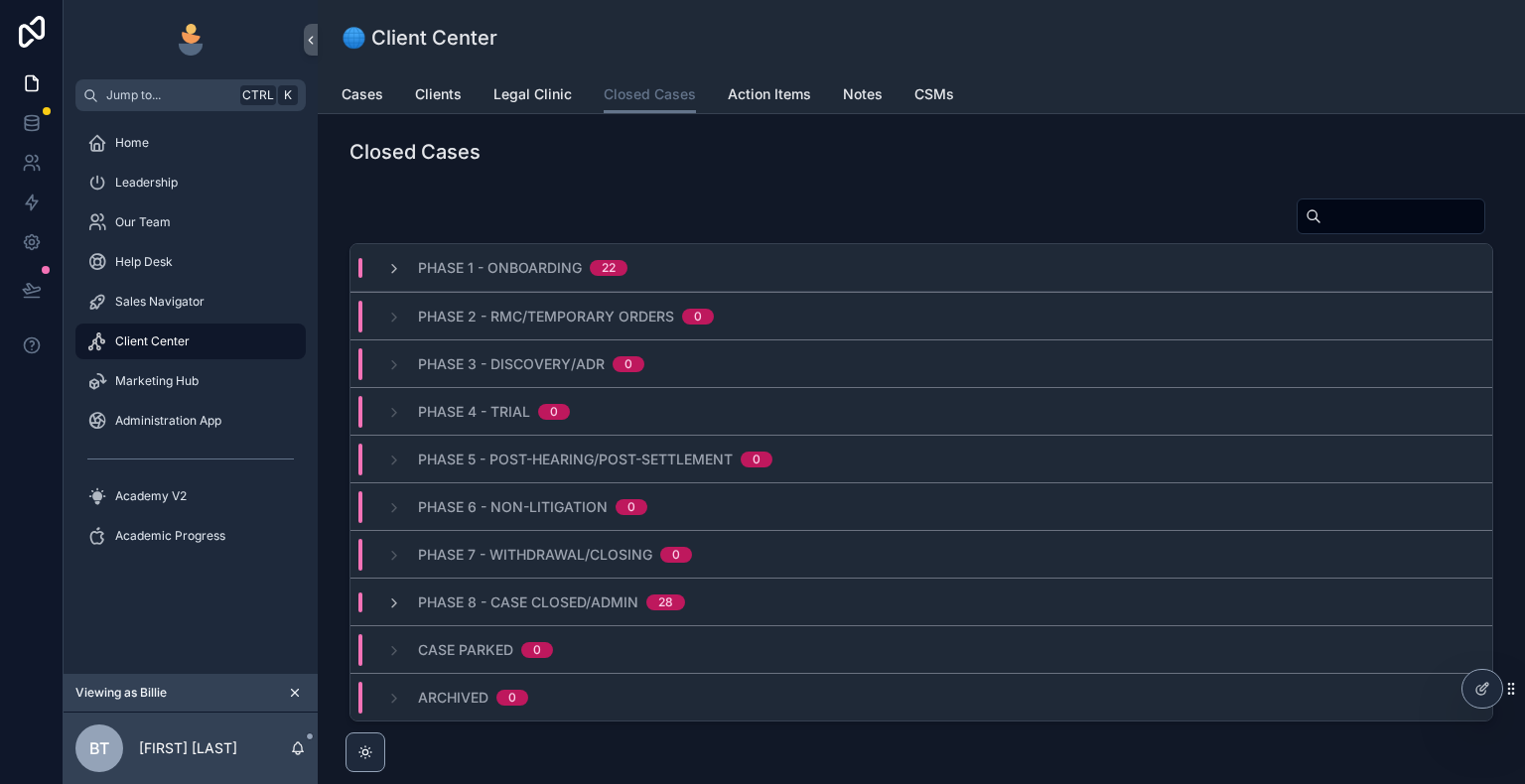 click on "Phase 1 - Onboarding 22" at bounding box center [506, 268] 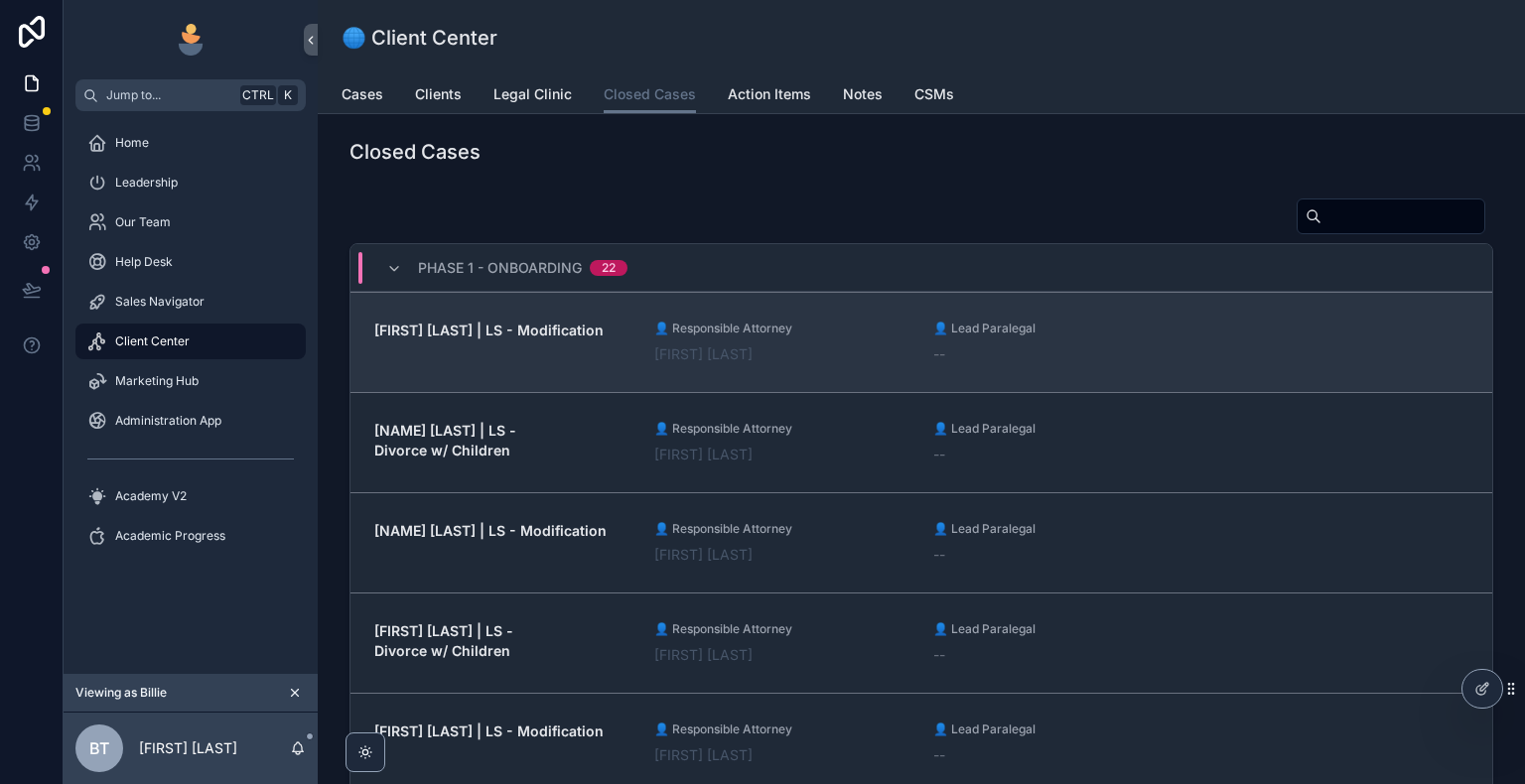 click on "[FIRST] [LAST] | LS - Modification" at bounding box center (502, 342) 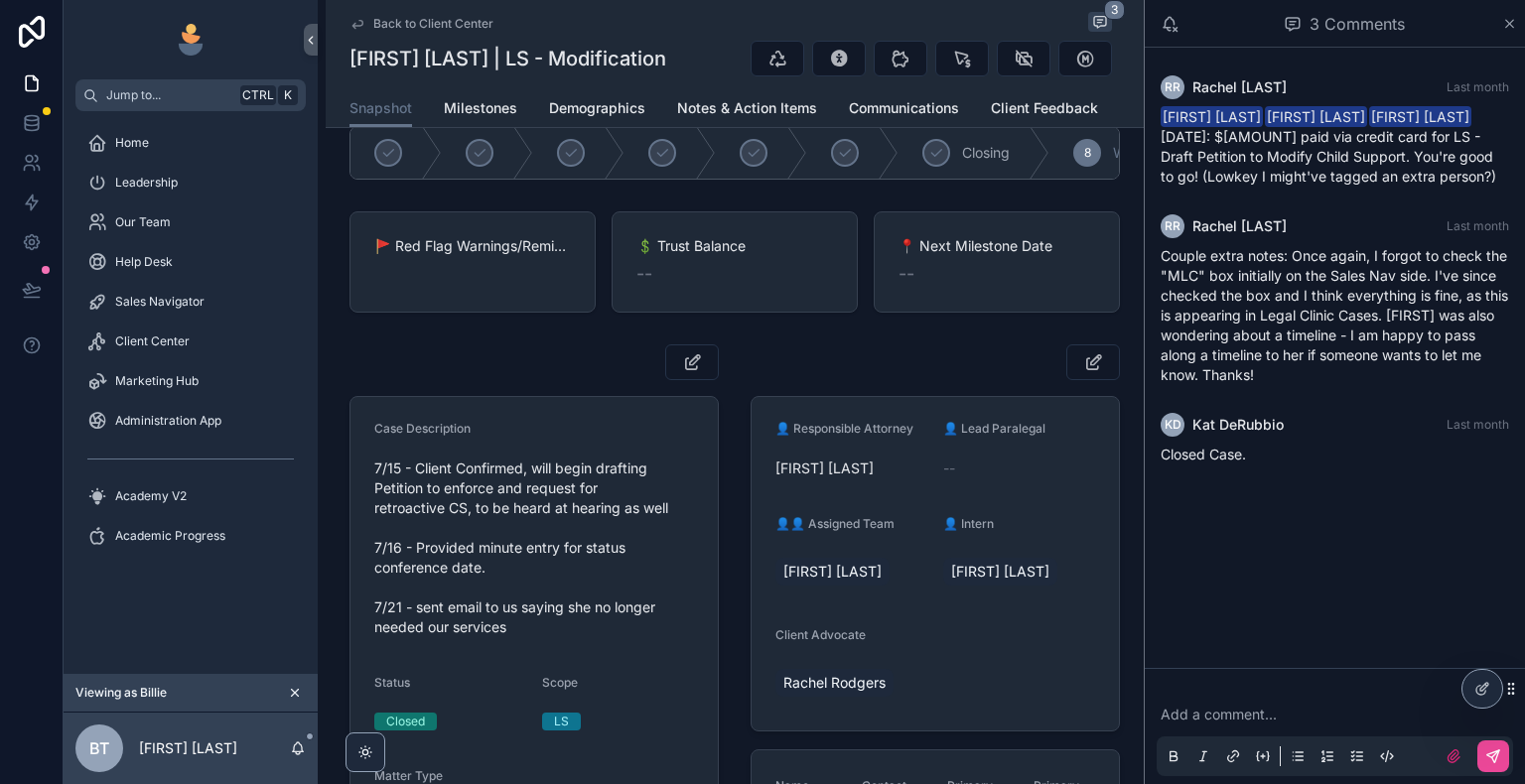 scroll, scrollTop: 0, scrollLeft: 0, axis: both 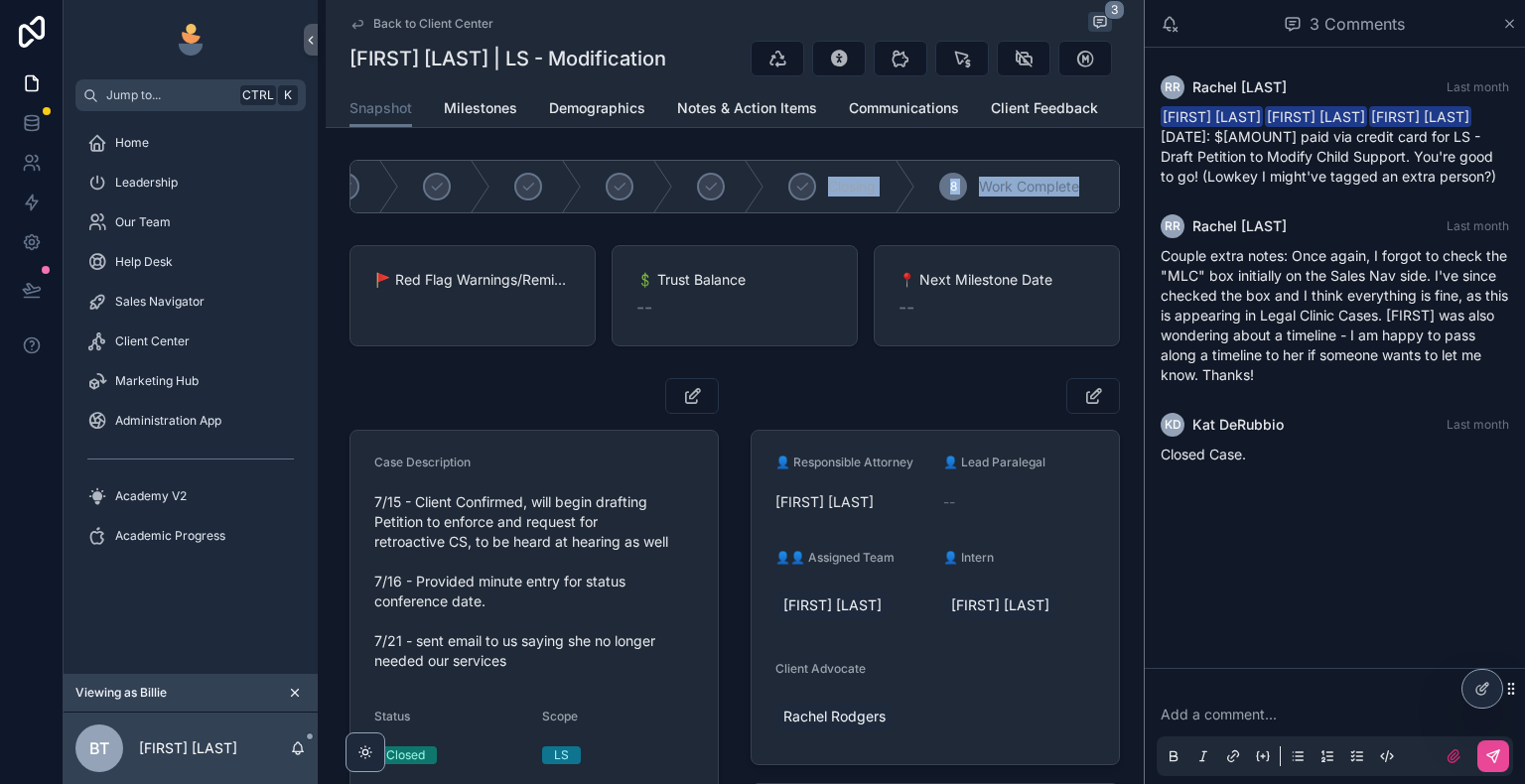 drag, startPoint x: 925, startPoint y: 221, endPoint x: 1069, endPoint y: 212, distance: 144.28098 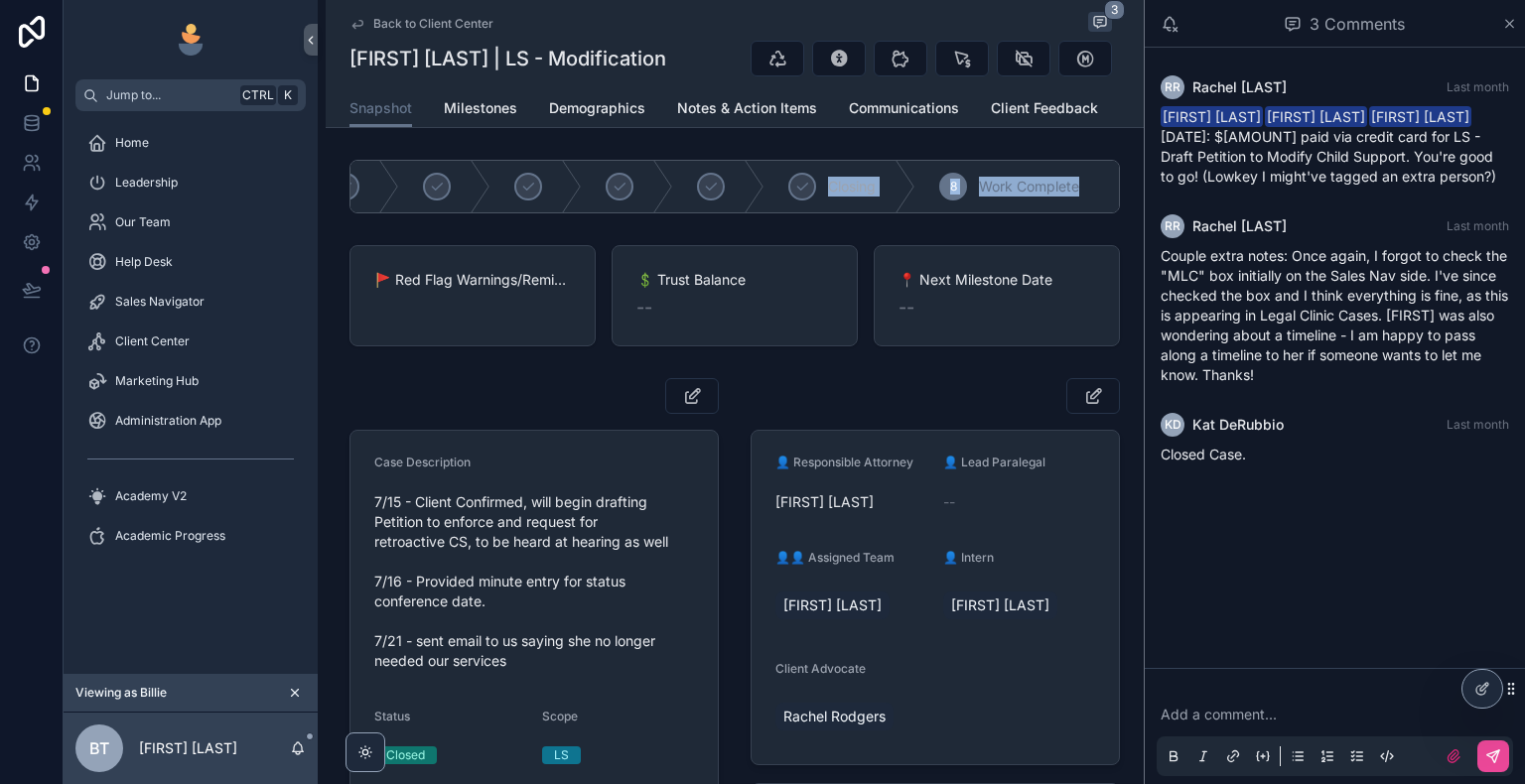 click on "Closing 8 Work Complete 🚩 Red Flag Warnings/Reminders 💲 Trust Balance -- 📍 Next Milestone Date -- Case Description 7/15 - Client Confirmed, will begin drafting Petition to enforce and request for retroactive CS, to be heard at hearing as well
7/16 - Provided minute entry for status conference date.
7/21 - sent email to us saying she no longer needed our services
Status Closed Scope LS Matter Type Modification 👤 Responsible Attorney [FIRST] [LAST] 👤 Lead Paralegal -- 👤👤 Assigned Team [FIRST] [LAST] 👤 Intern [FIRST] [LAST] Client Advocate [FIRST] [LAST] Name [FIRST] [LAST] Contact Type Opposing Party Primary Email [EMAIL] Primary Phone Number [PHONE] Name [FIRST] [LAST] Contact Type Lead Primary Email [EMAIL] Primary Phone Number [PHONE] Showing 2 of 2 results Previous Next" at bounding box center (735, 641) 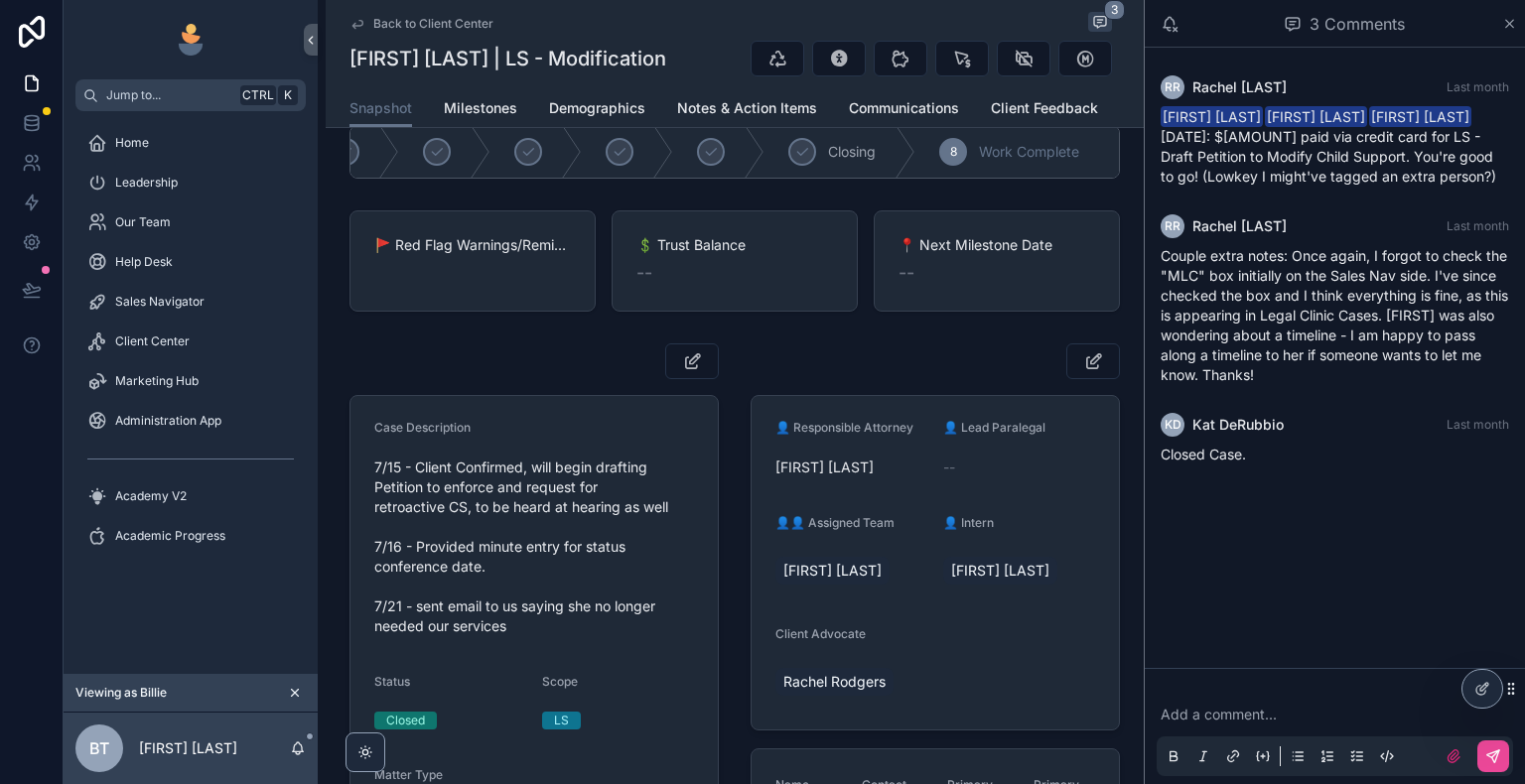 scroll, scrollTop: 0, scrollLeft: 0, axis: both 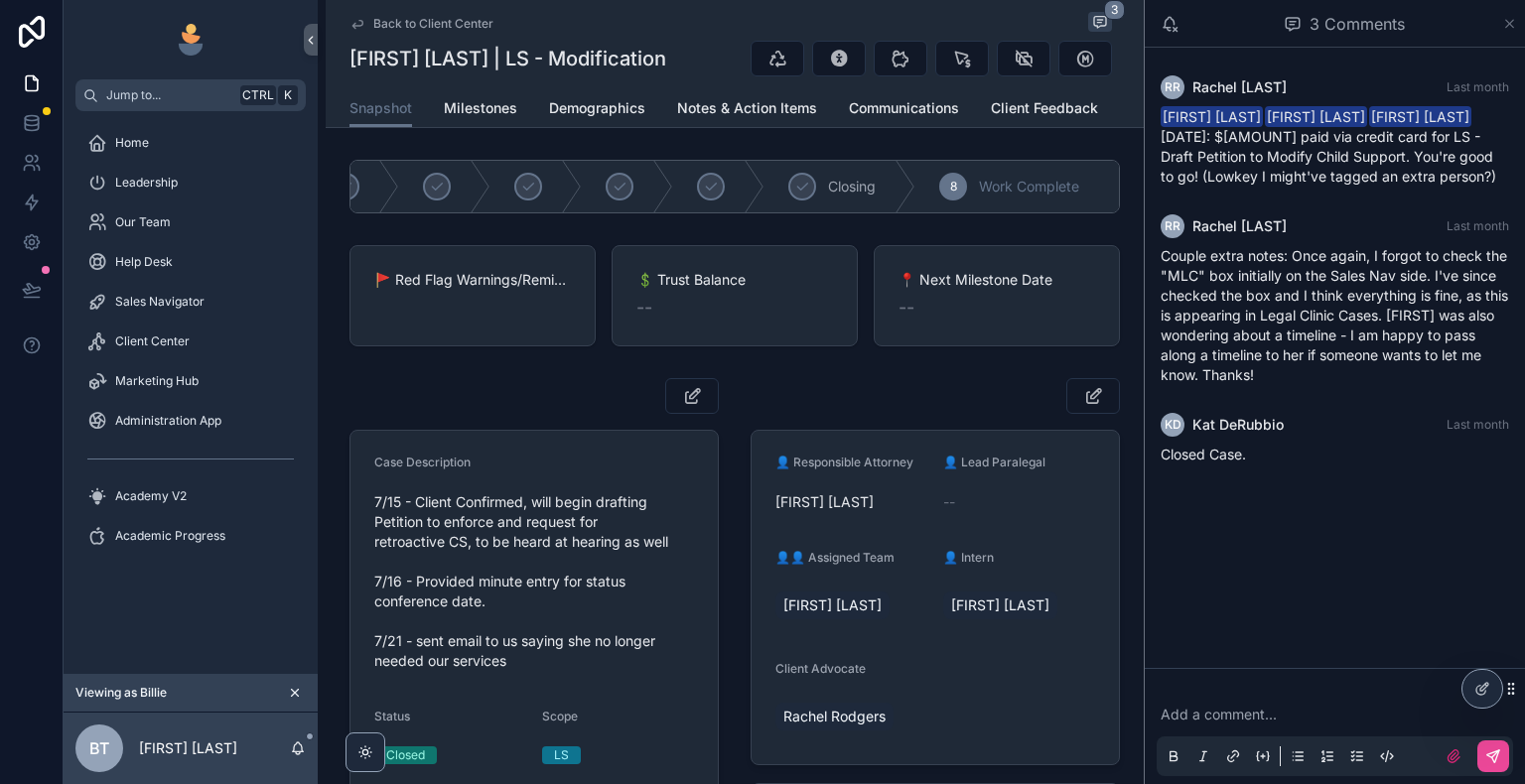 click 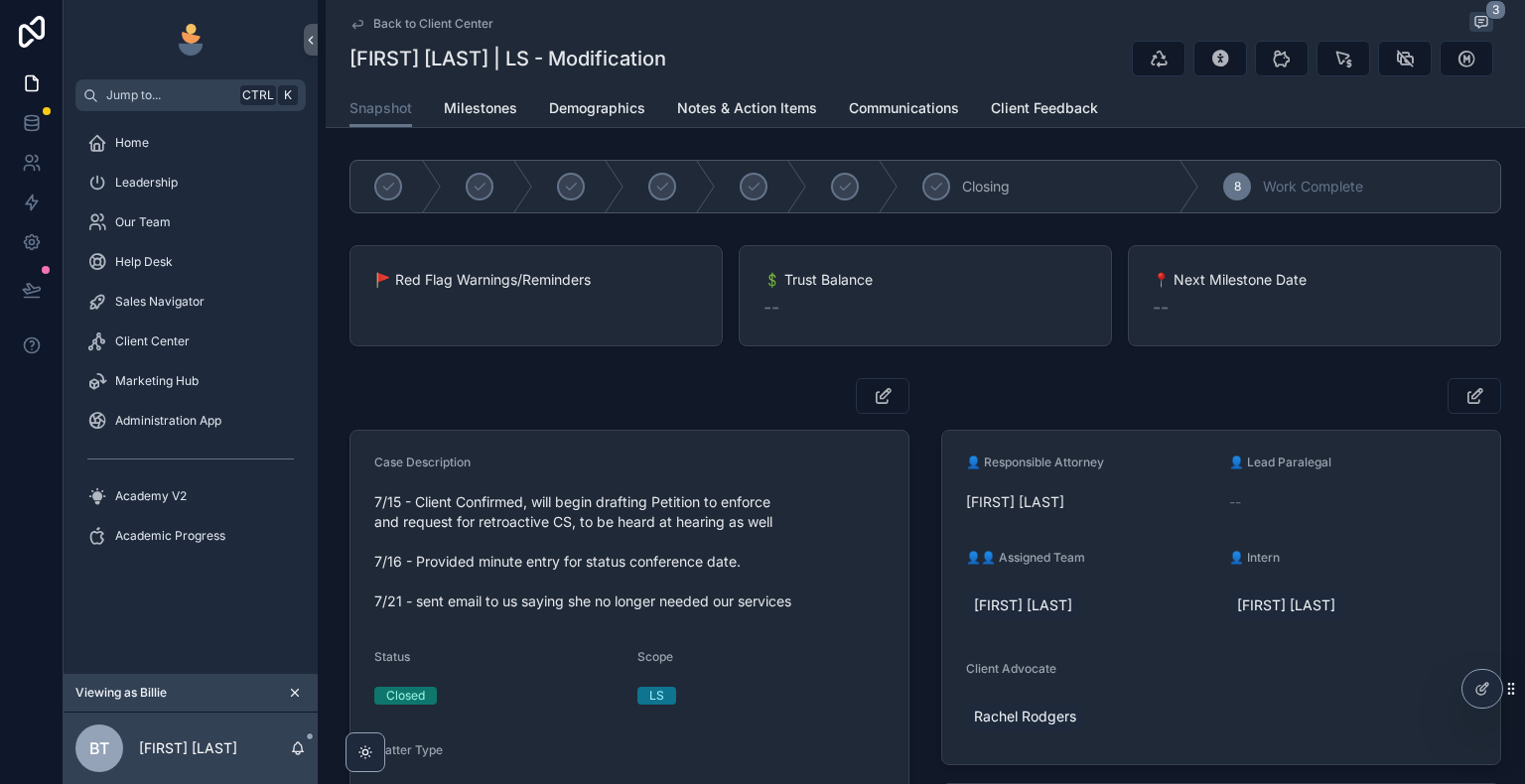 scroll, scrollTop: 0, scrollLeft: 0, axis: both 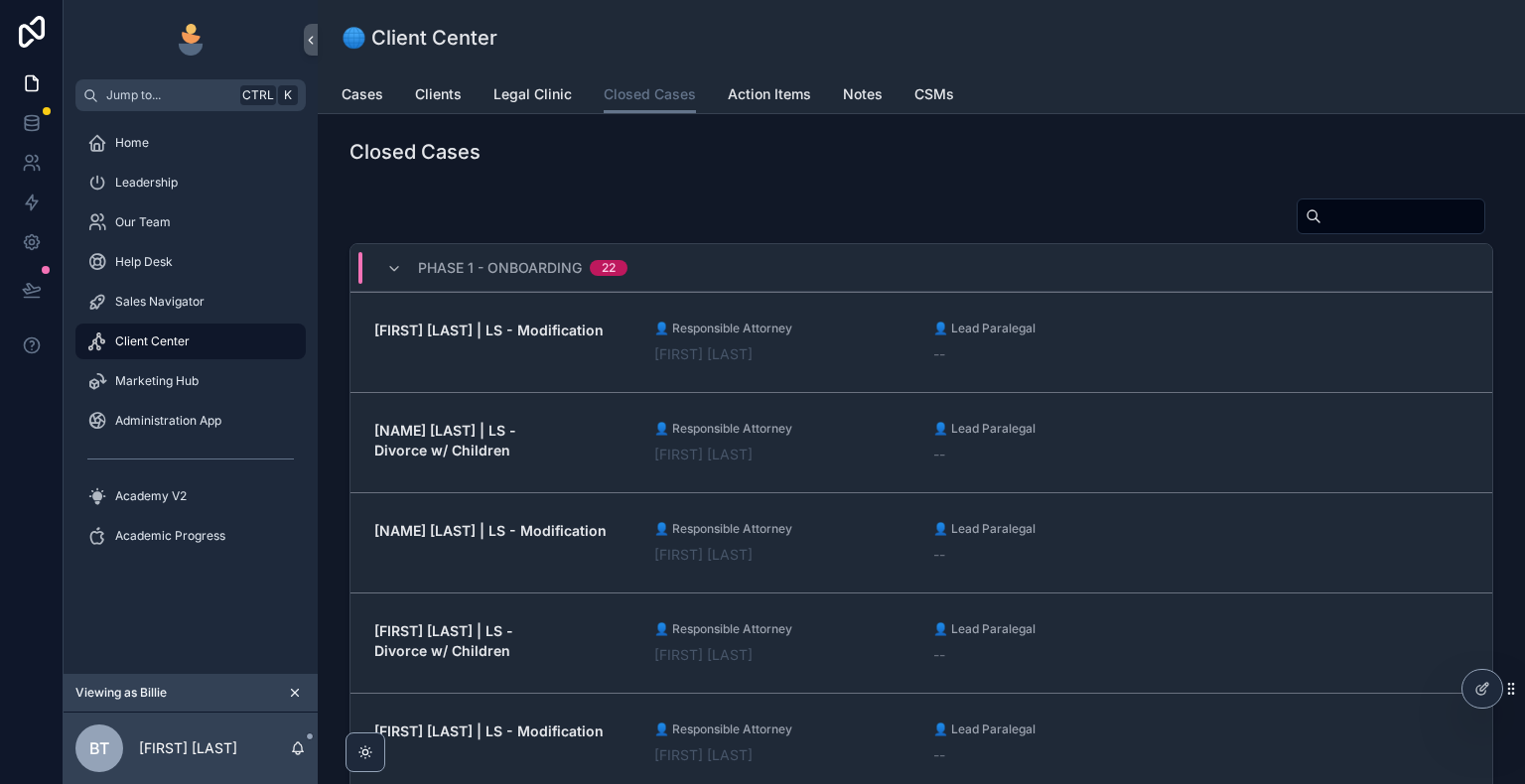 click on "Phase 1 - Onboarding" at bounding box center [499, 268] 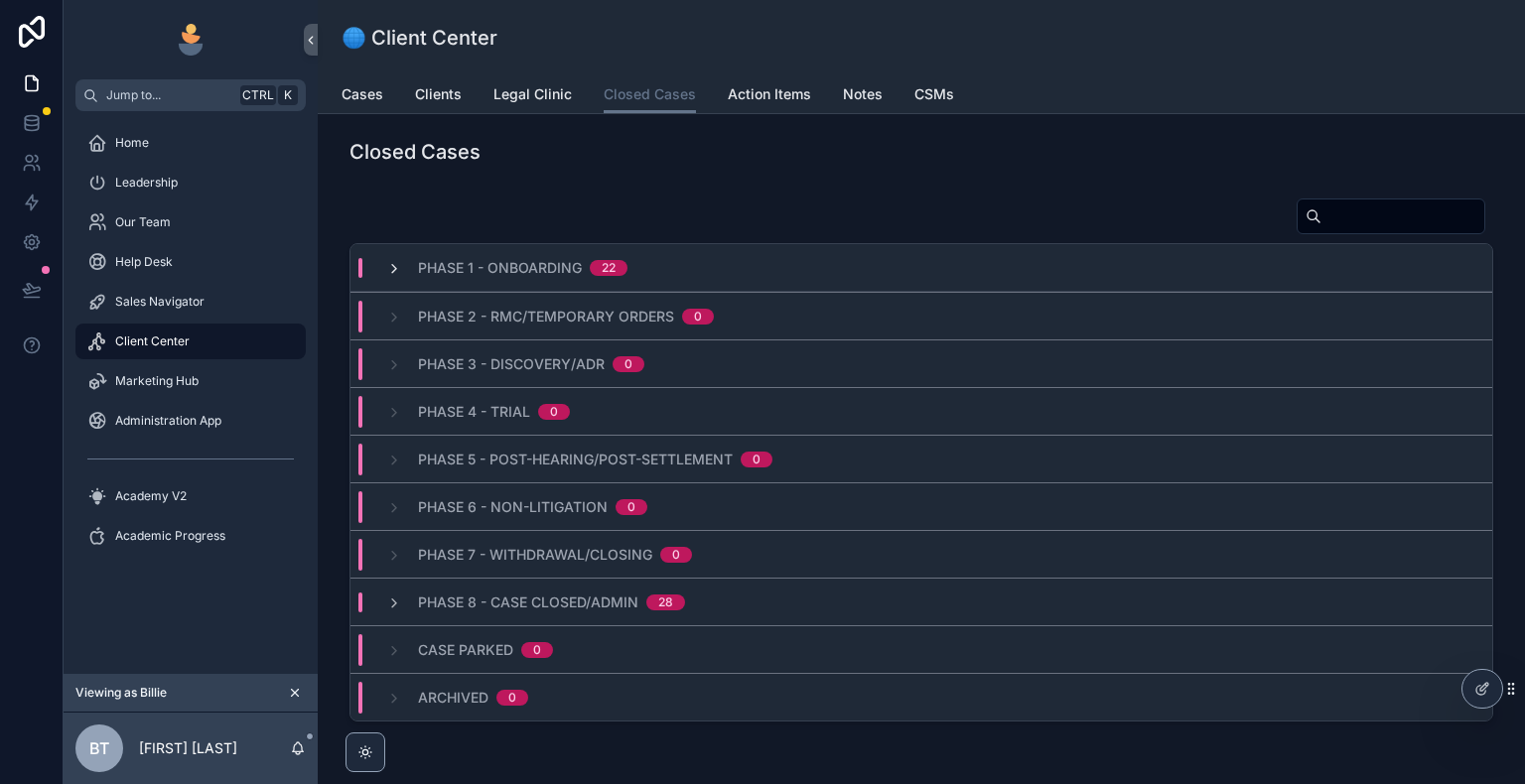 click at bounding box center (394, 269) 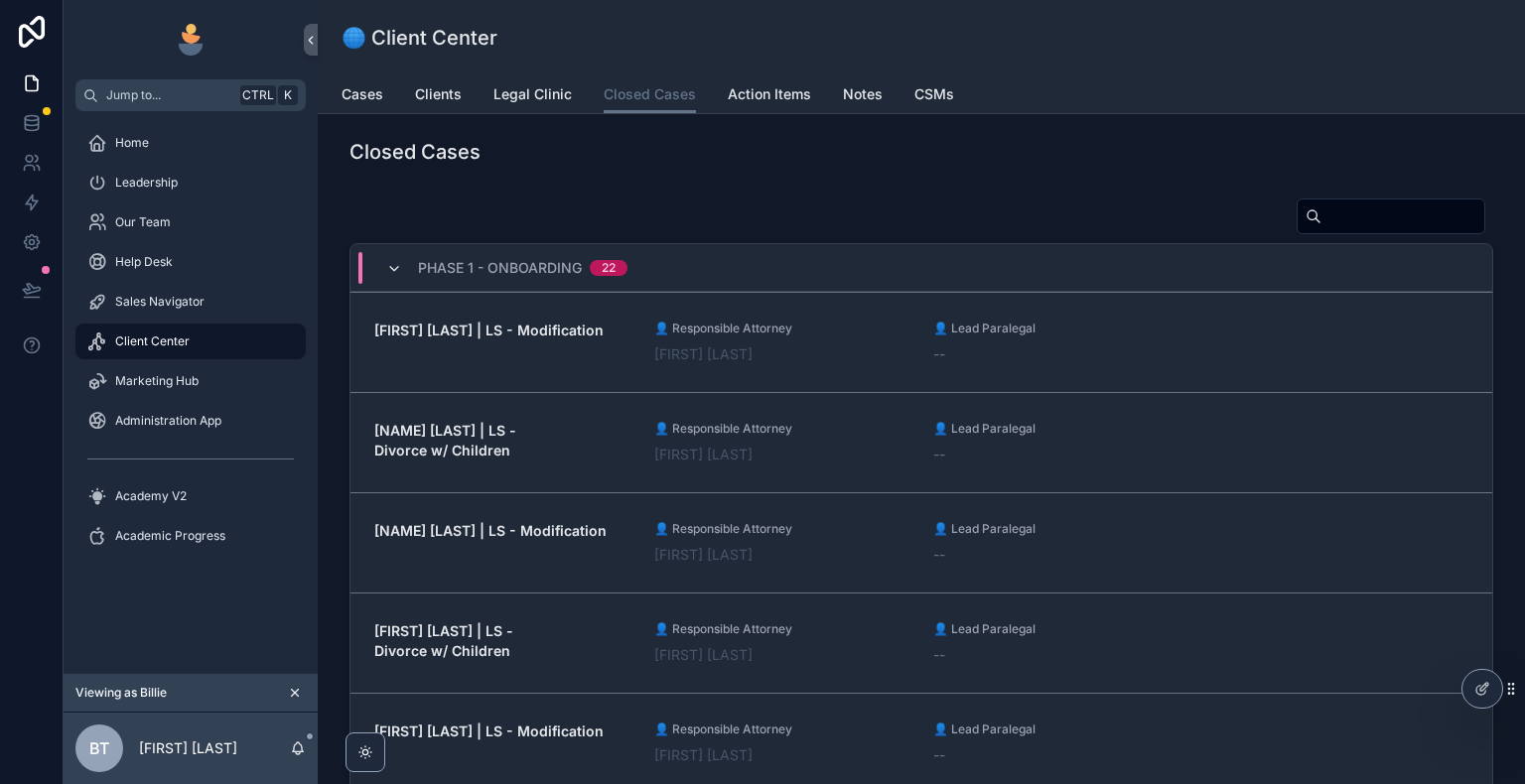 click at bounding box center [394, 269] 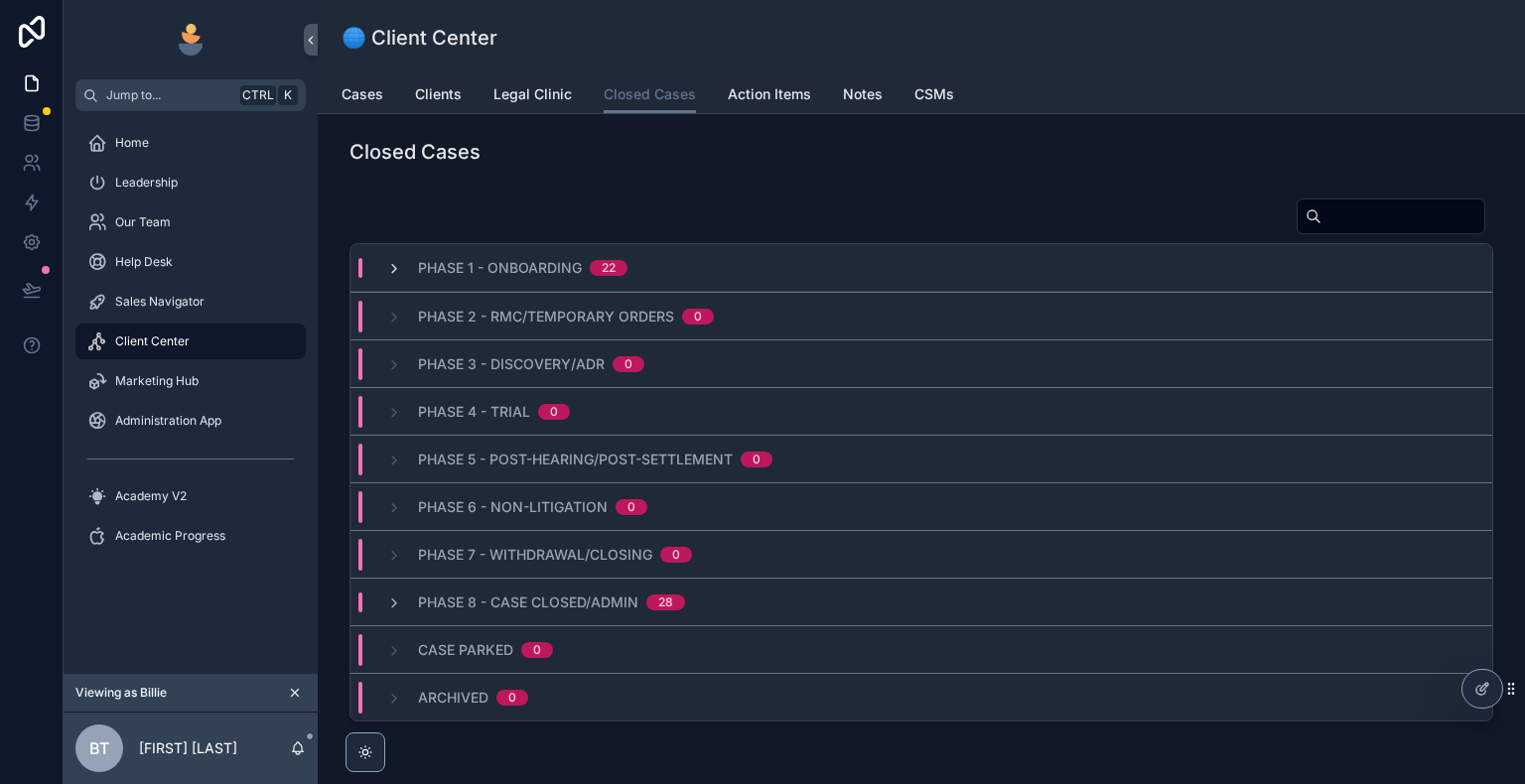 click at bounding box center (394, 269) 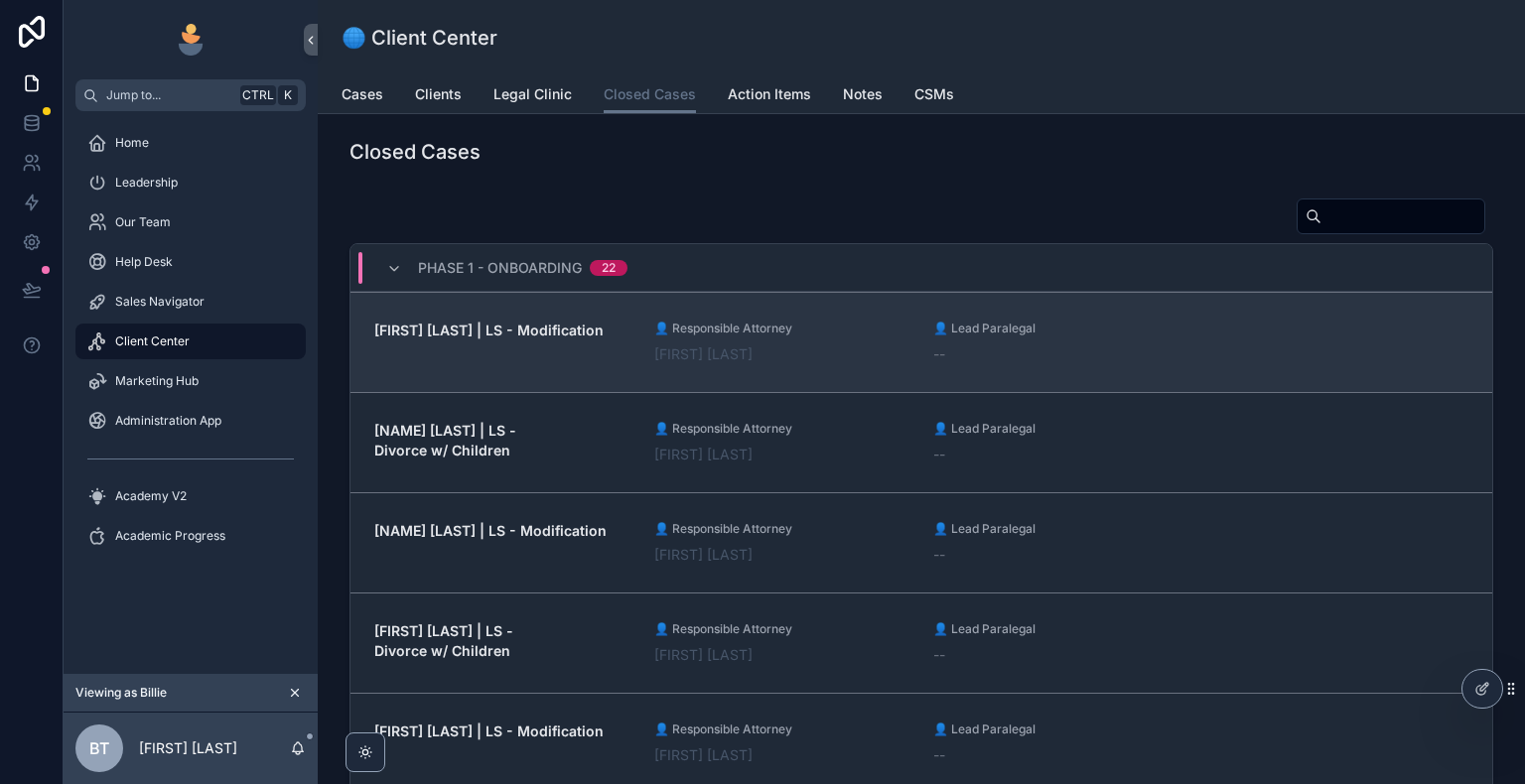click on "👤 Responsible Attorney" at bounding box center (782, 328) 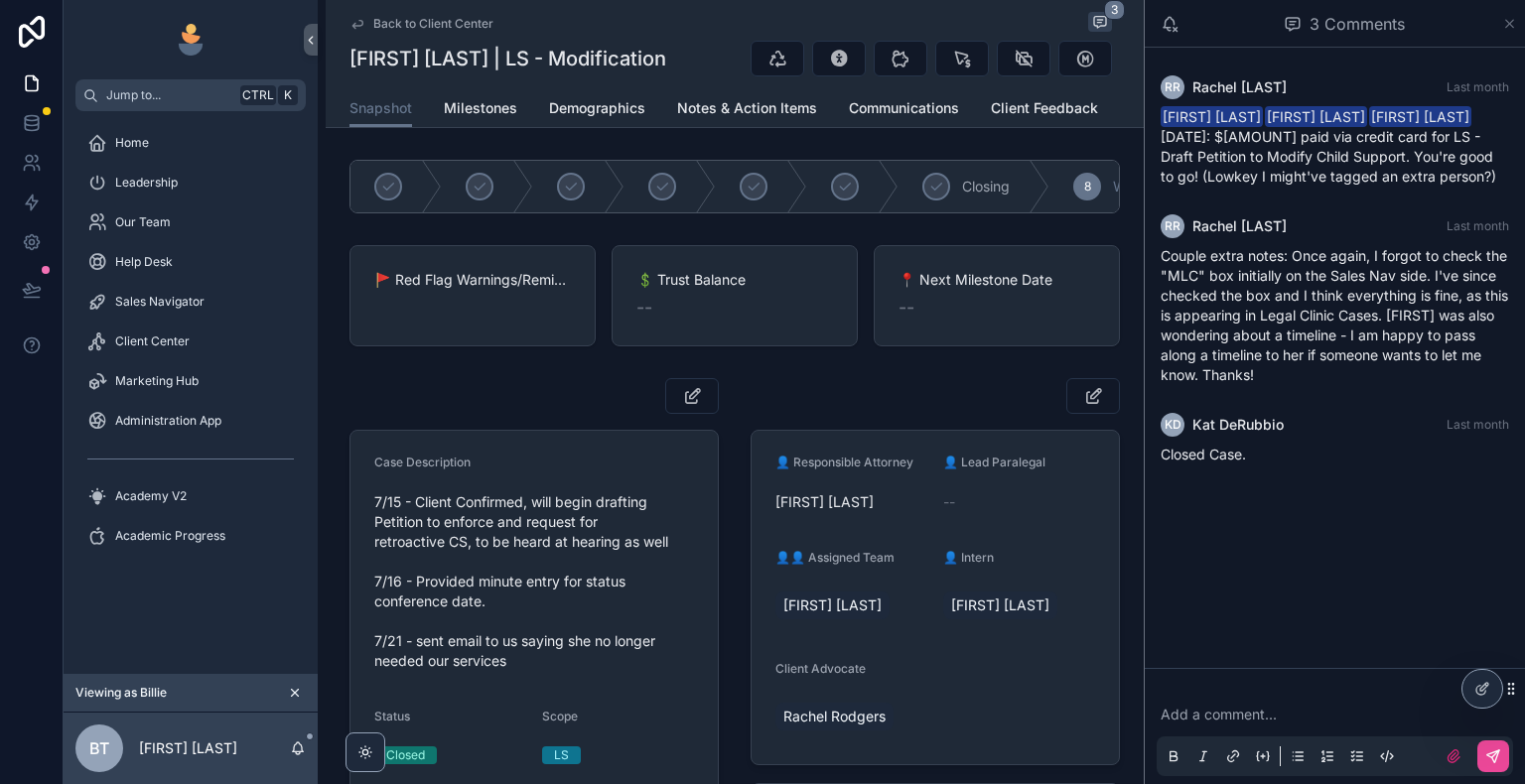 click 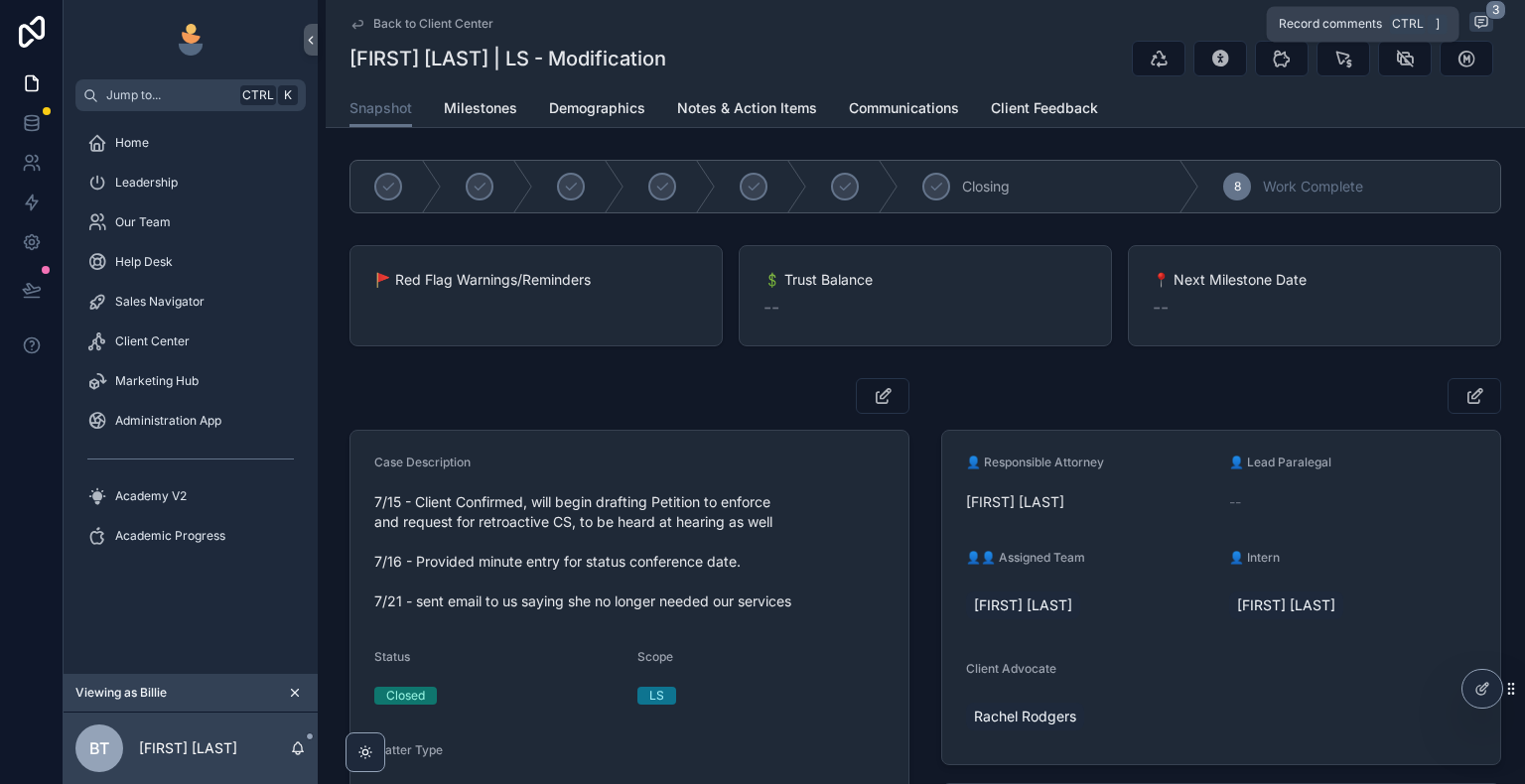click 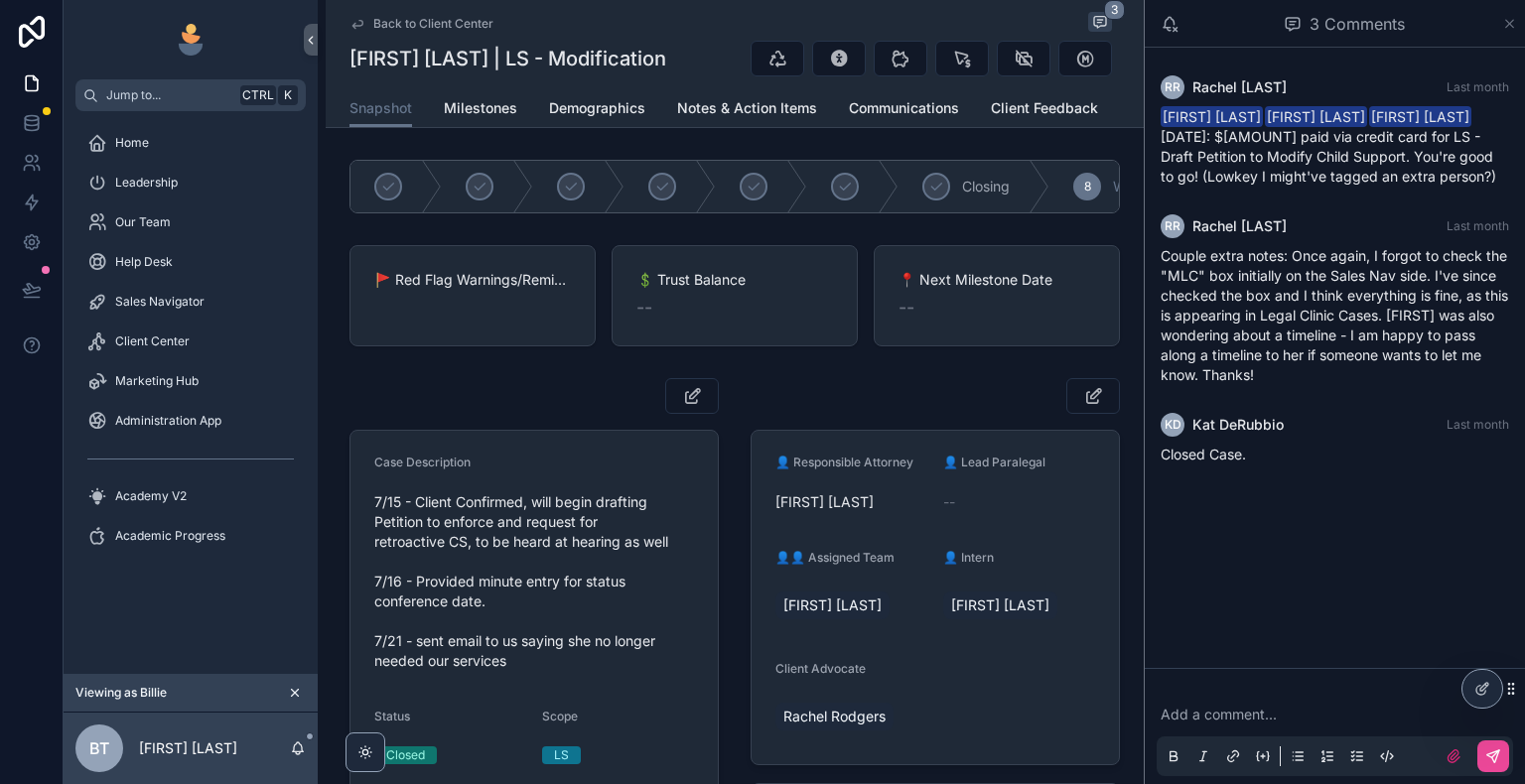 click 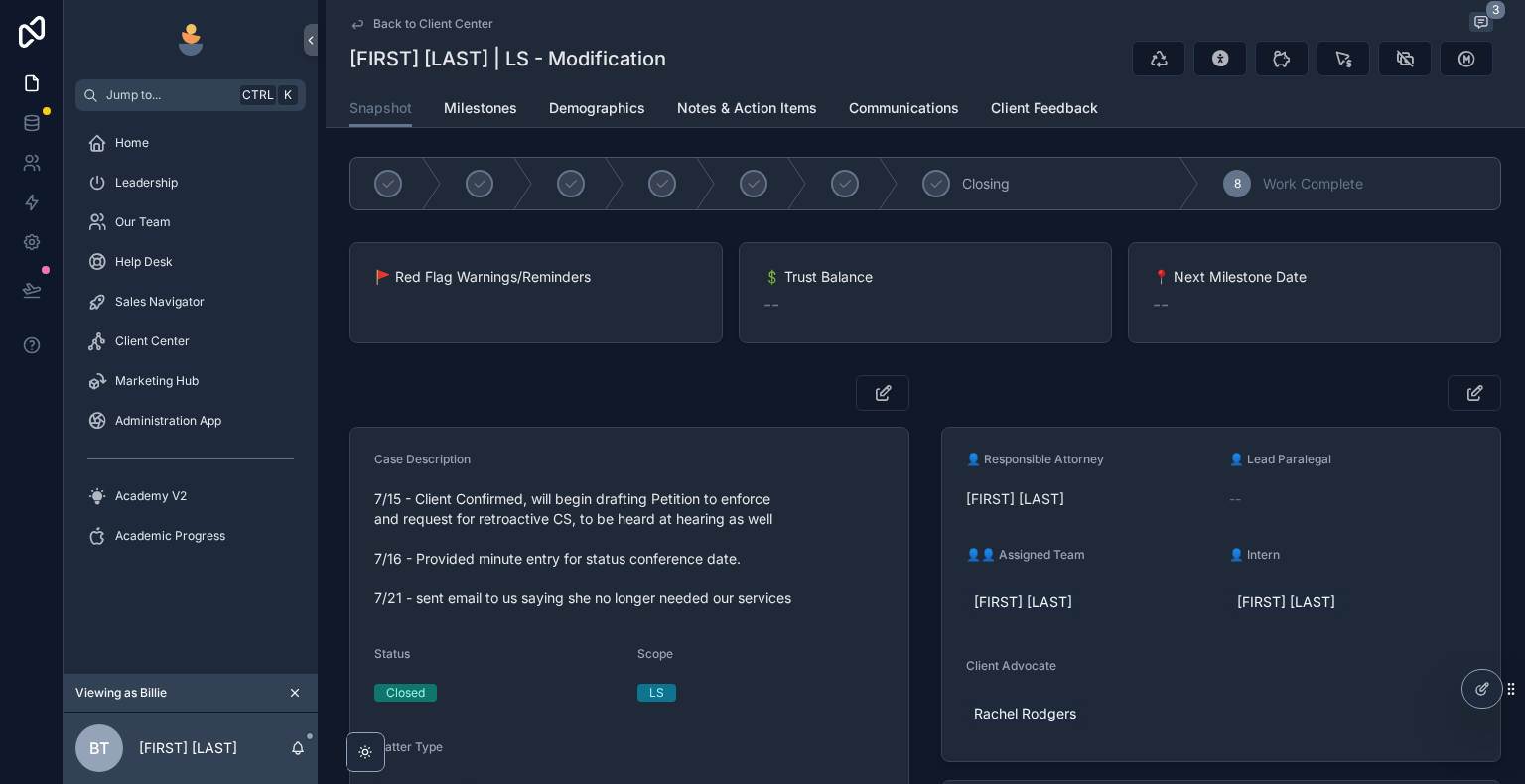 scroll, scrollTop: 0, scrollLeft: 0, axis: both 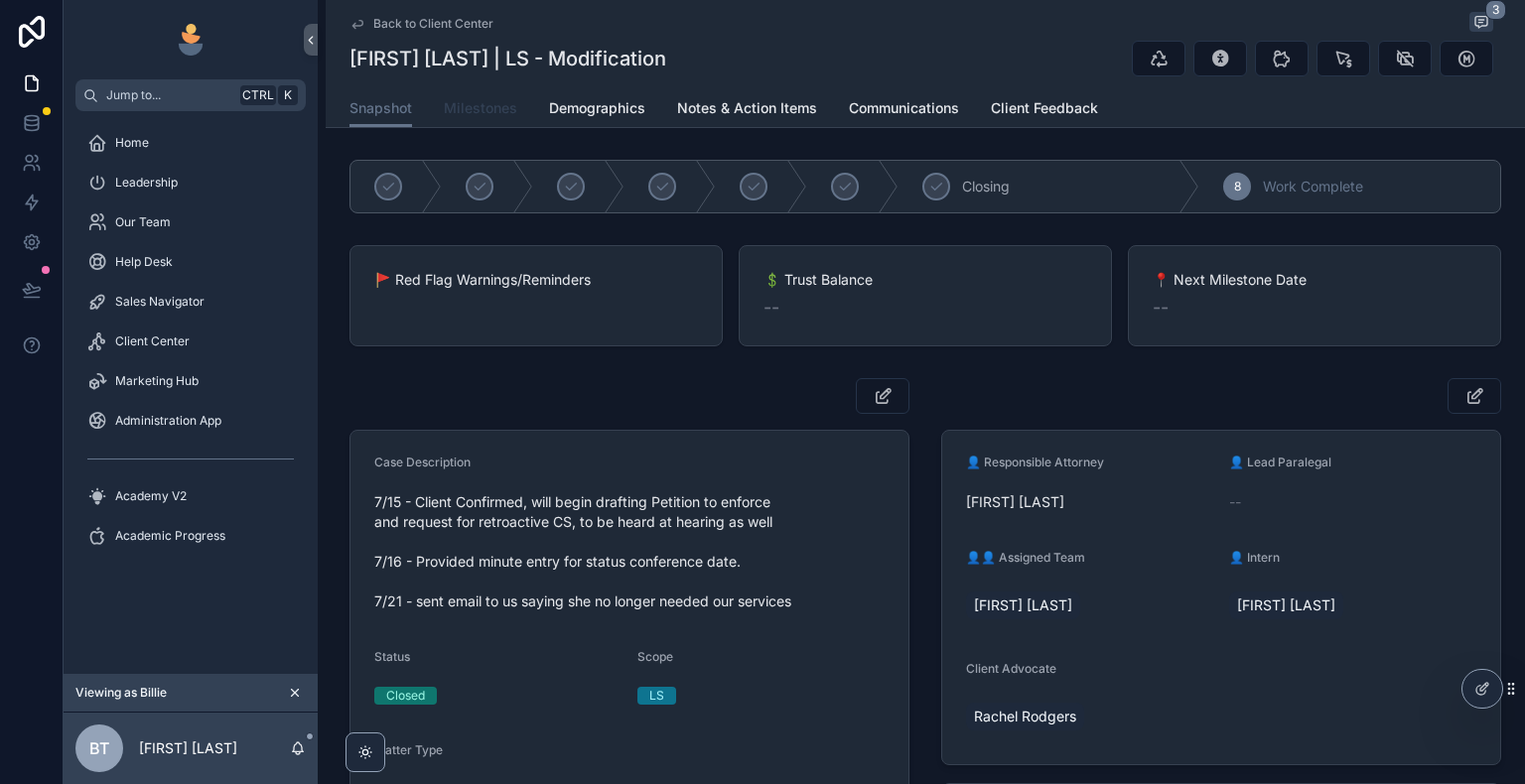 click on "Milestones" at bounding box center (481, 108) 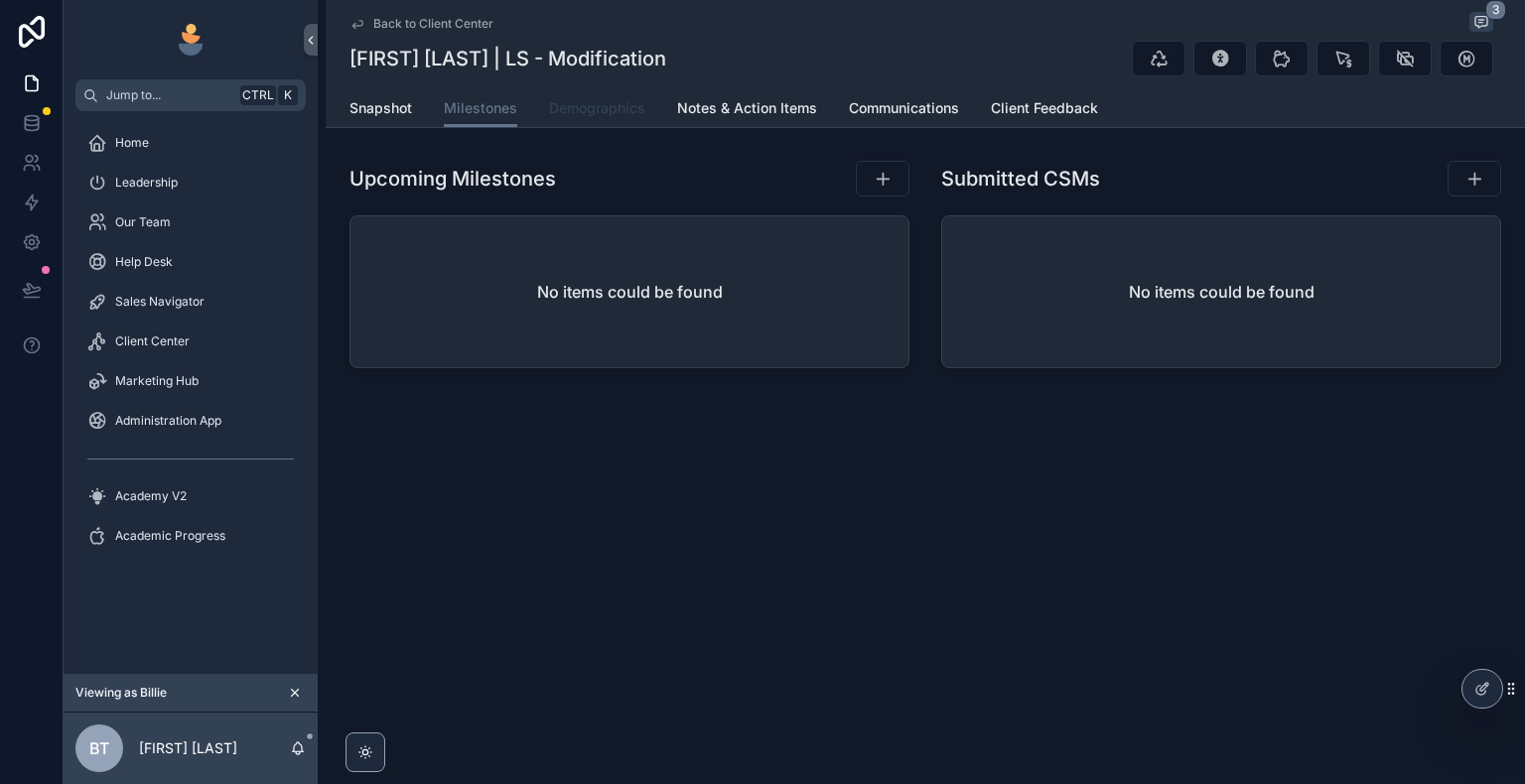 click on "Demographics" at bounding box center [597, 110] 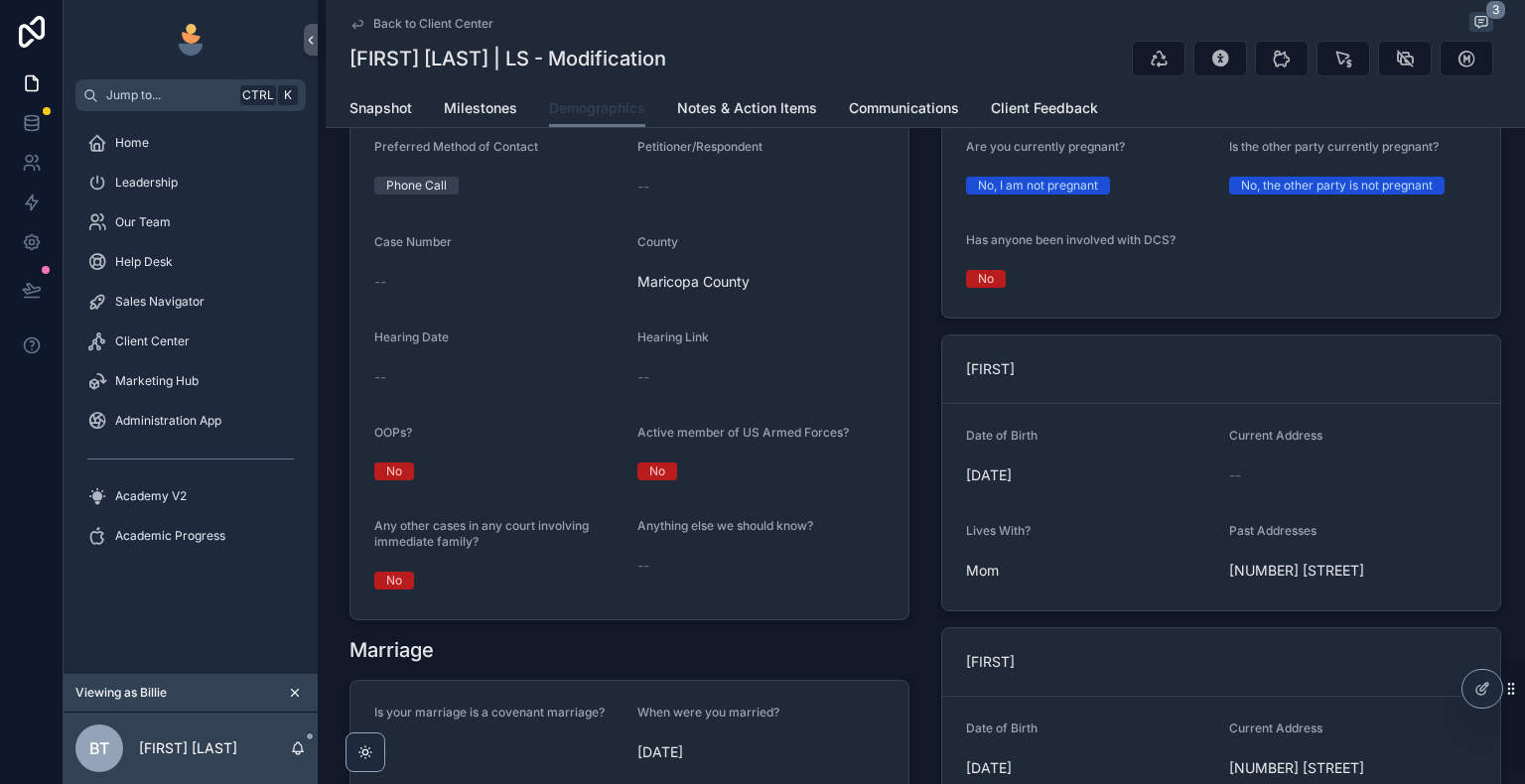 scroll, scrollTop: 0, scrollLeft: 0, axis: both 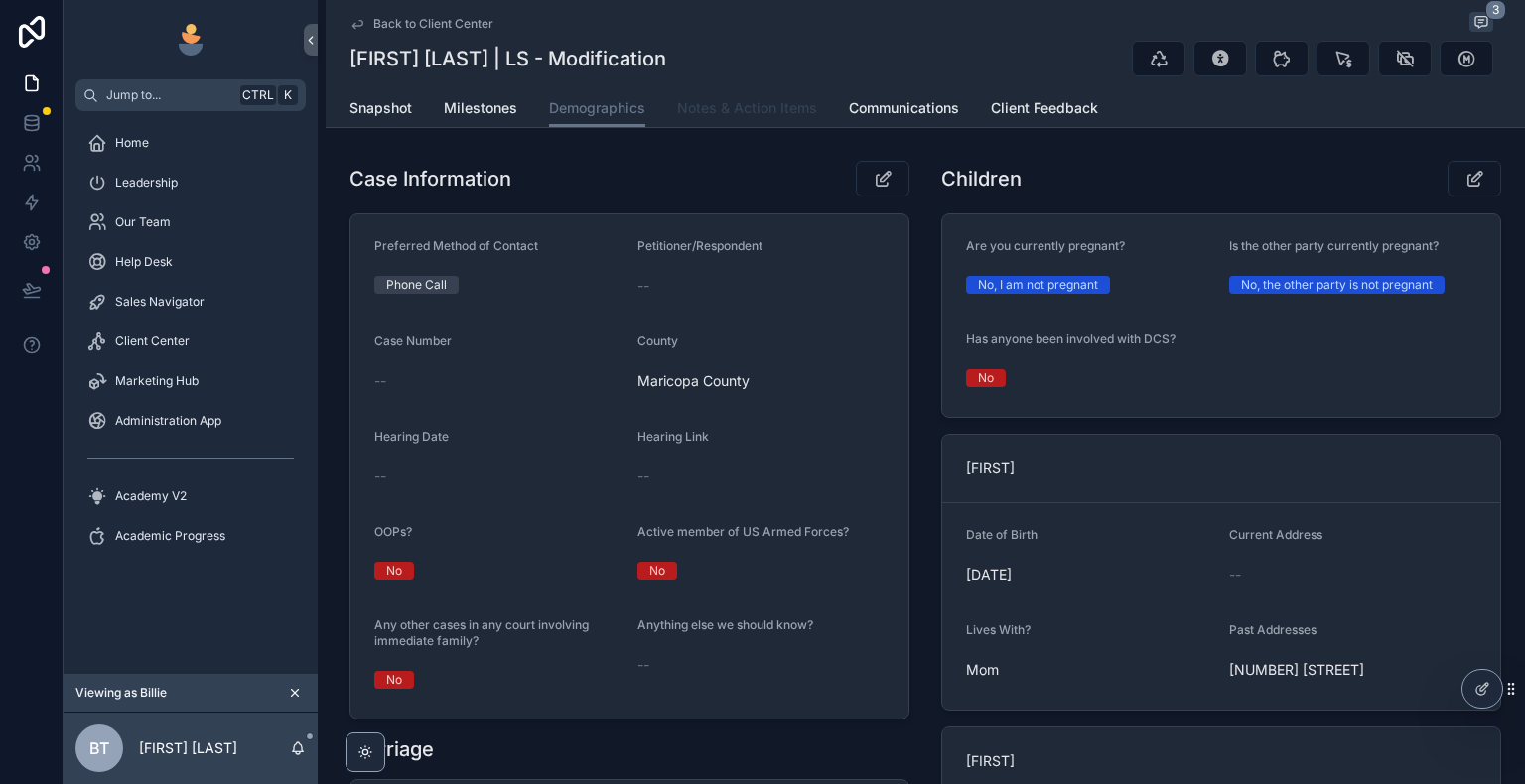 click on "Notes & Action Items" at bounding box center [747, 108] 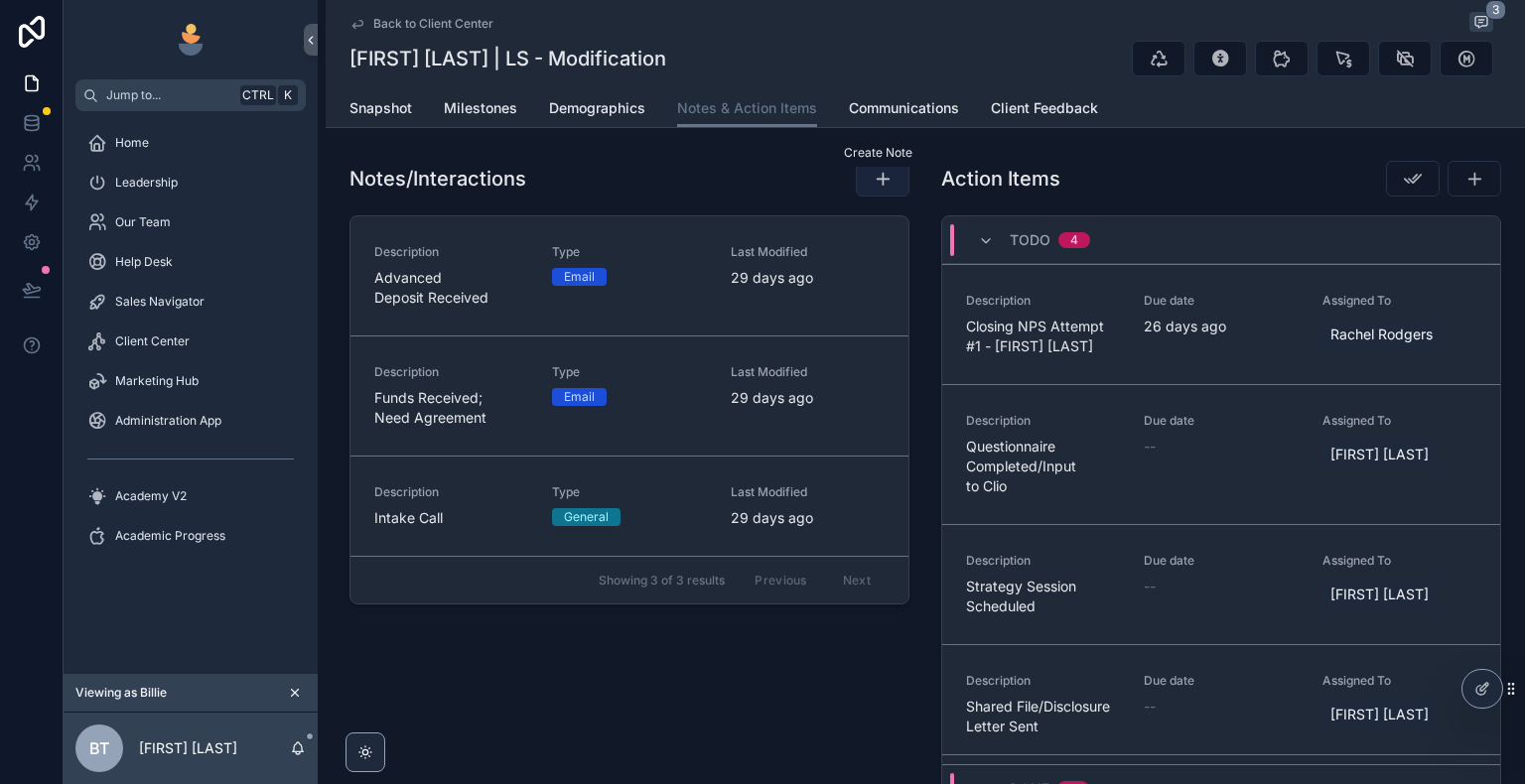 click at bounding box center [883, 179] 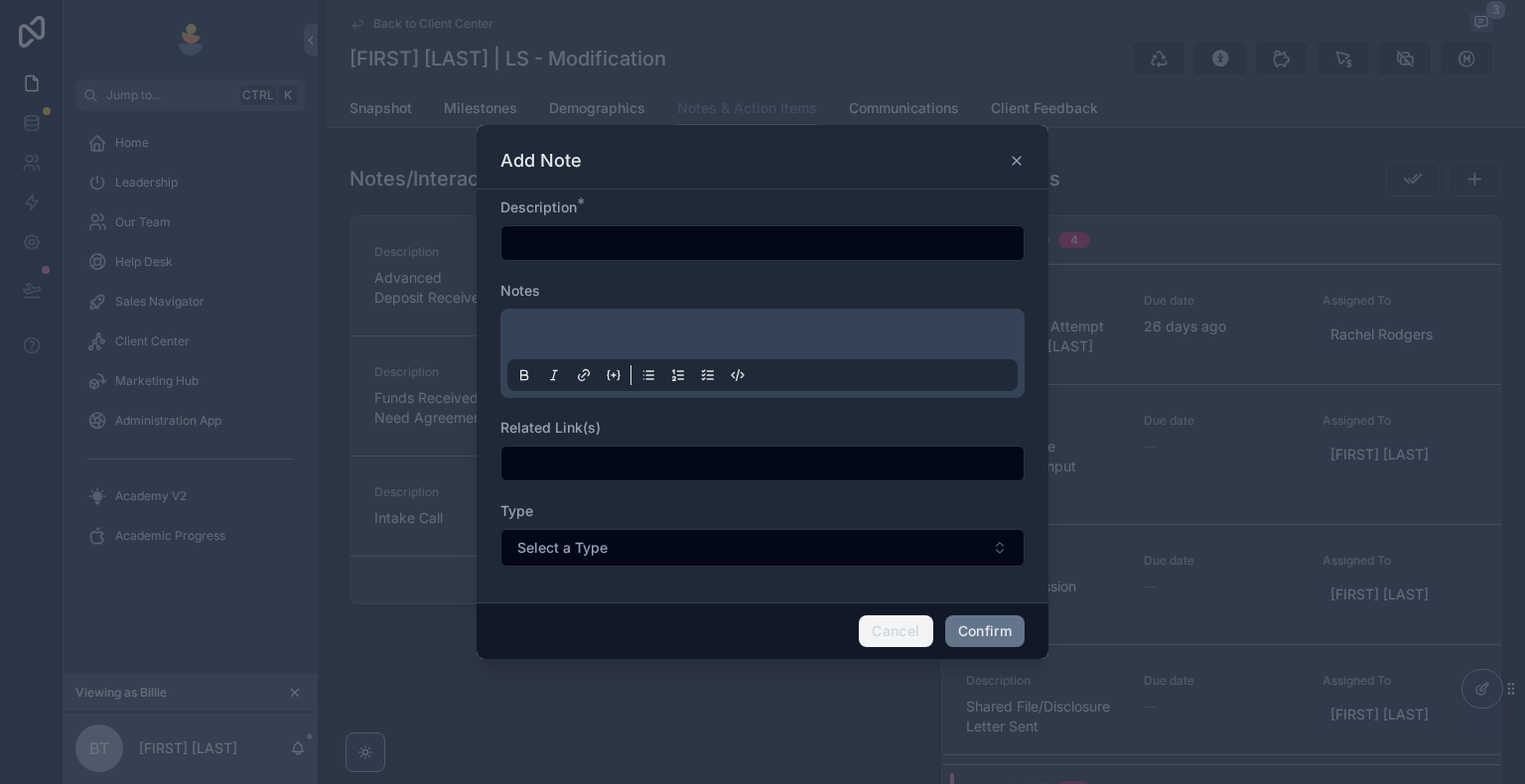 click on "Cancel" at bounding box center (896, 631) 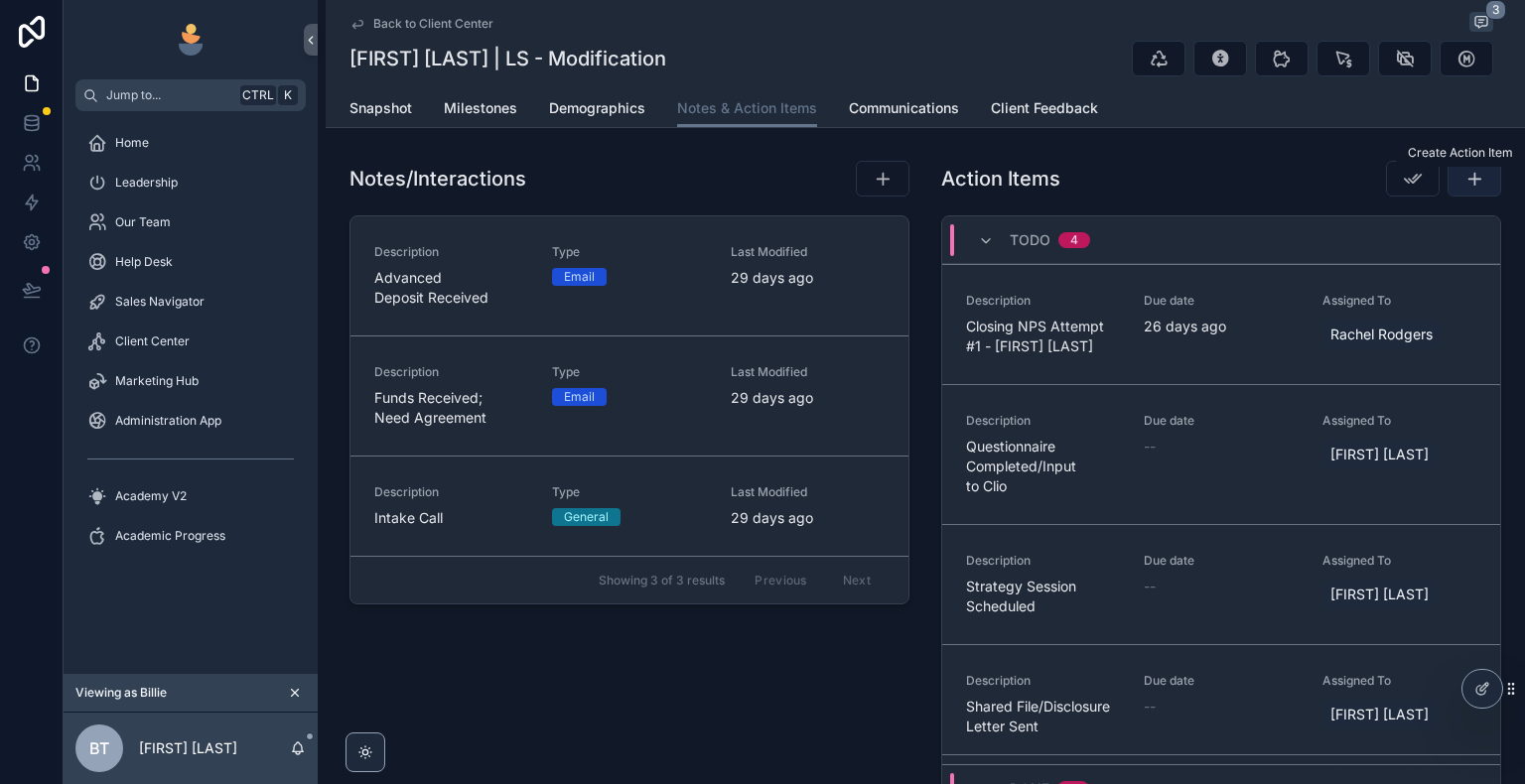 click at bounding box center (1474, 179) 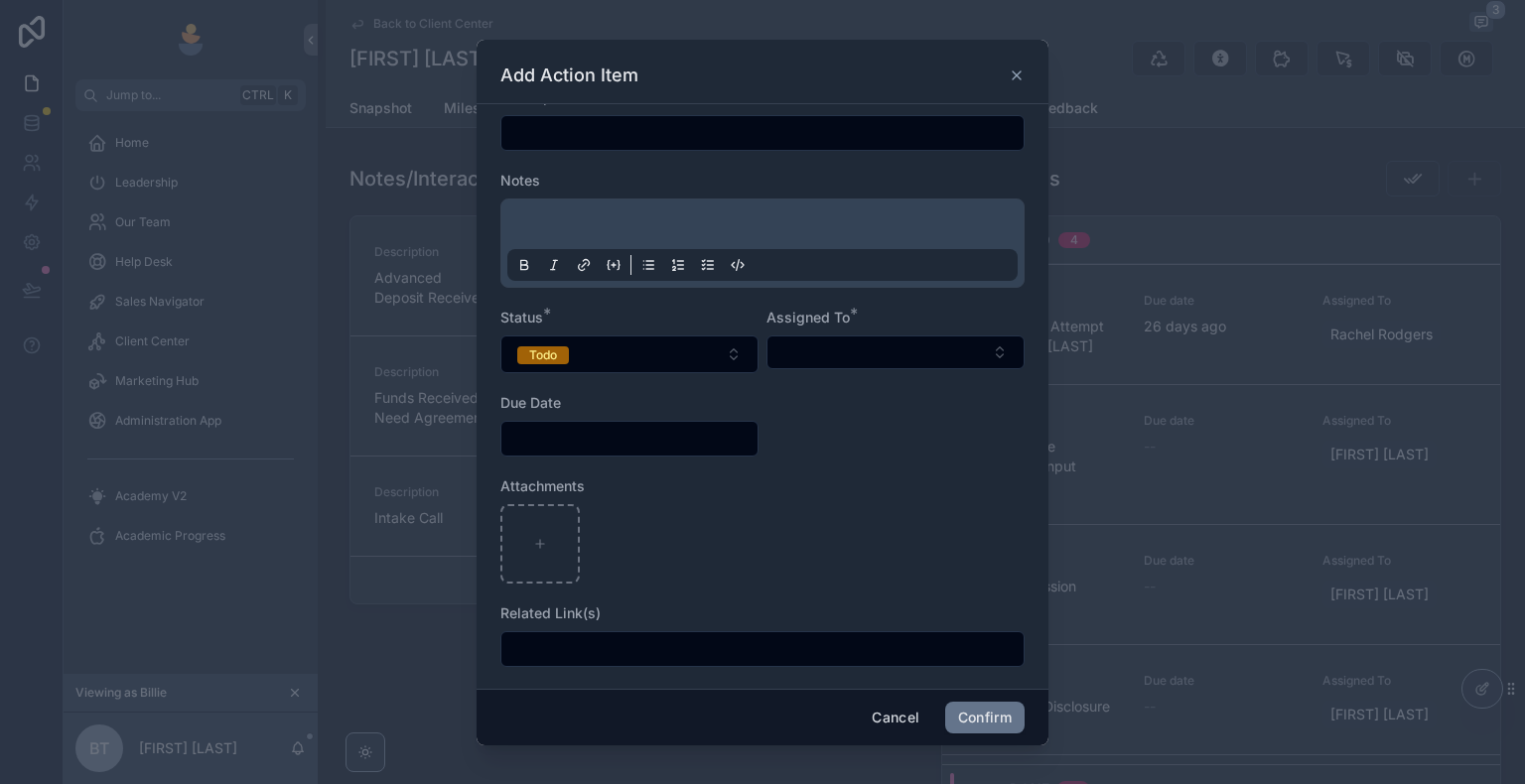 scroll, scrollTop: 36, scrollLeft: 0, axis: vertical 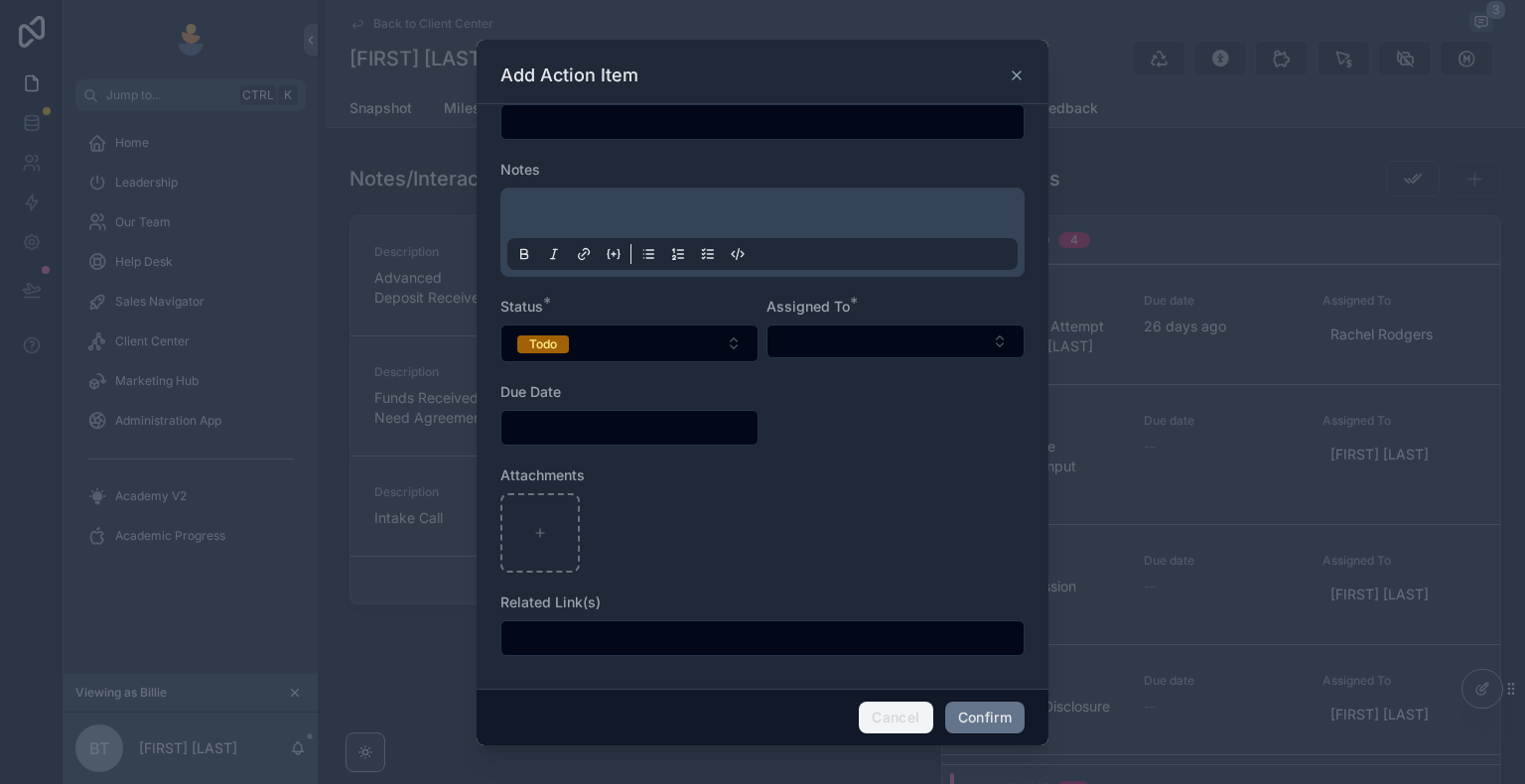 click on "Cancel" at bounding box center [896, 718] 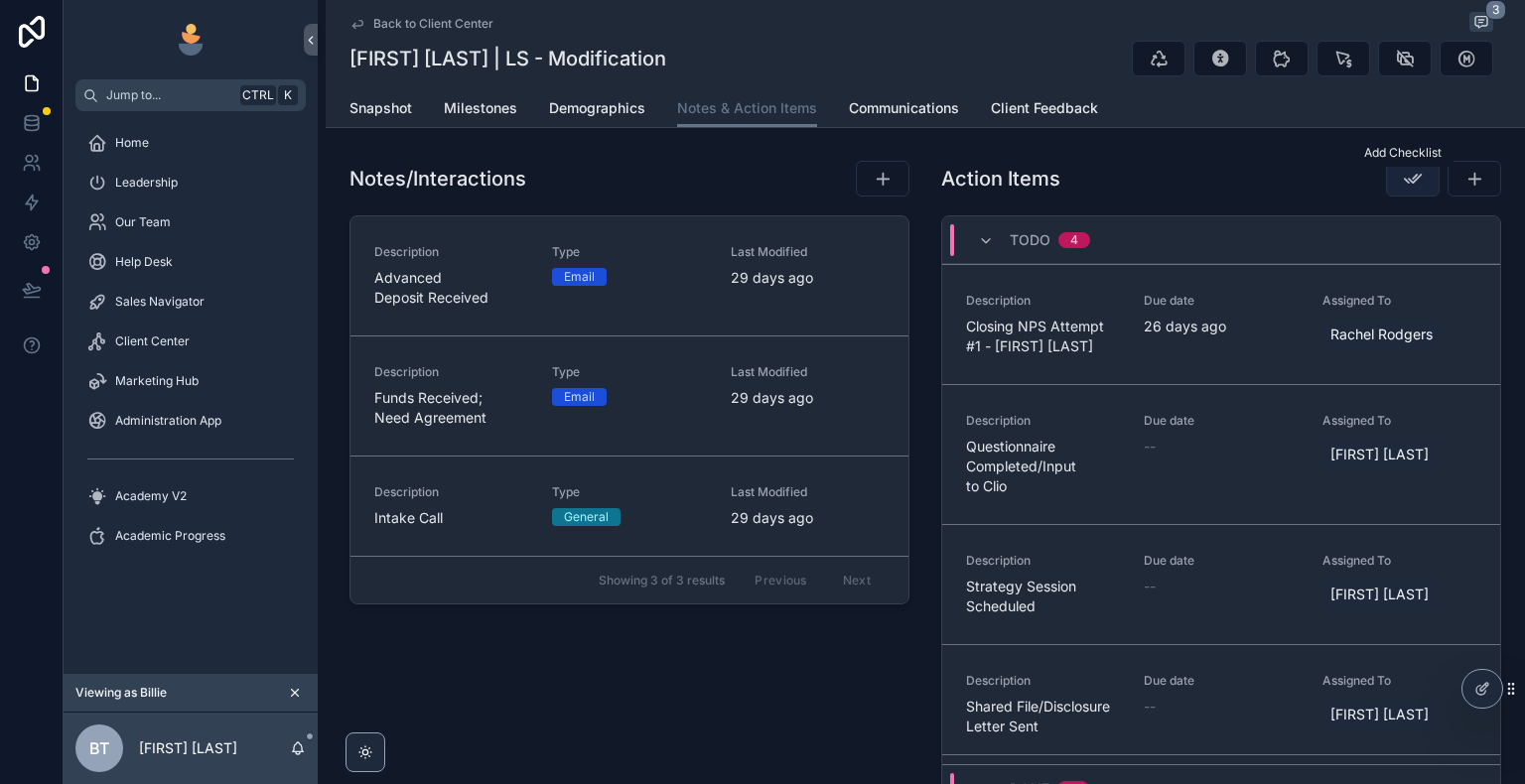 click at bounding box center [1413, 179] 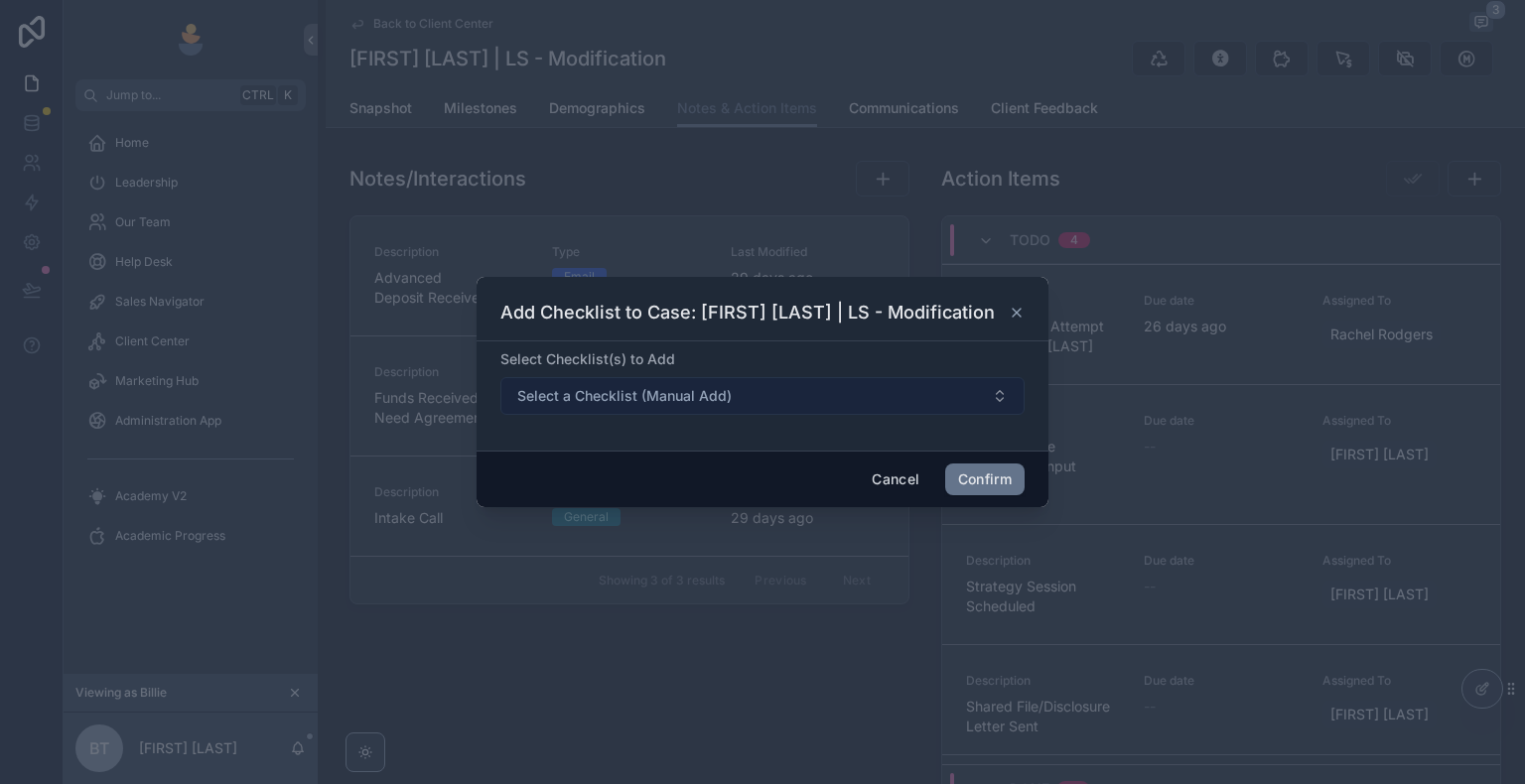 click on "Select a Checklist (Manual Add)" at bounding box center (762, 396) 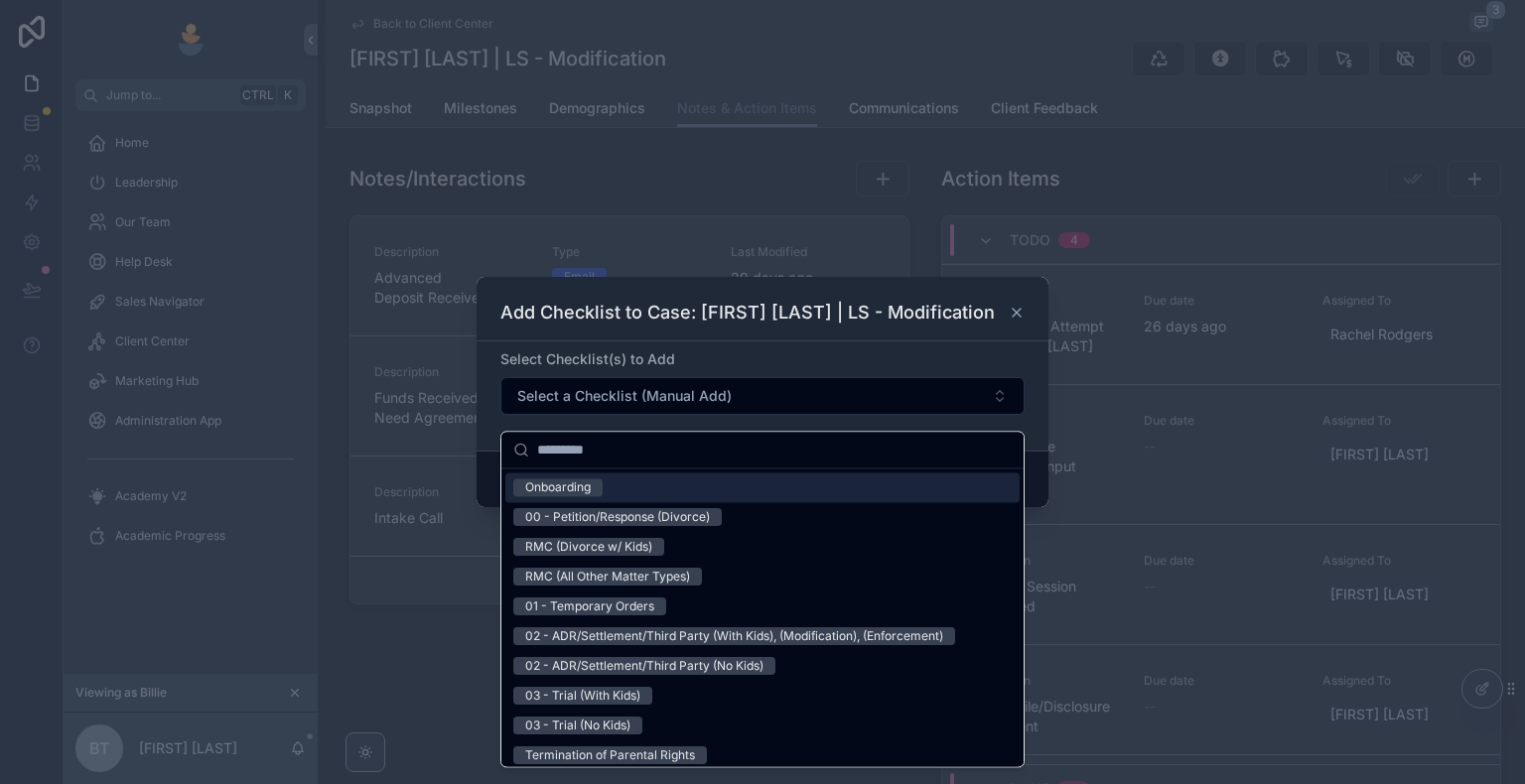 click on "Select Checklist(s) to Add" at bounding box center (762, 359) 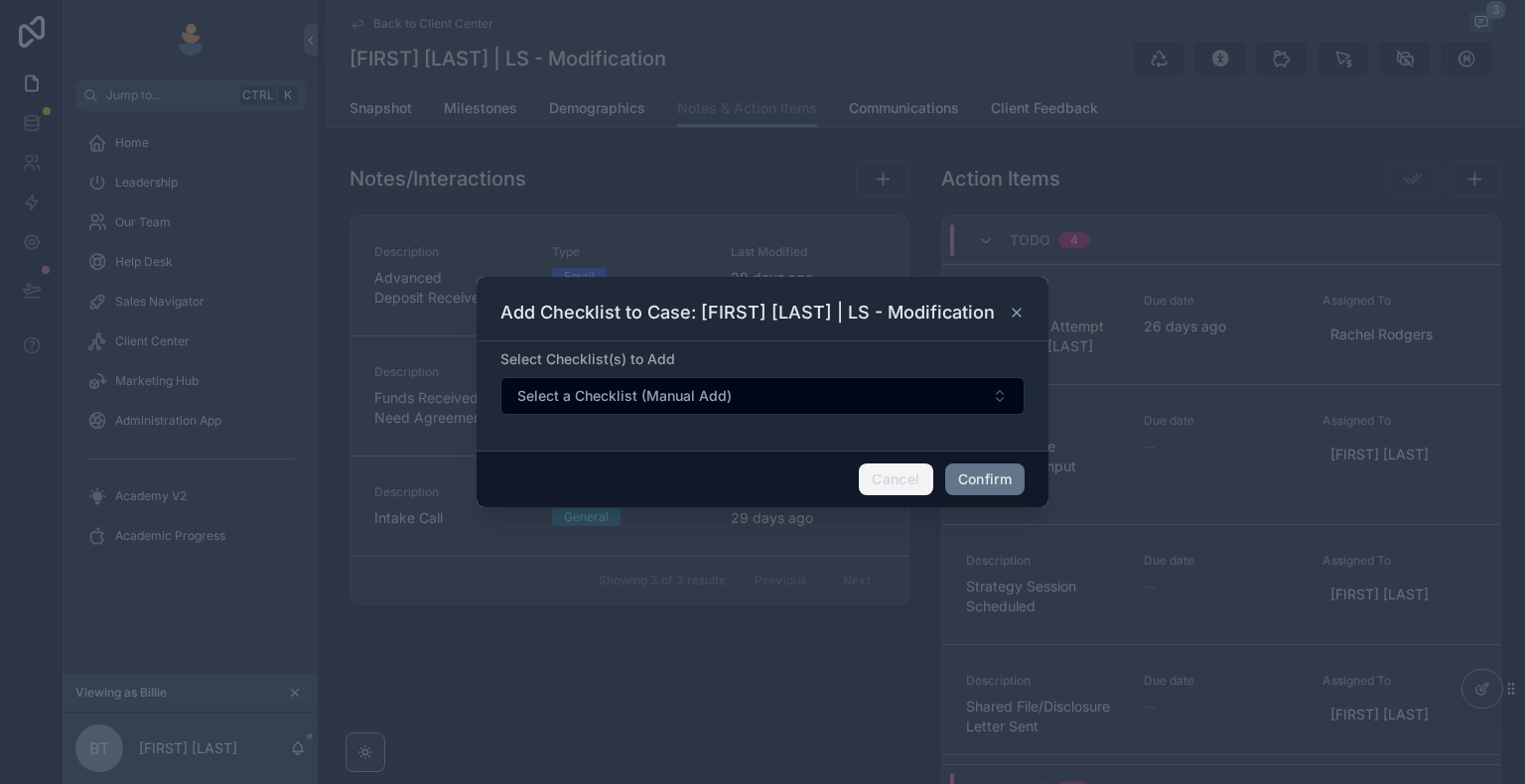 click on "Cancel" at bounding box center (896, 479) 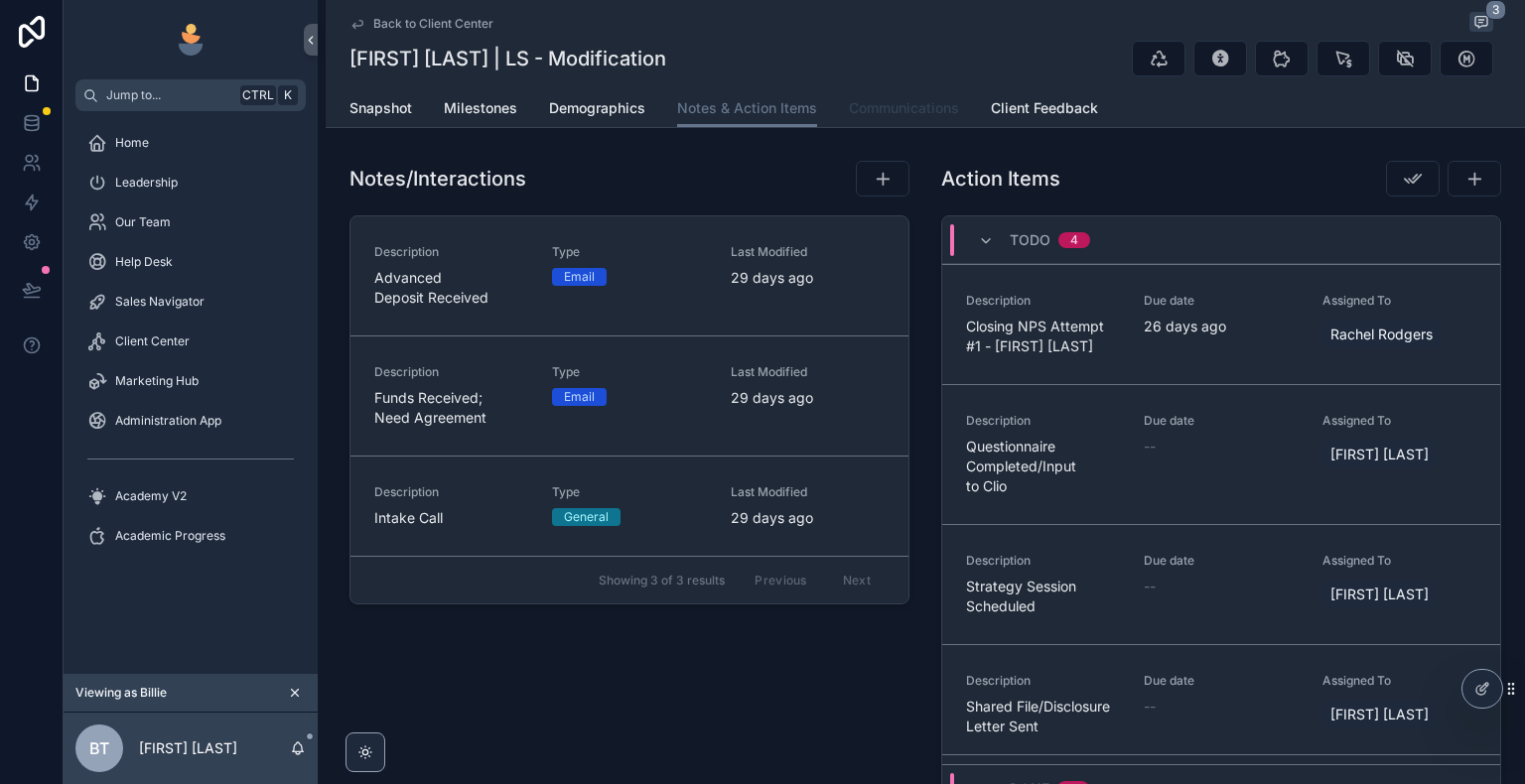 click on "Communications" at bounding box center [903, 108] 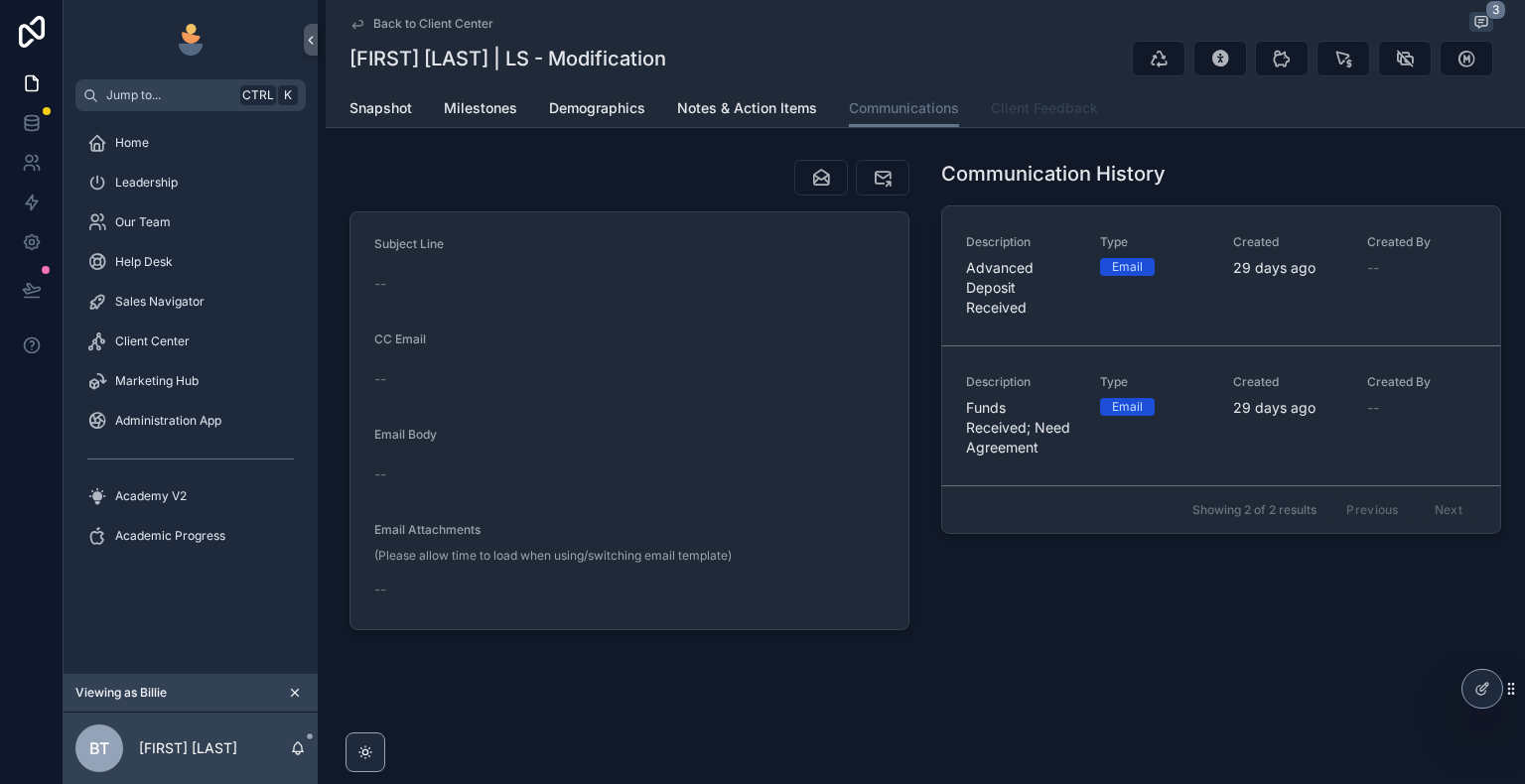 click on "Client Feedback" at bounding box center [1044, 108] 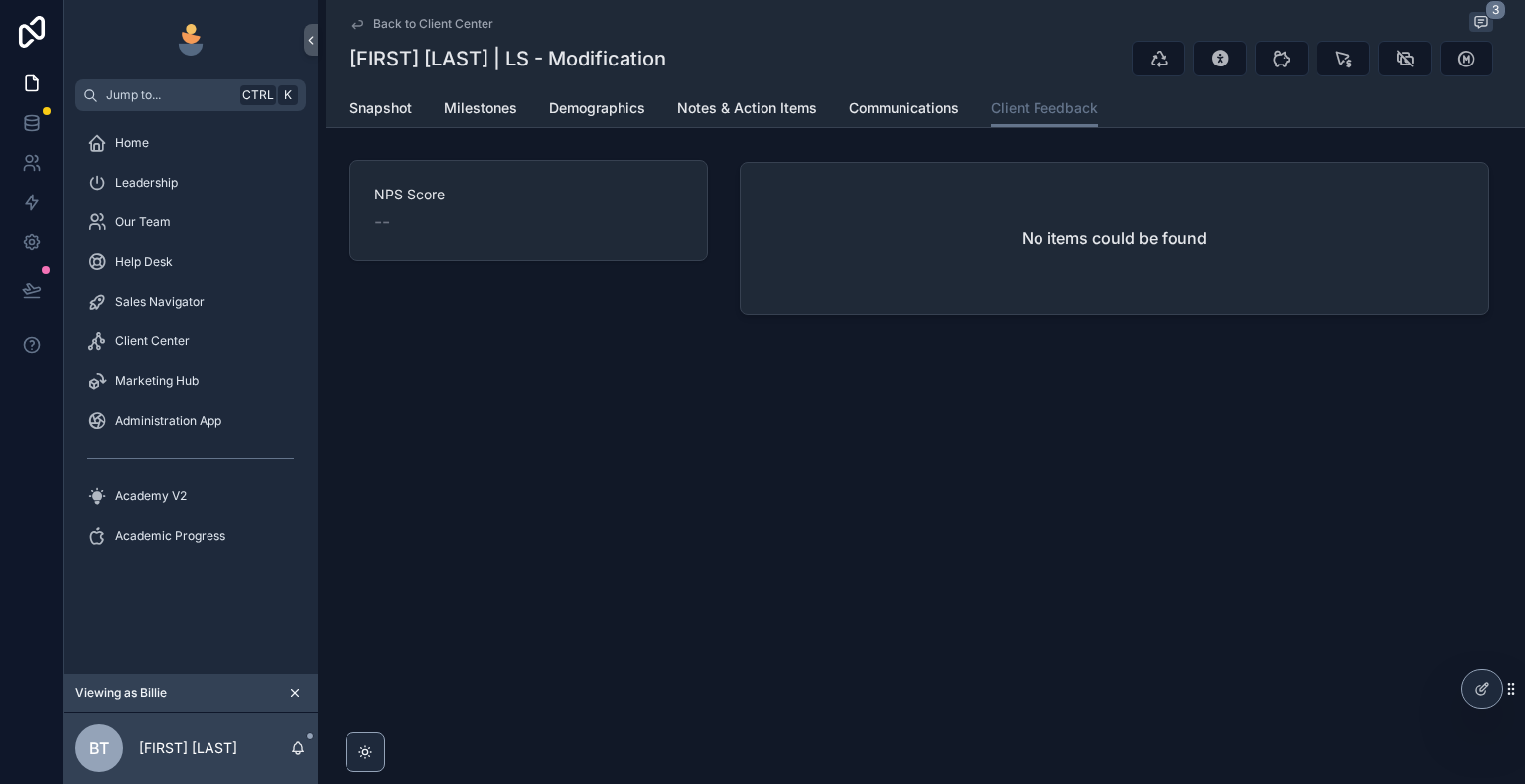 click 